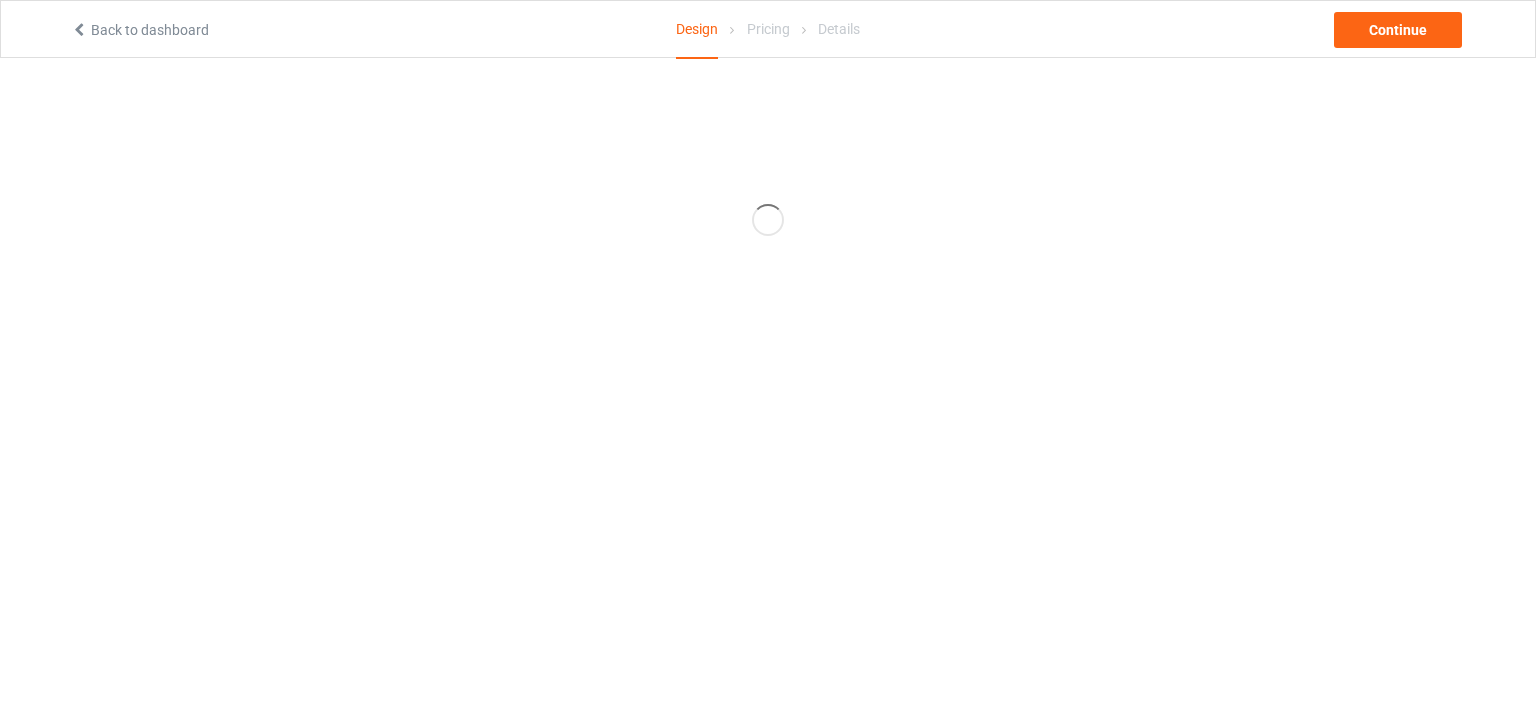 scroll, scrollTop: 0, scrollLeft: 0, axis: both 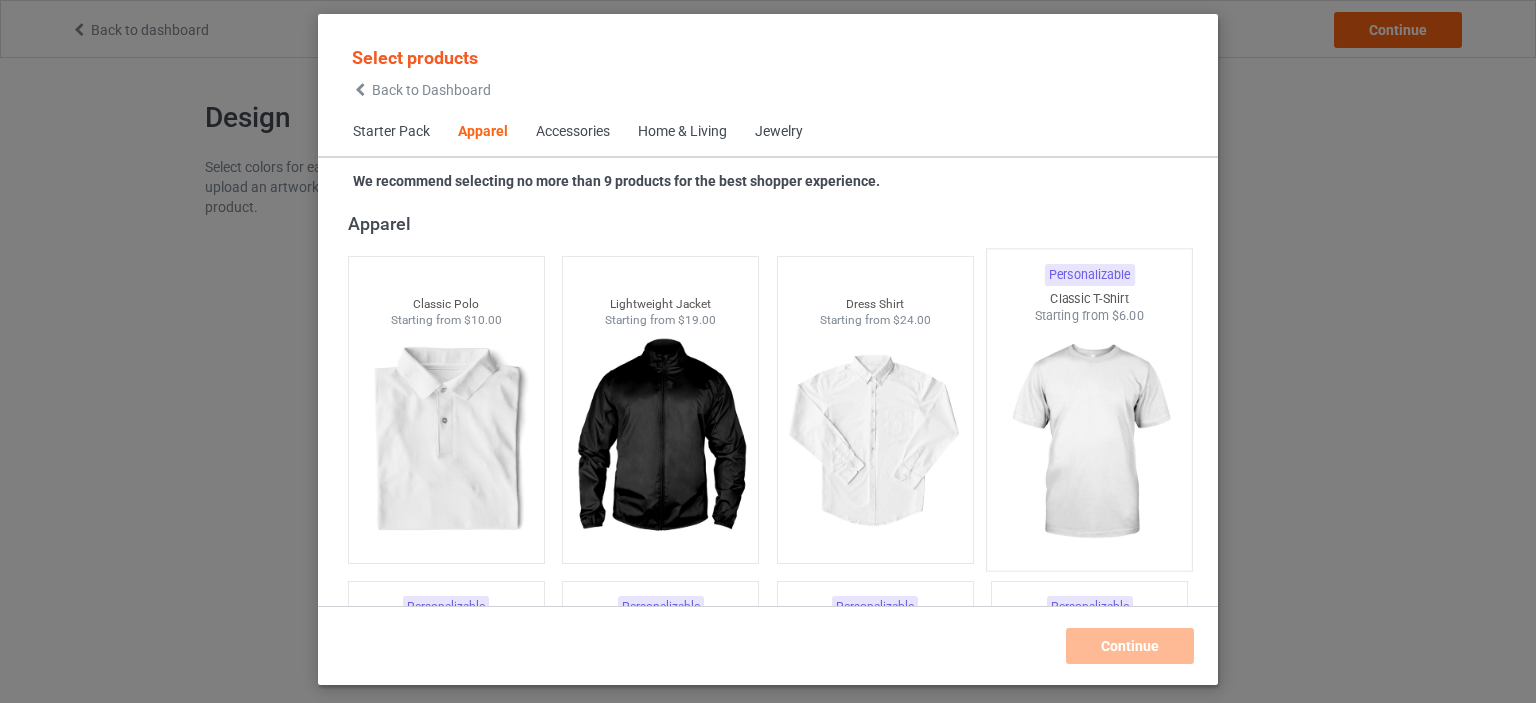 click at bounding box center [1090, 442] 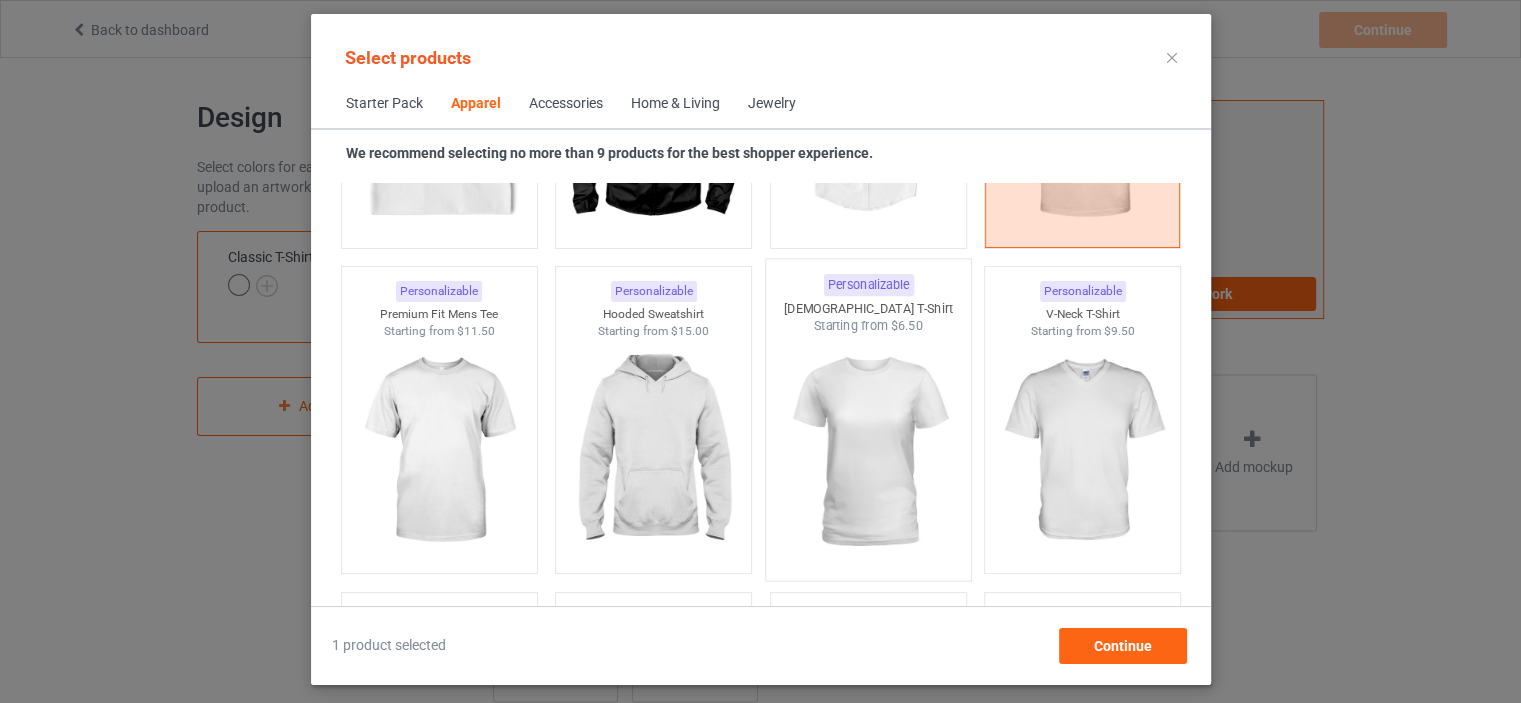 scroll, scrollTop: 1044, scrollLeft: 0, axis: vertical 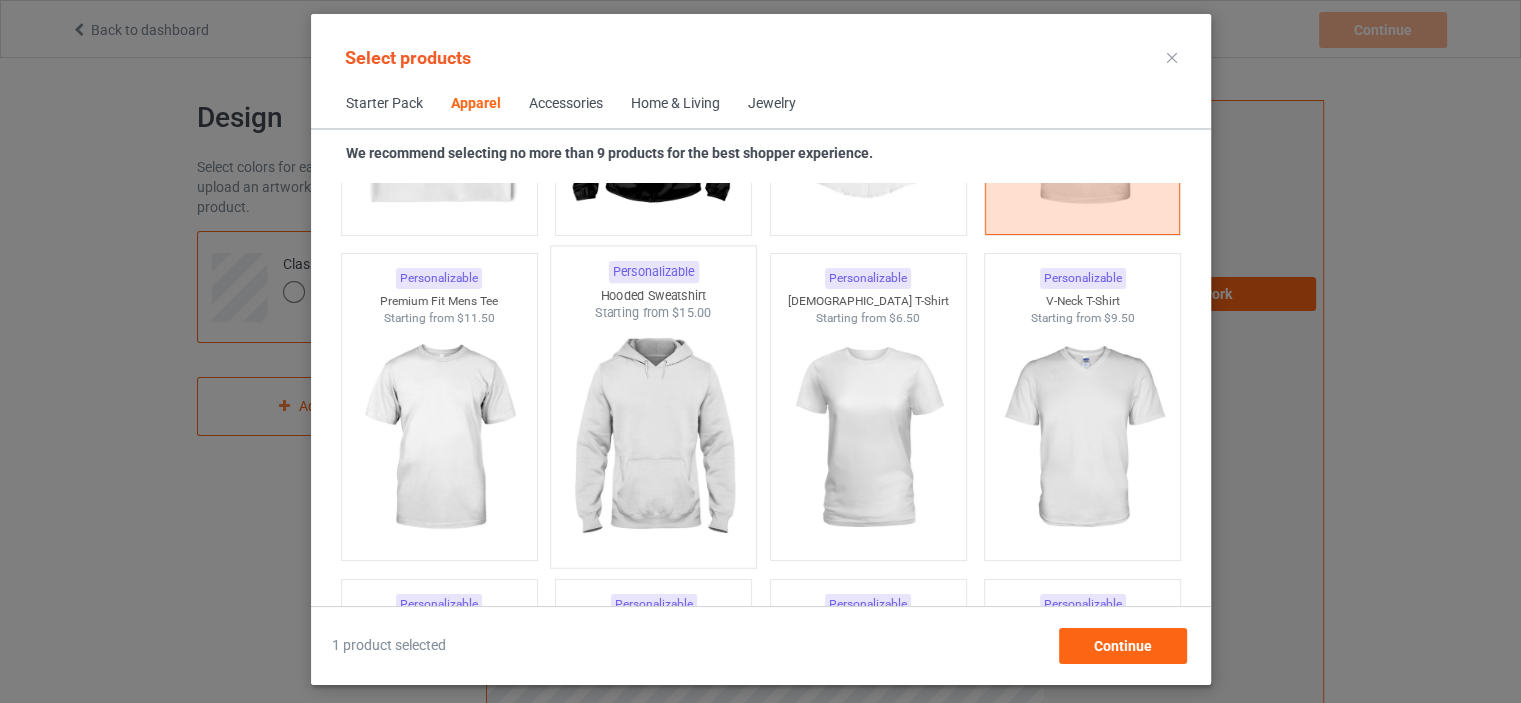 click at bounding box center [653, 439] 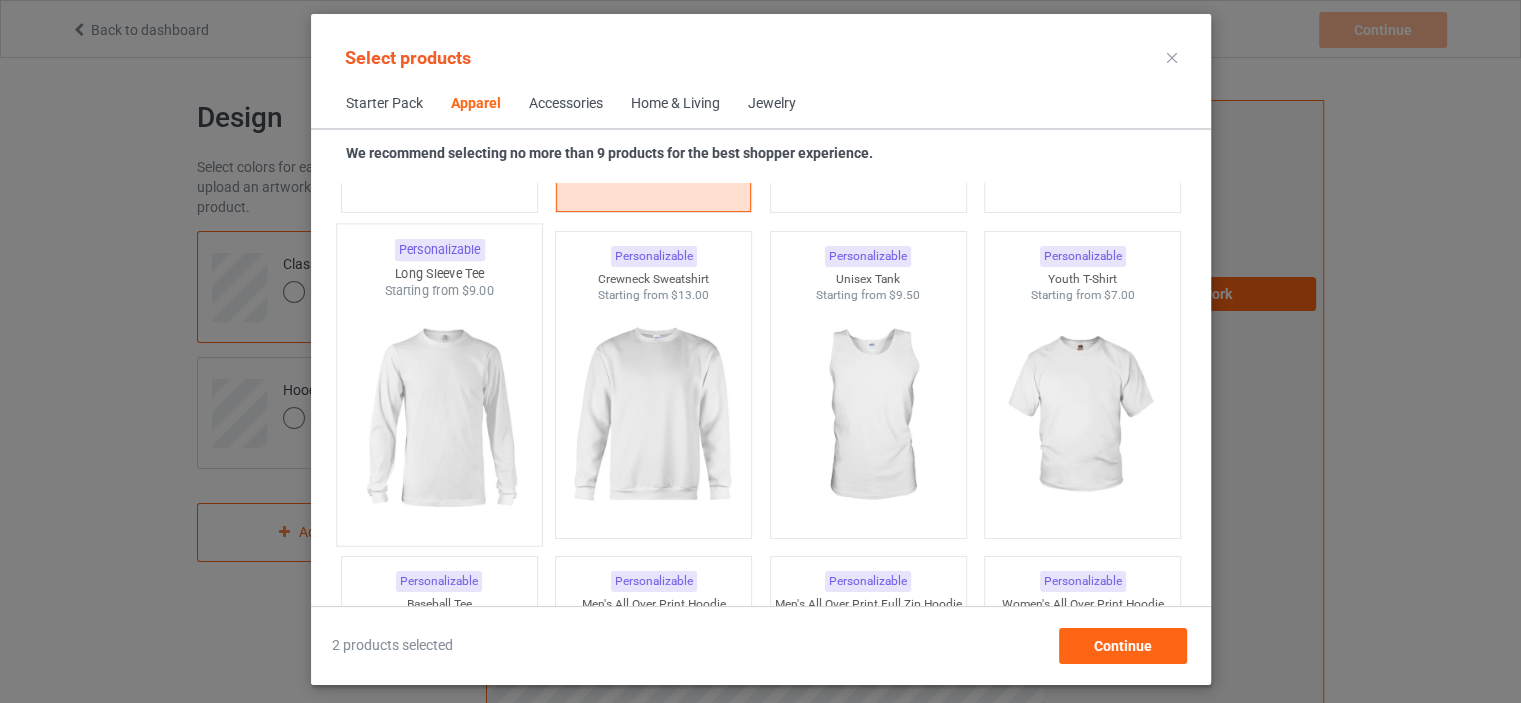 scroll, scrollTop: 1444, scrollLeft: 0, axis: vertical 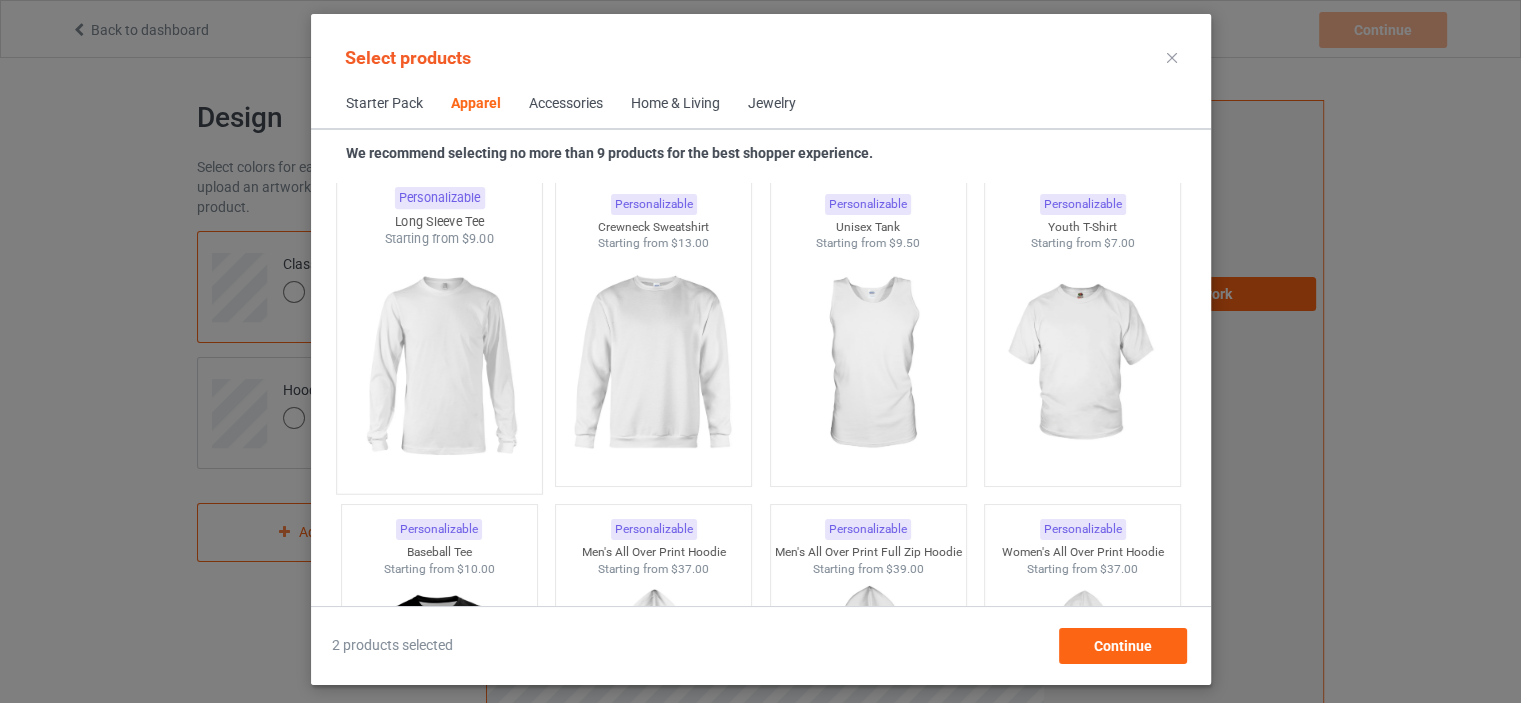 click at bounding box center [439, 365] 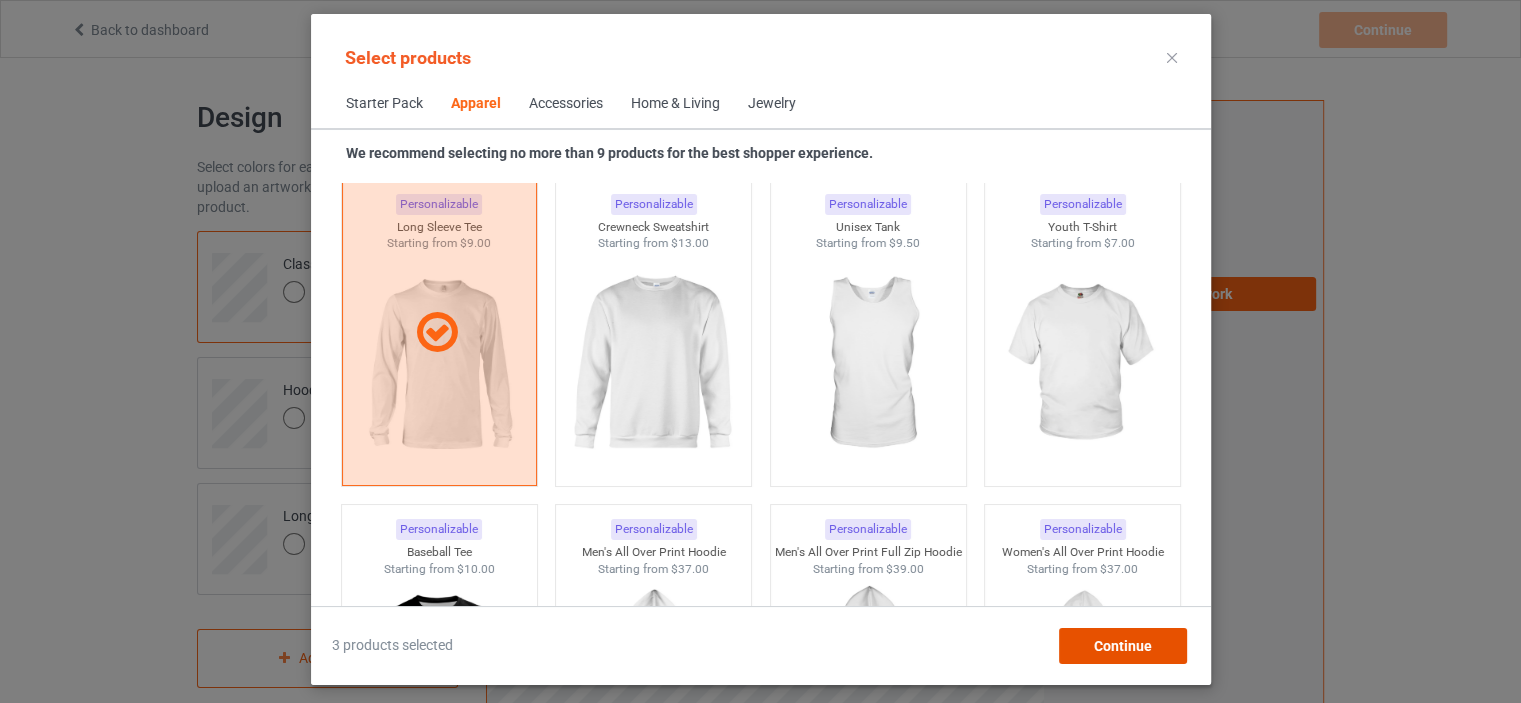 click on "Continue" at bounding box center [1122, 646] 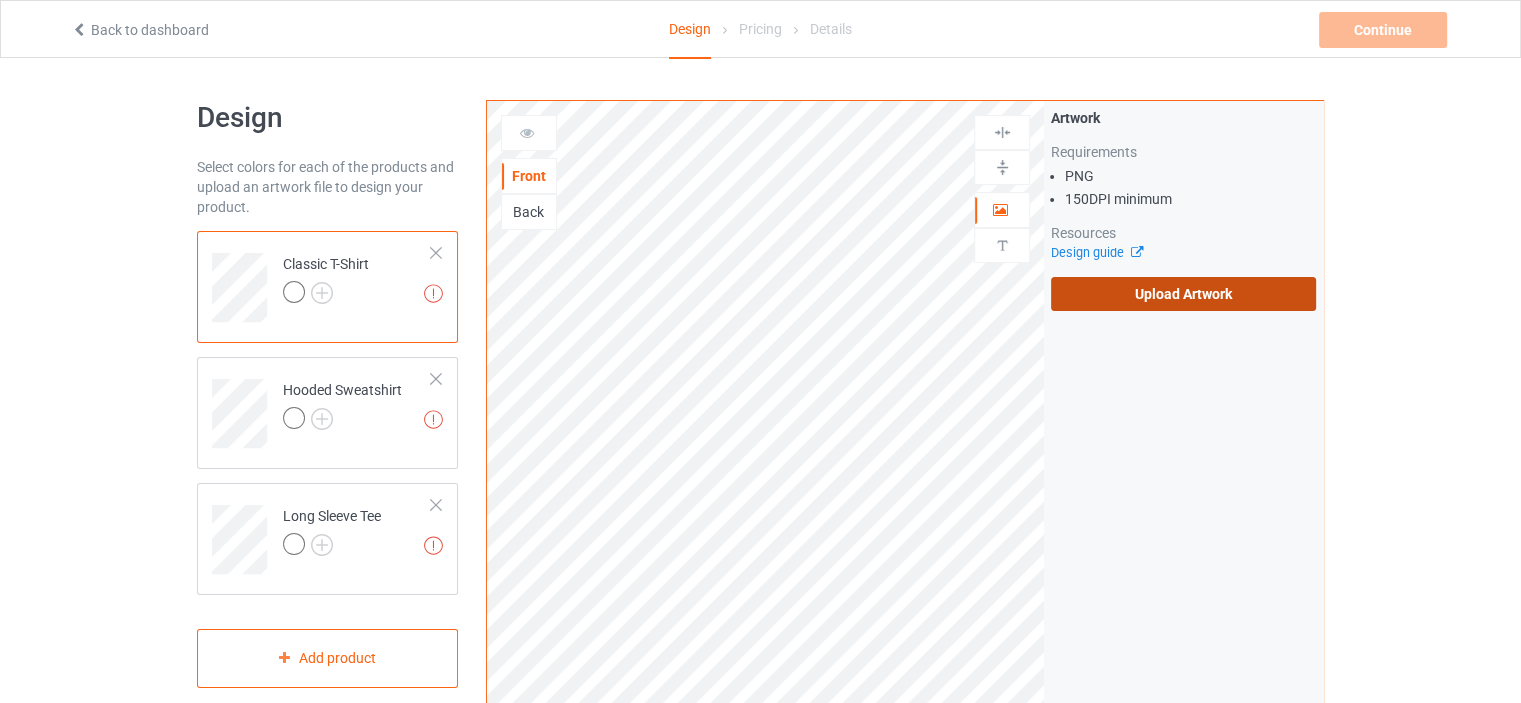 click on "Upload Artwork" at bounding box center (1183, 294) 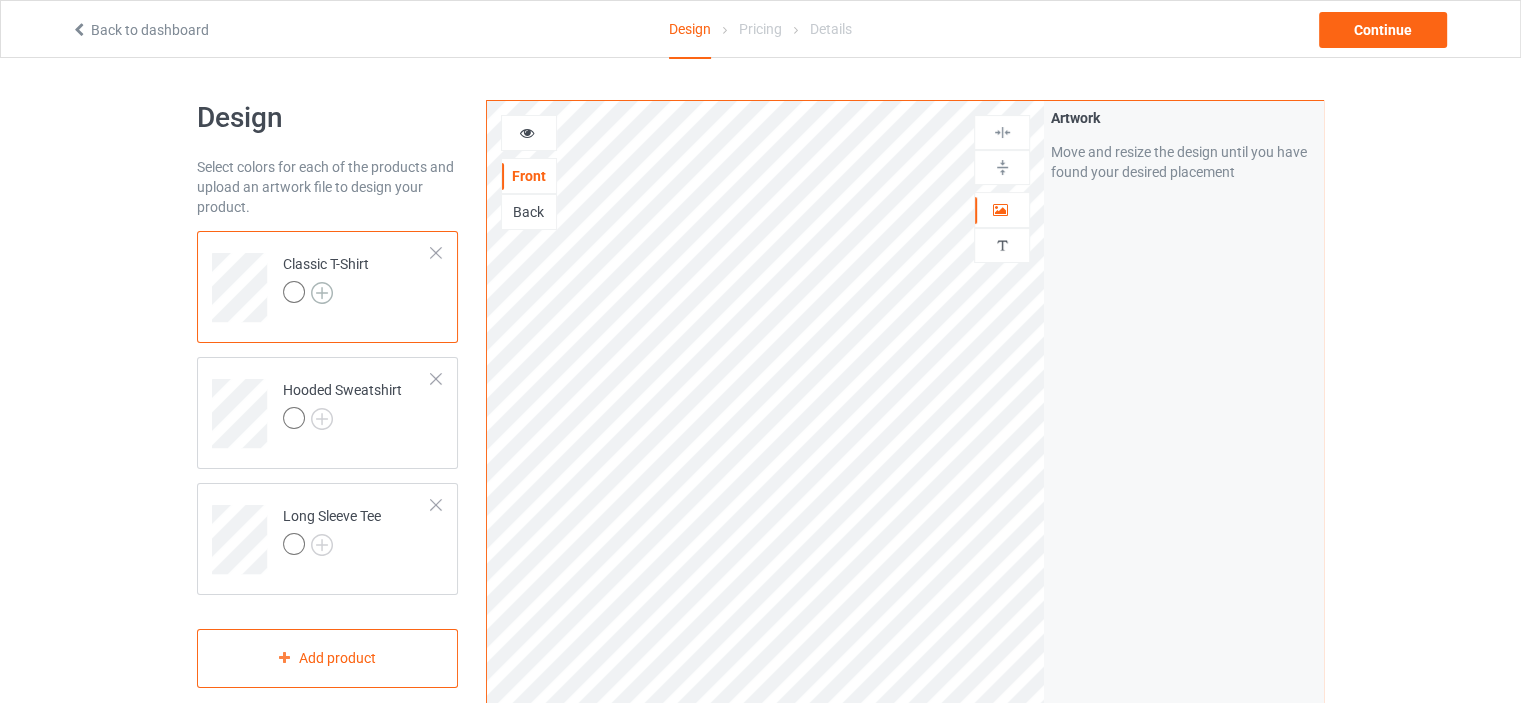 click at bounding box center [322, 293] 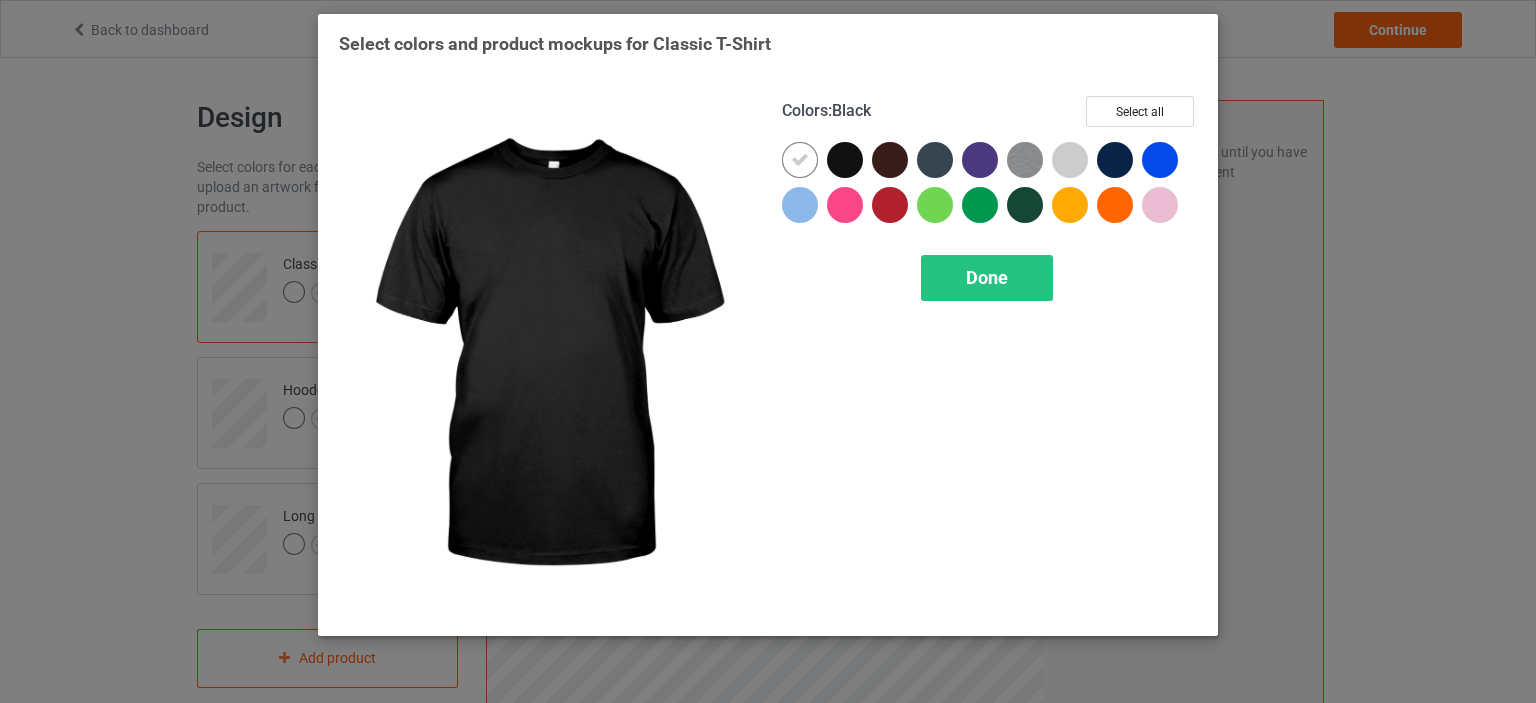 drag, startPoint x: 844, startPoint y: 158, endPoint x: 828, endPoint y: 159, distance: 16.03122 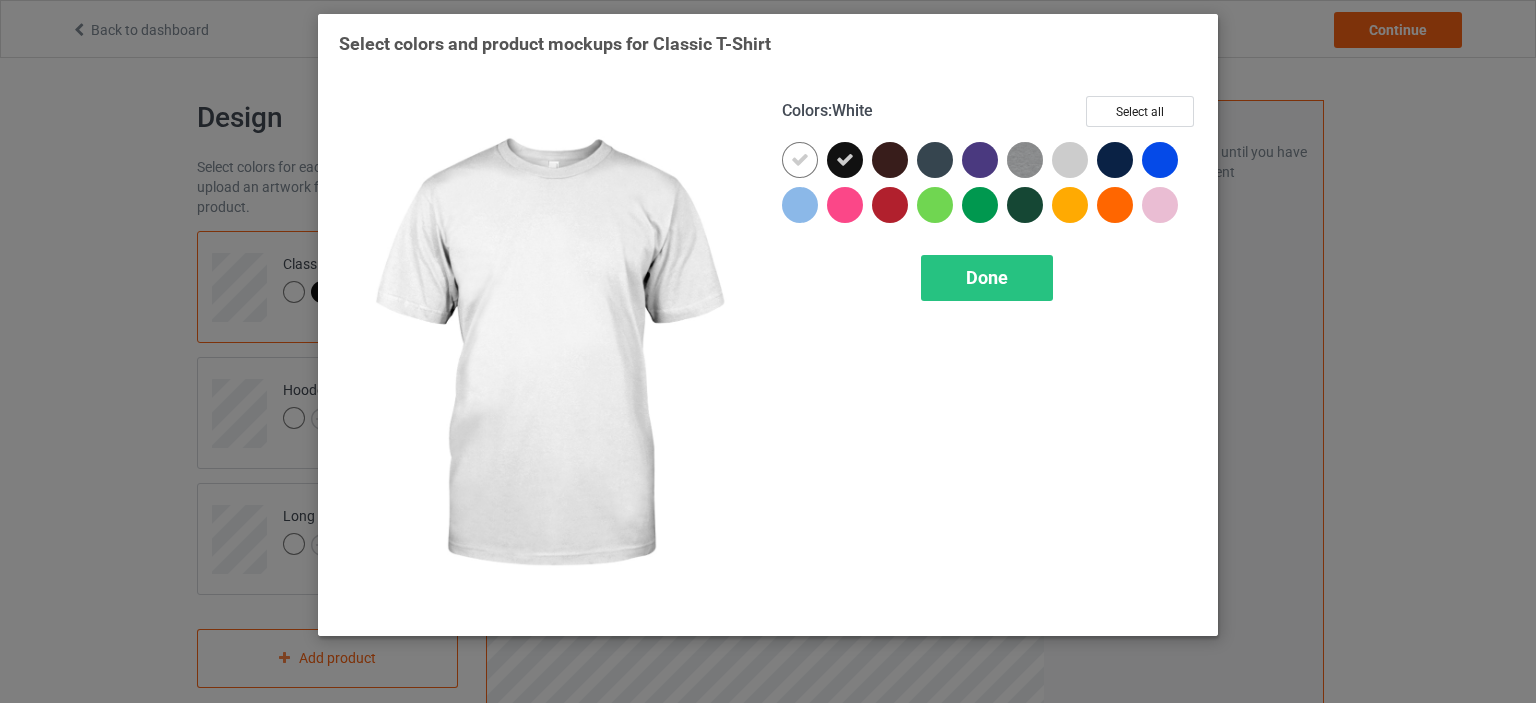 click at bounding box center [800, 160] 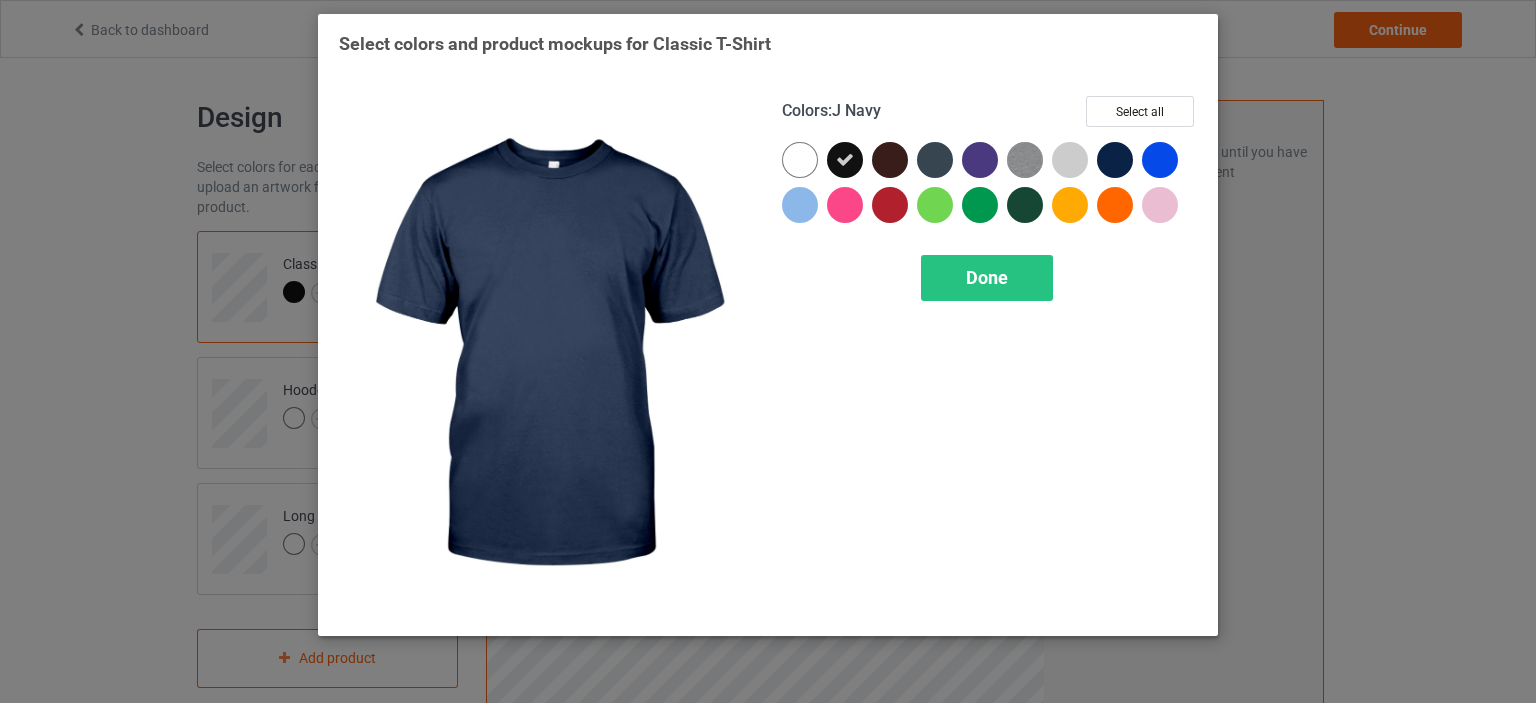 click at bounding box center [1115, 160] 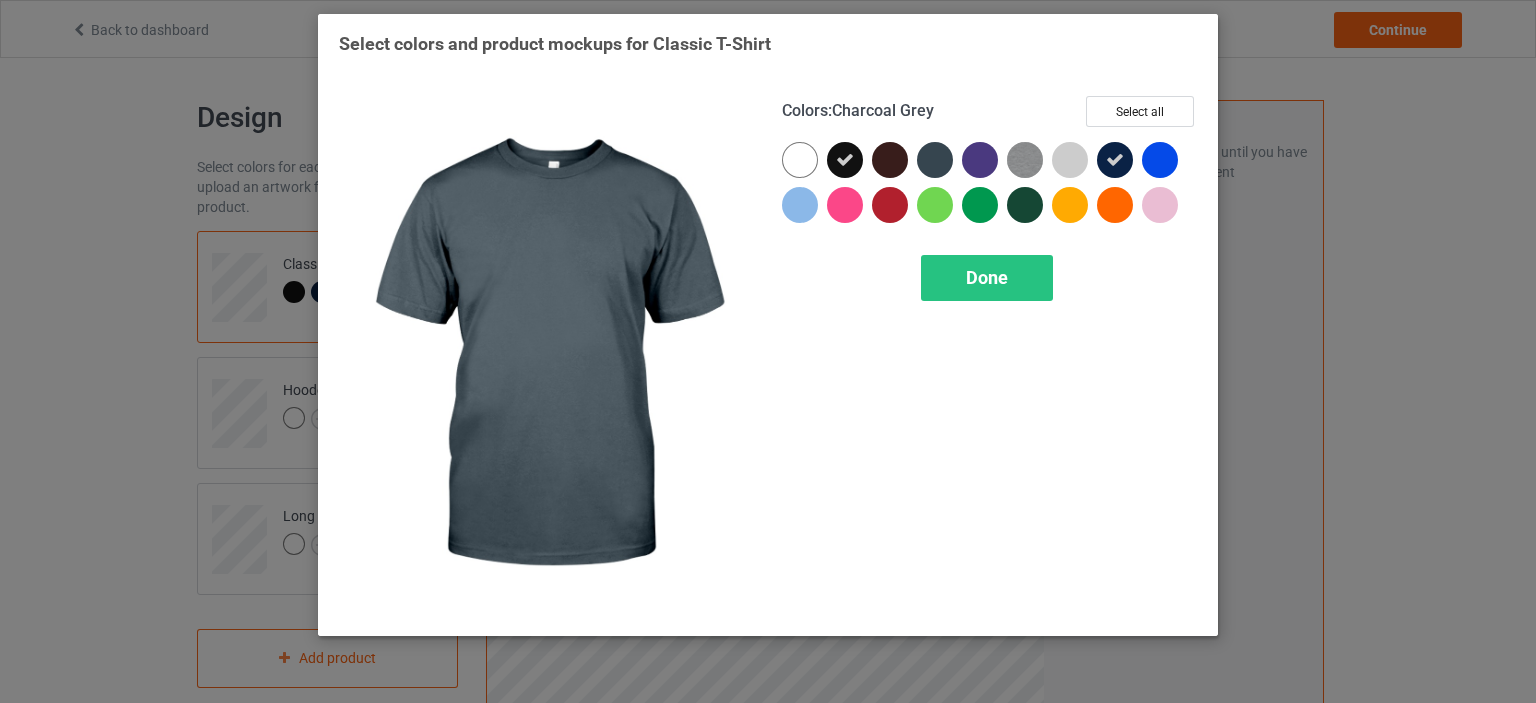 click at bounding box center (935, 160) 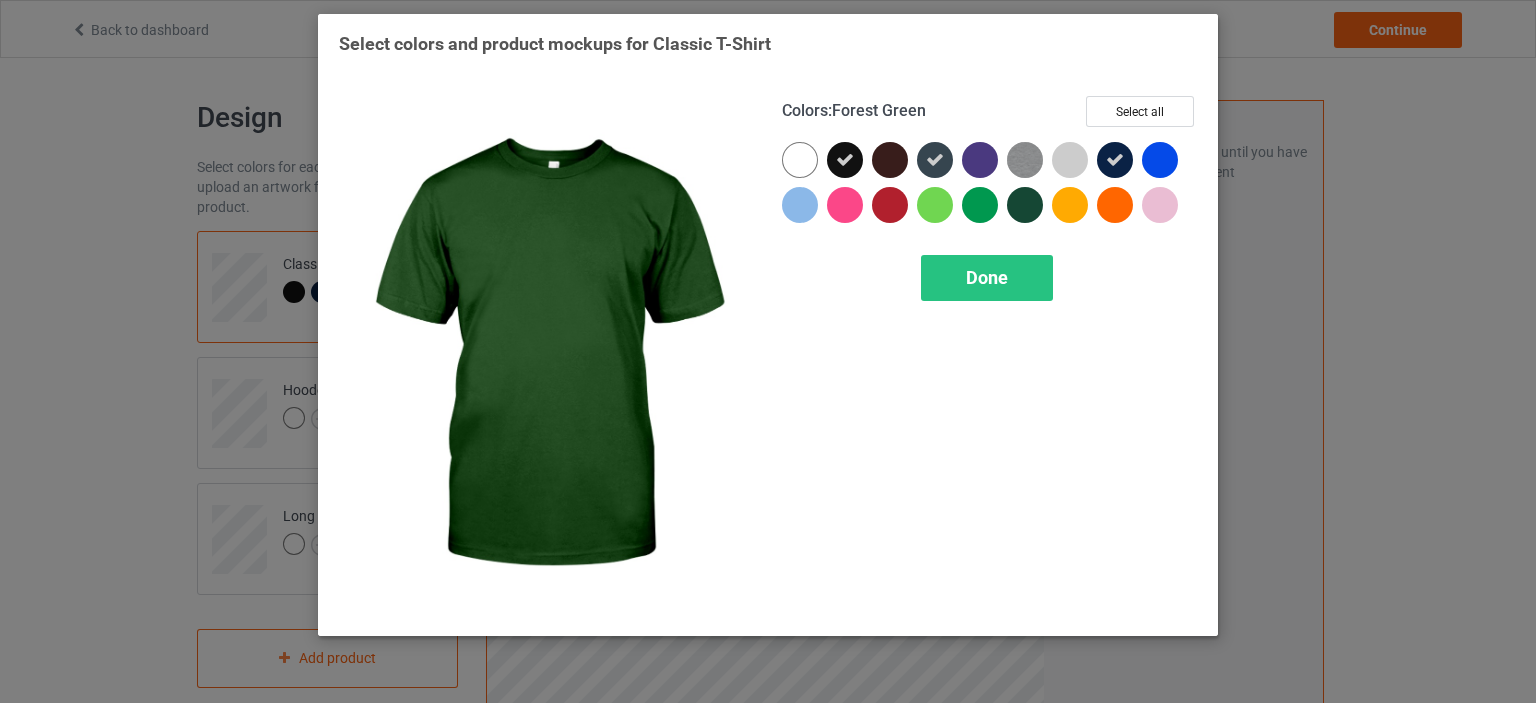 click at bounding box center [1025, 205] 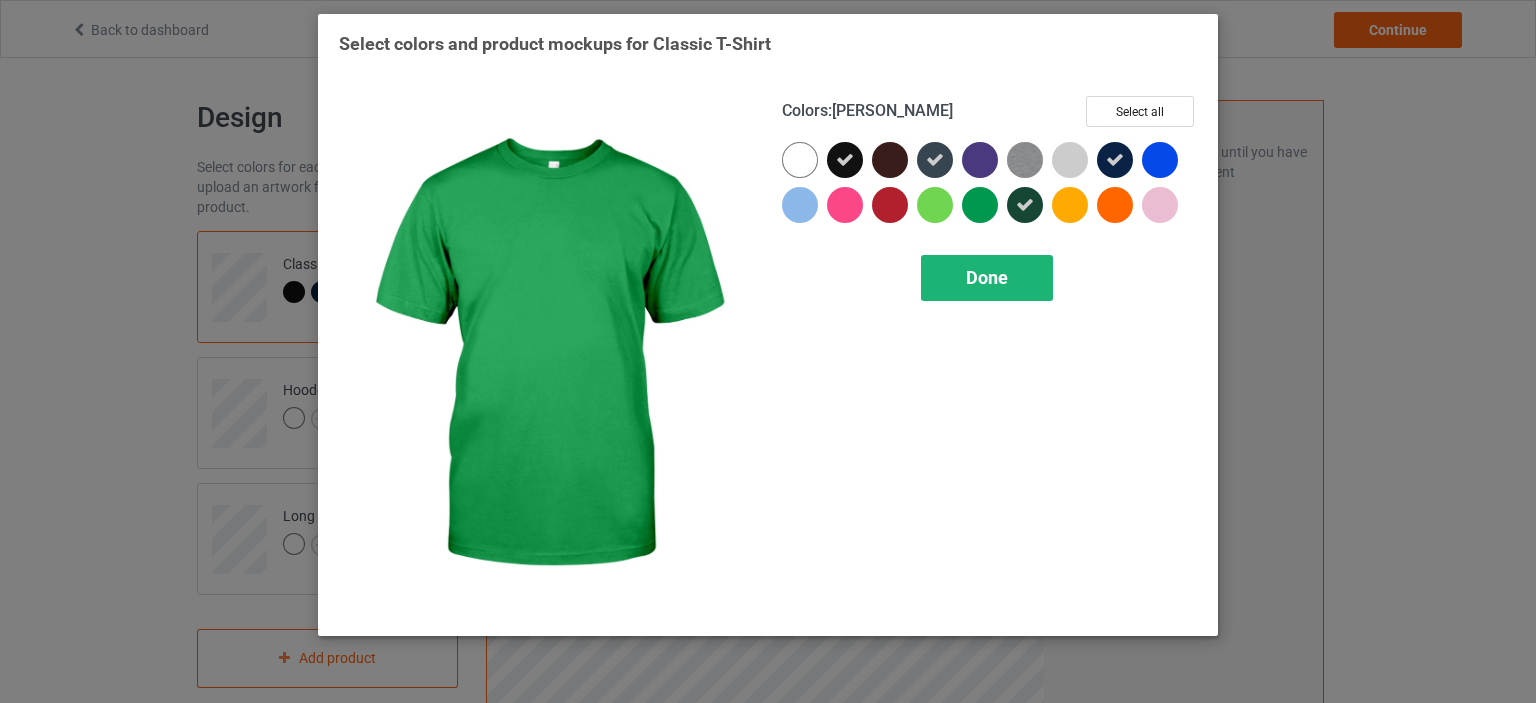click on "Done" at bounding box center (987, 277) 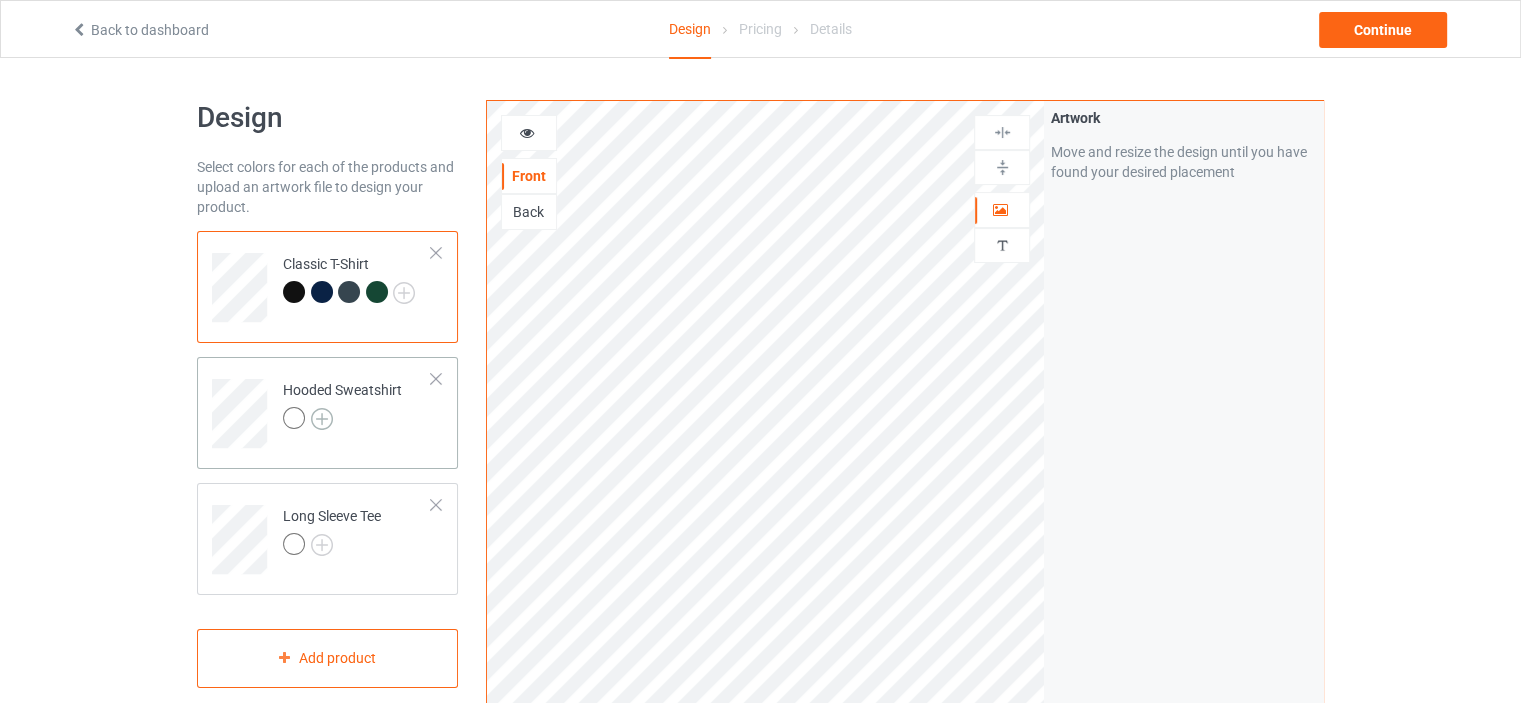 click at bounding box center (322, 419) 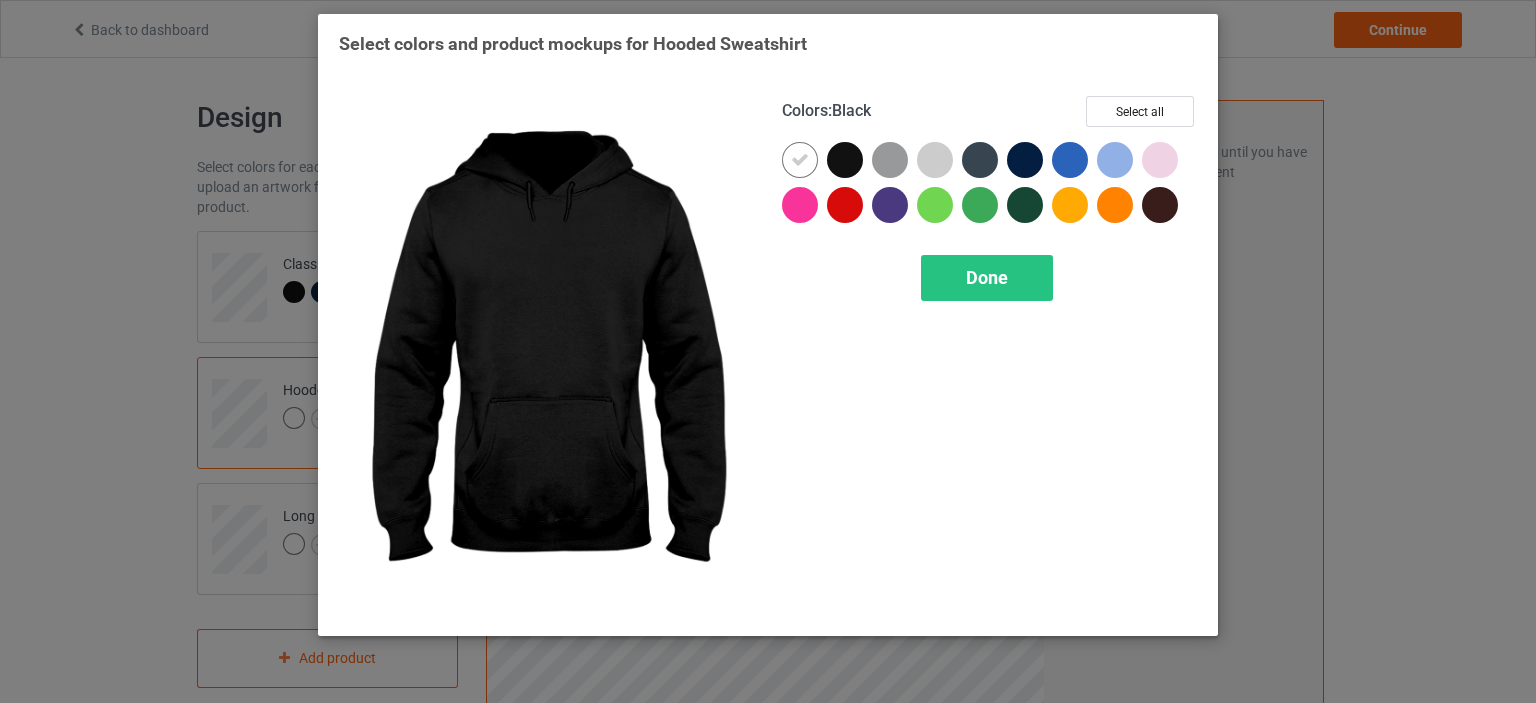 click at bounding box center (845, 160) 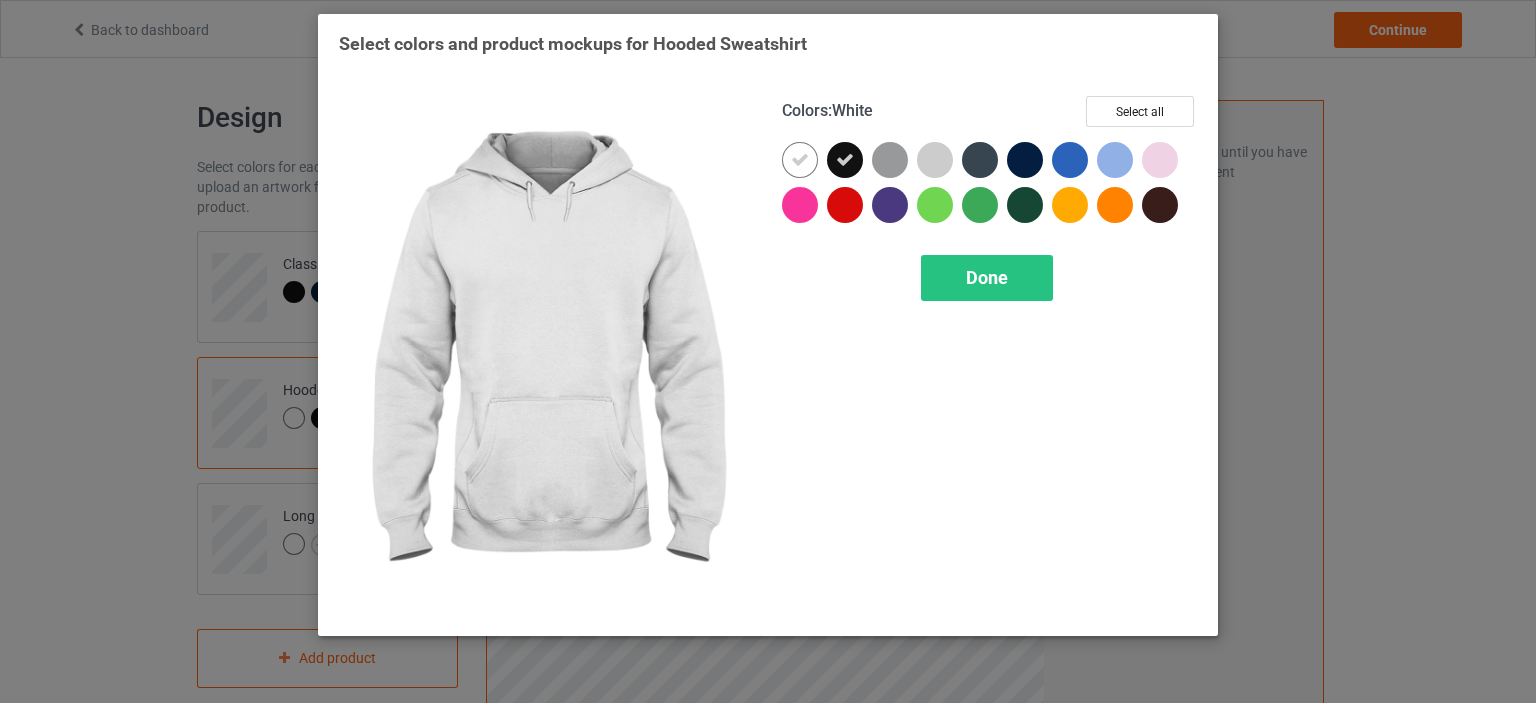 click at bounding box center [800, 160] 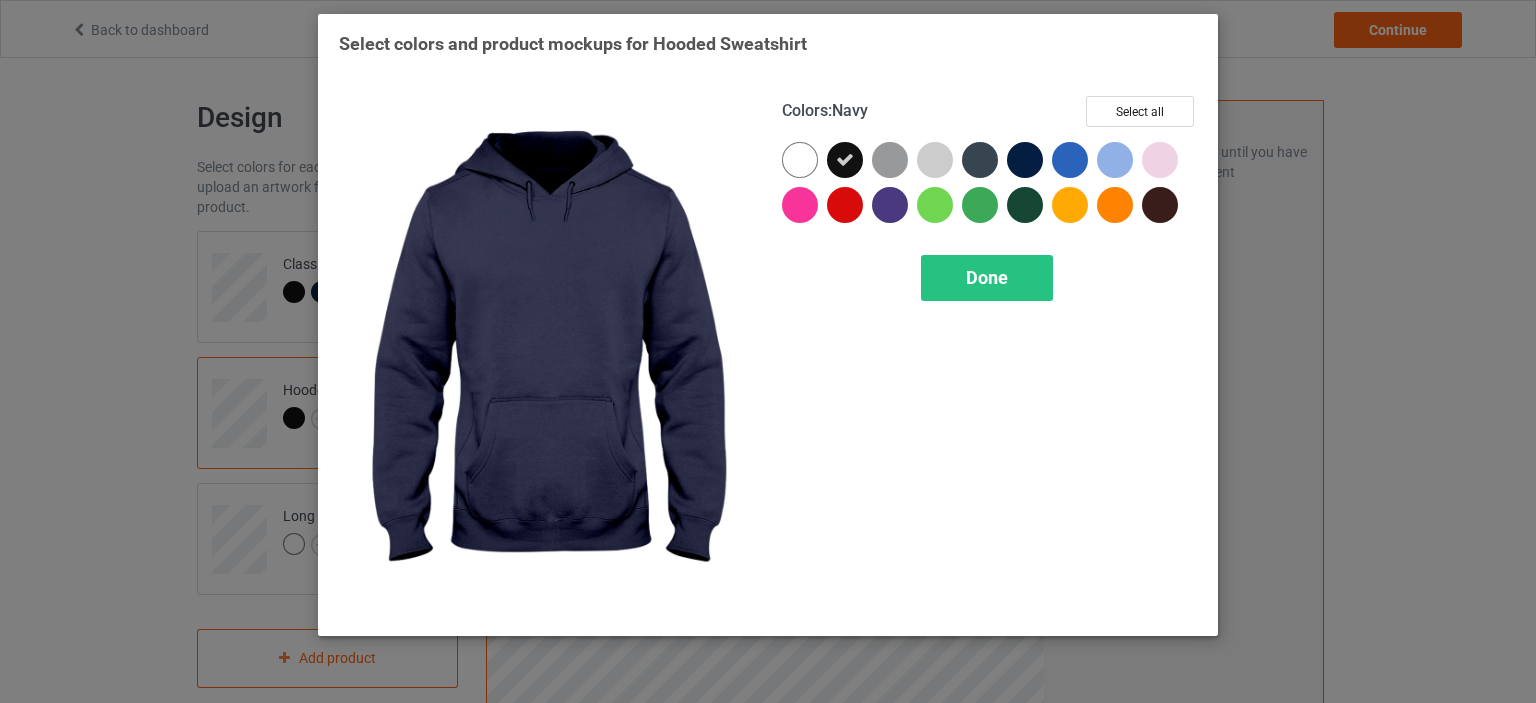 click at bounding box center (1025, 160) 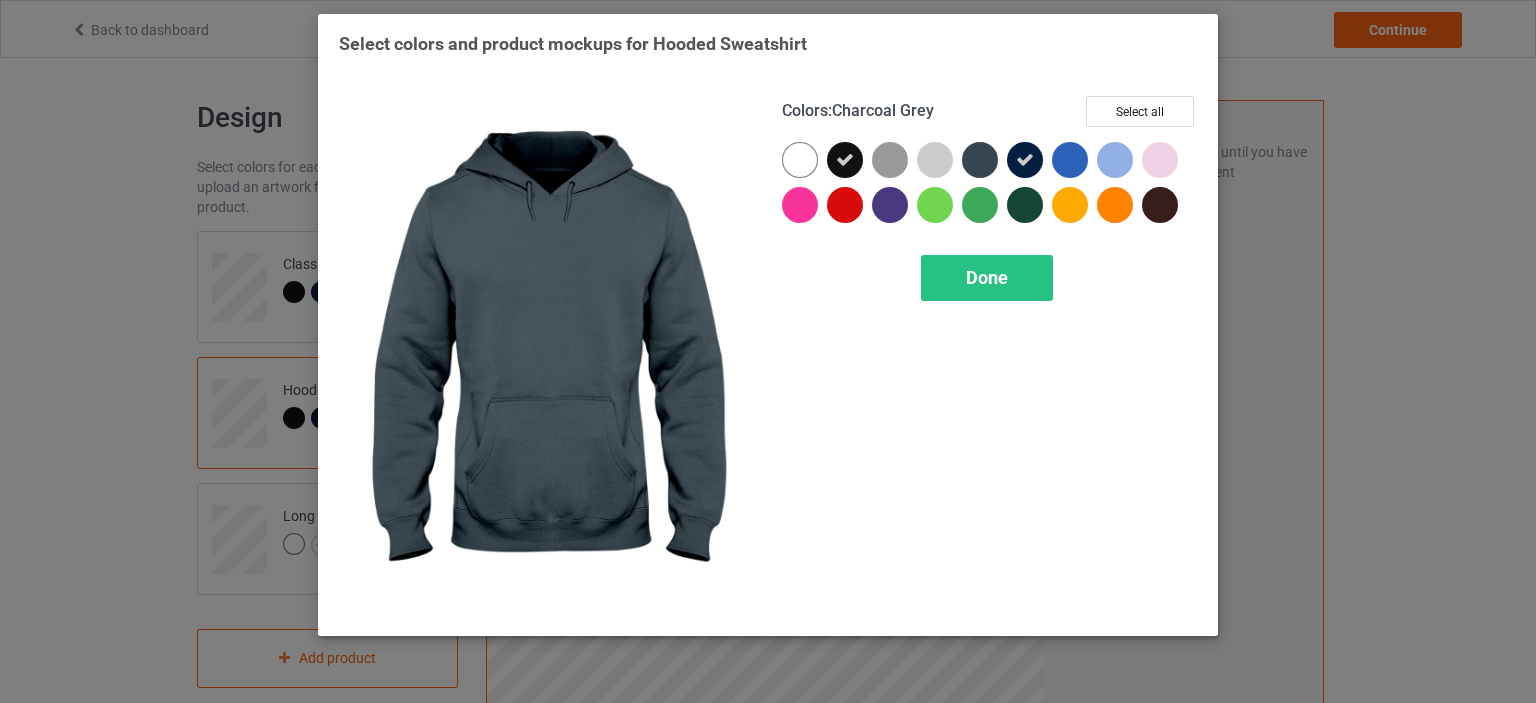 click at bounding box center (980, 160) 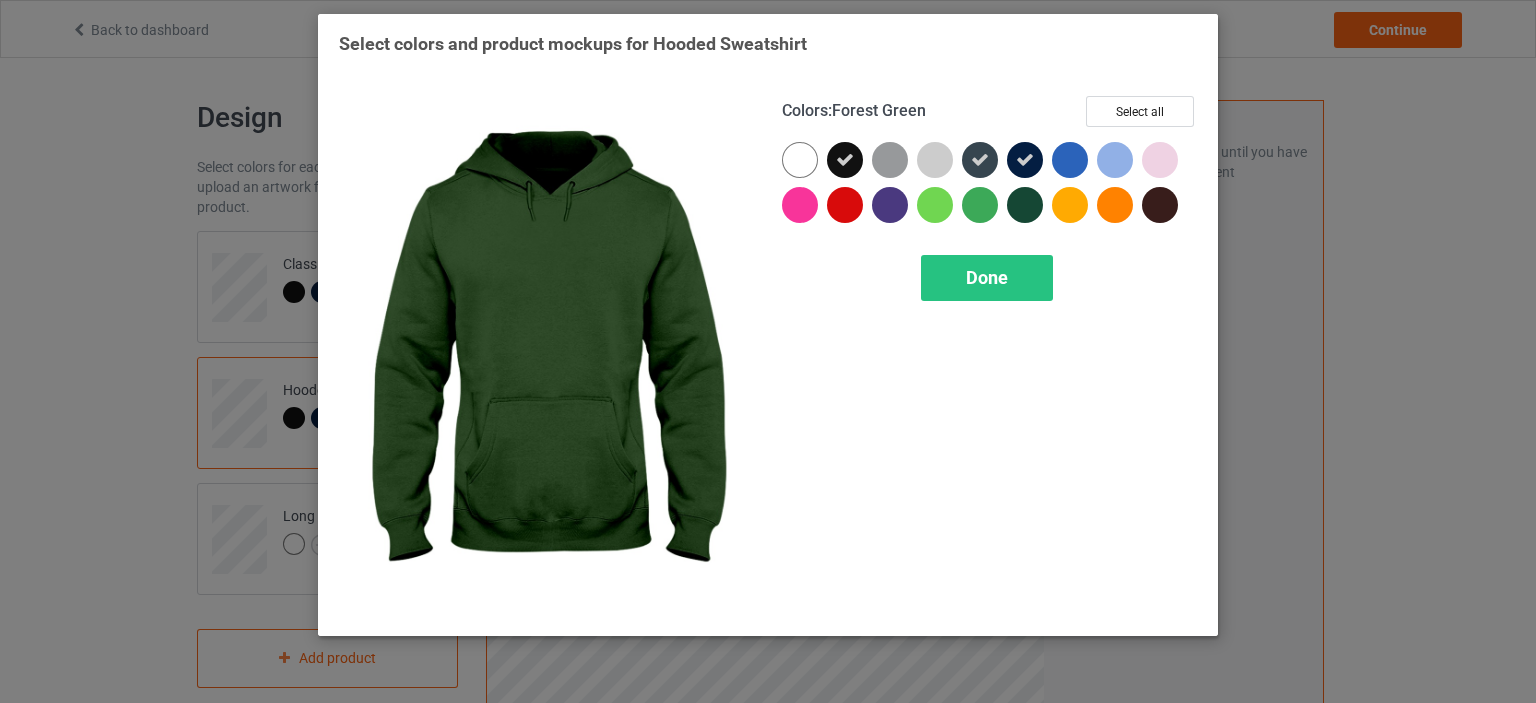 click at bounding box center (1025, 205) 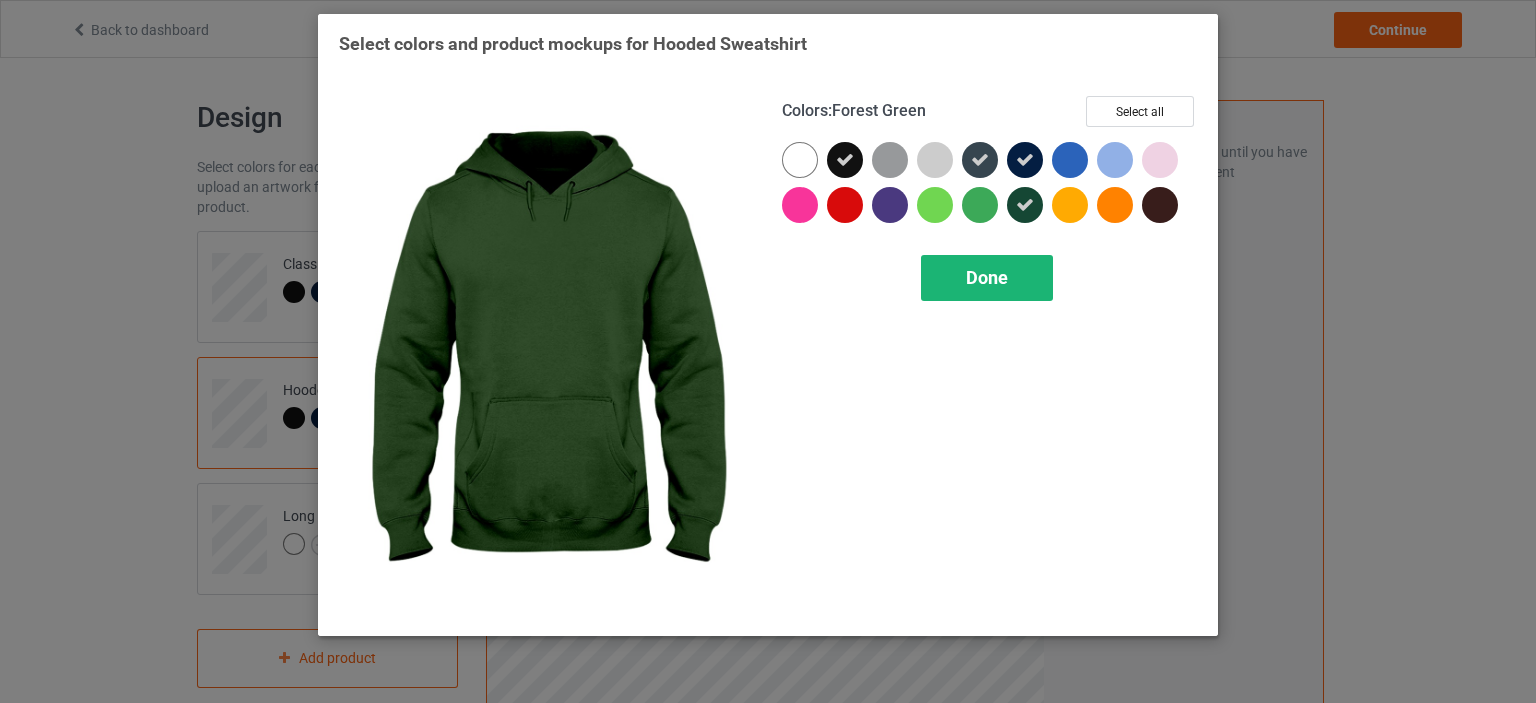 click on "Done" at bounding box center (987, 277) 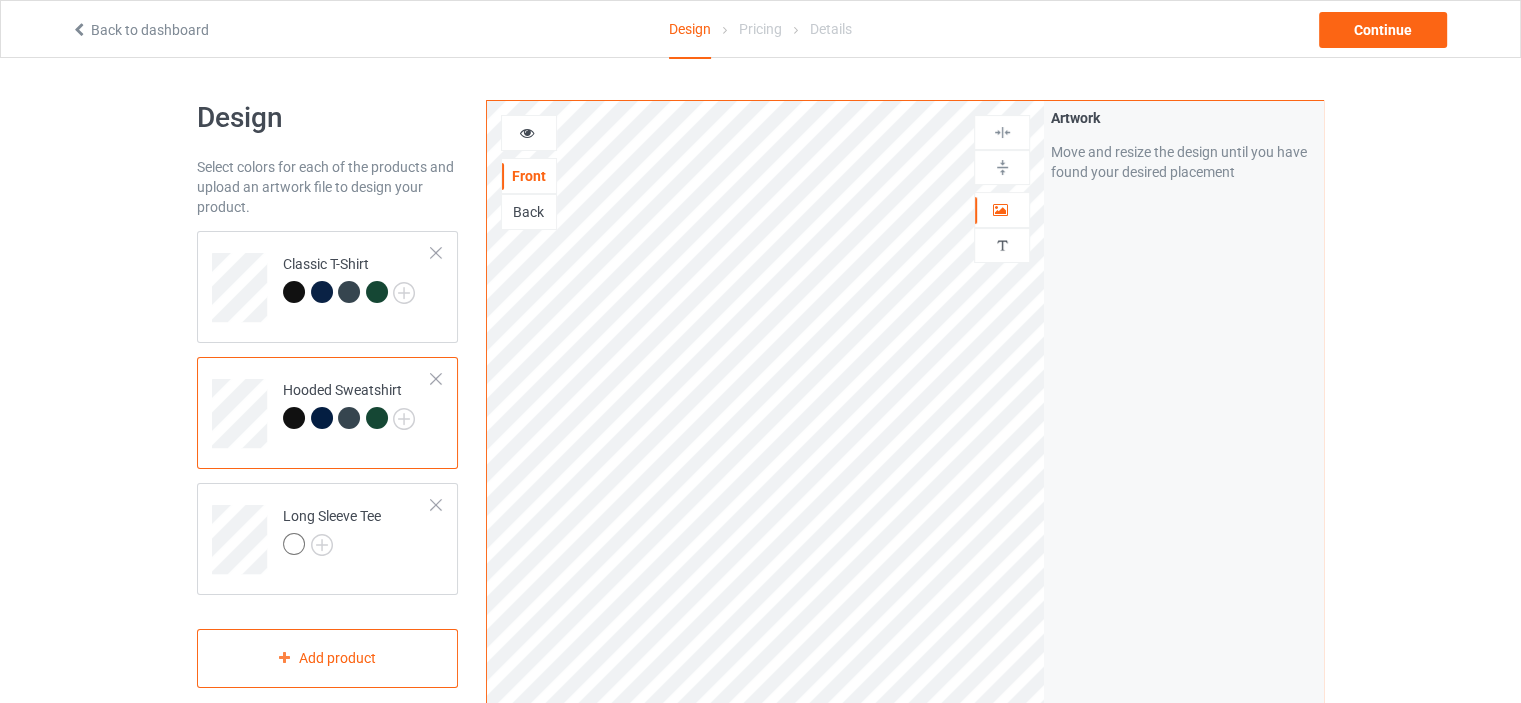 scroll, scrollTop: 100, scrollLeft: 0, axis: vertical 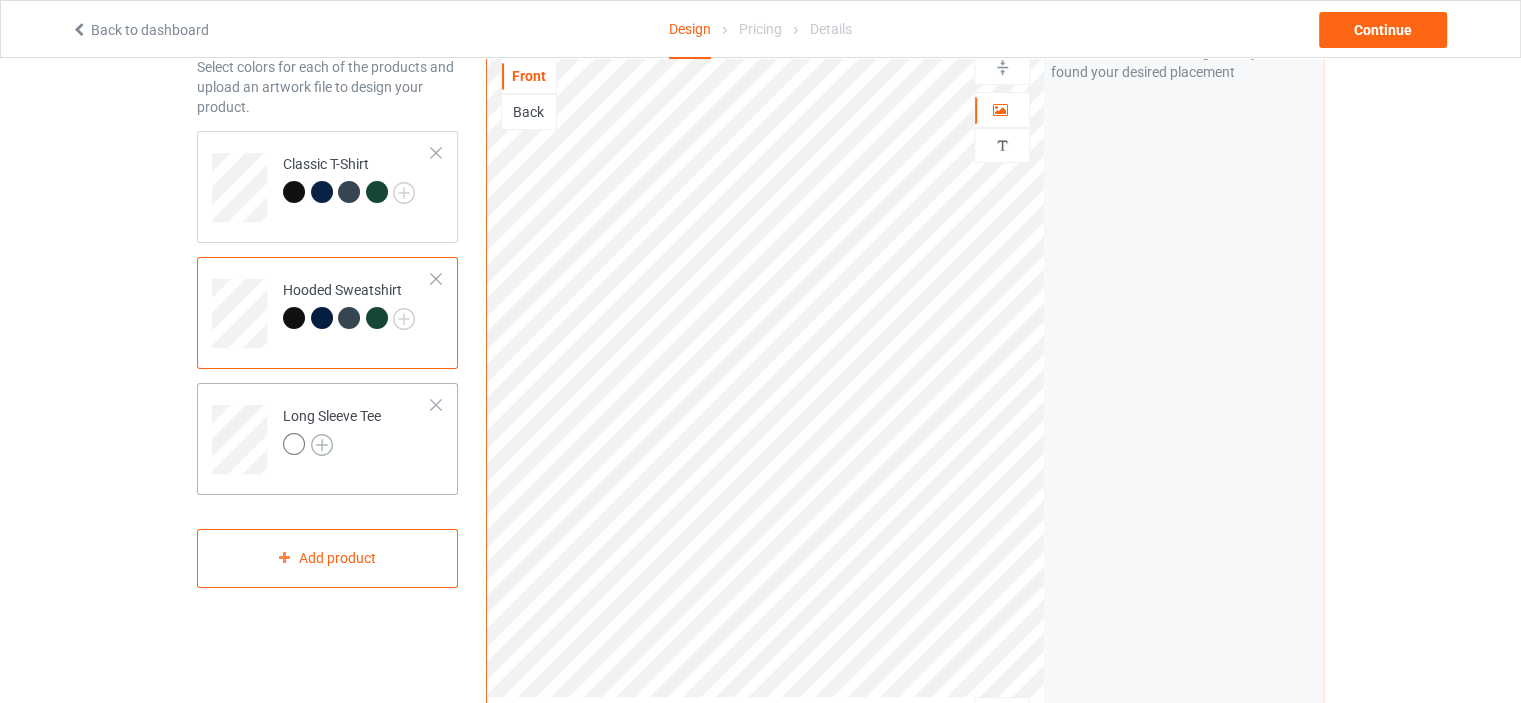 click at bounding box center (322, 445) 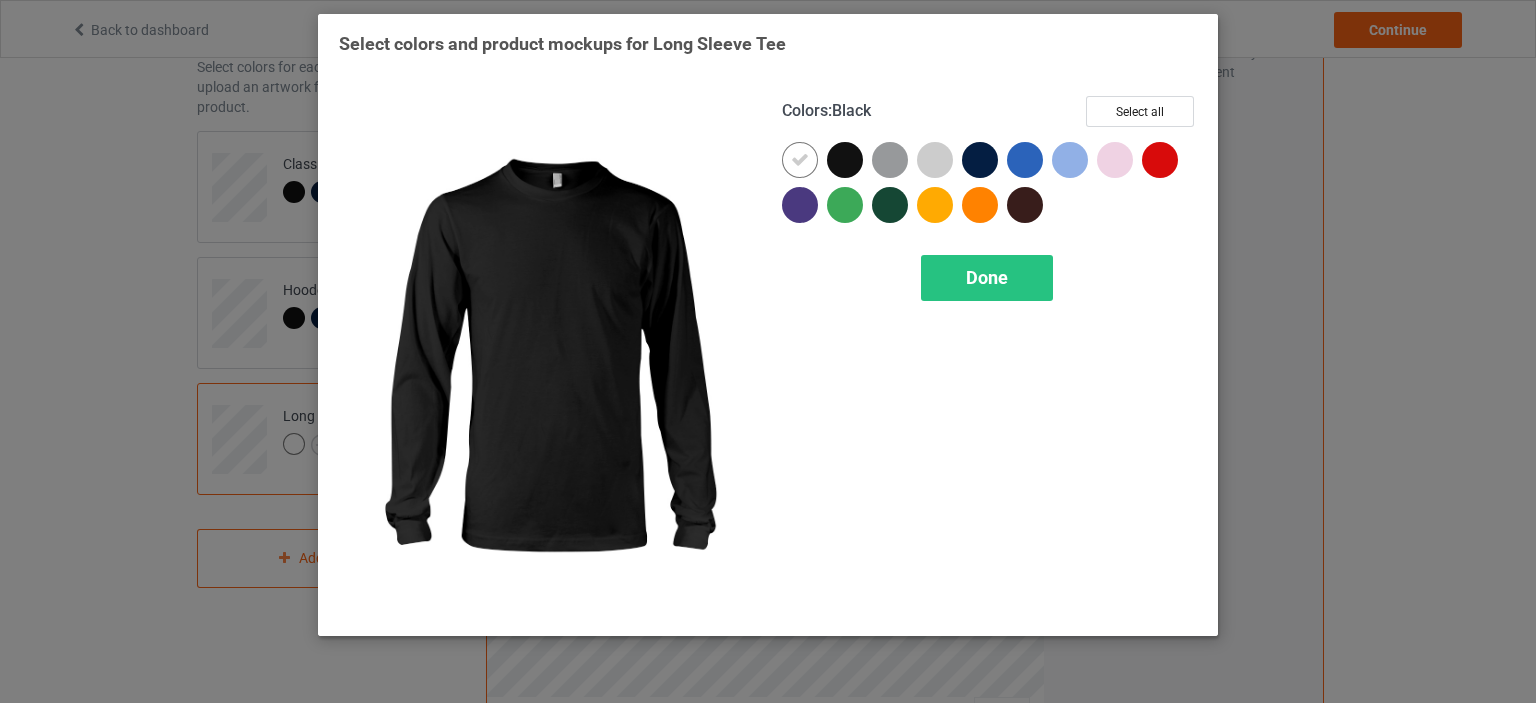 drag, startPoint x: 832, startPoint y: 160, endPoint x: 816, endPoint y: 159, distance: 16.03122 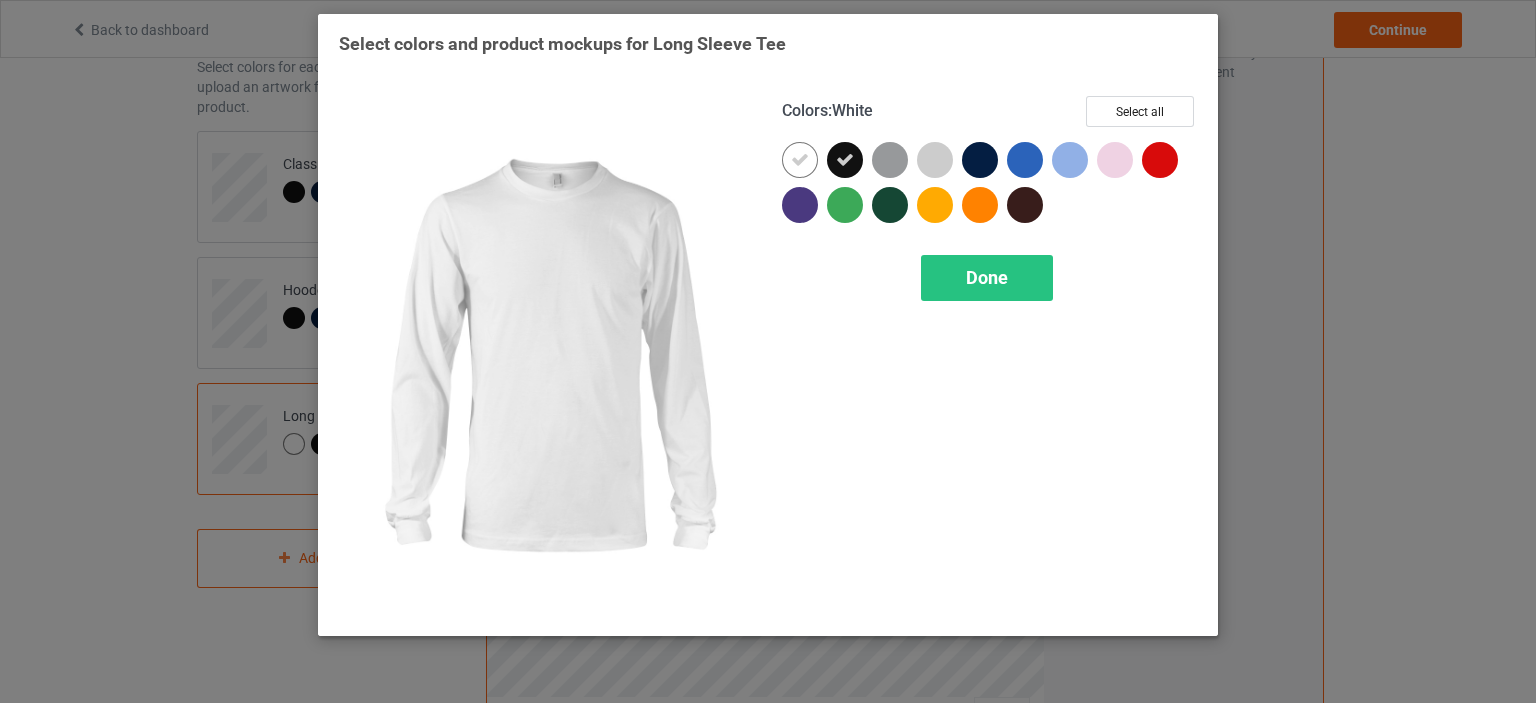 click at bounding box center [800, 160] 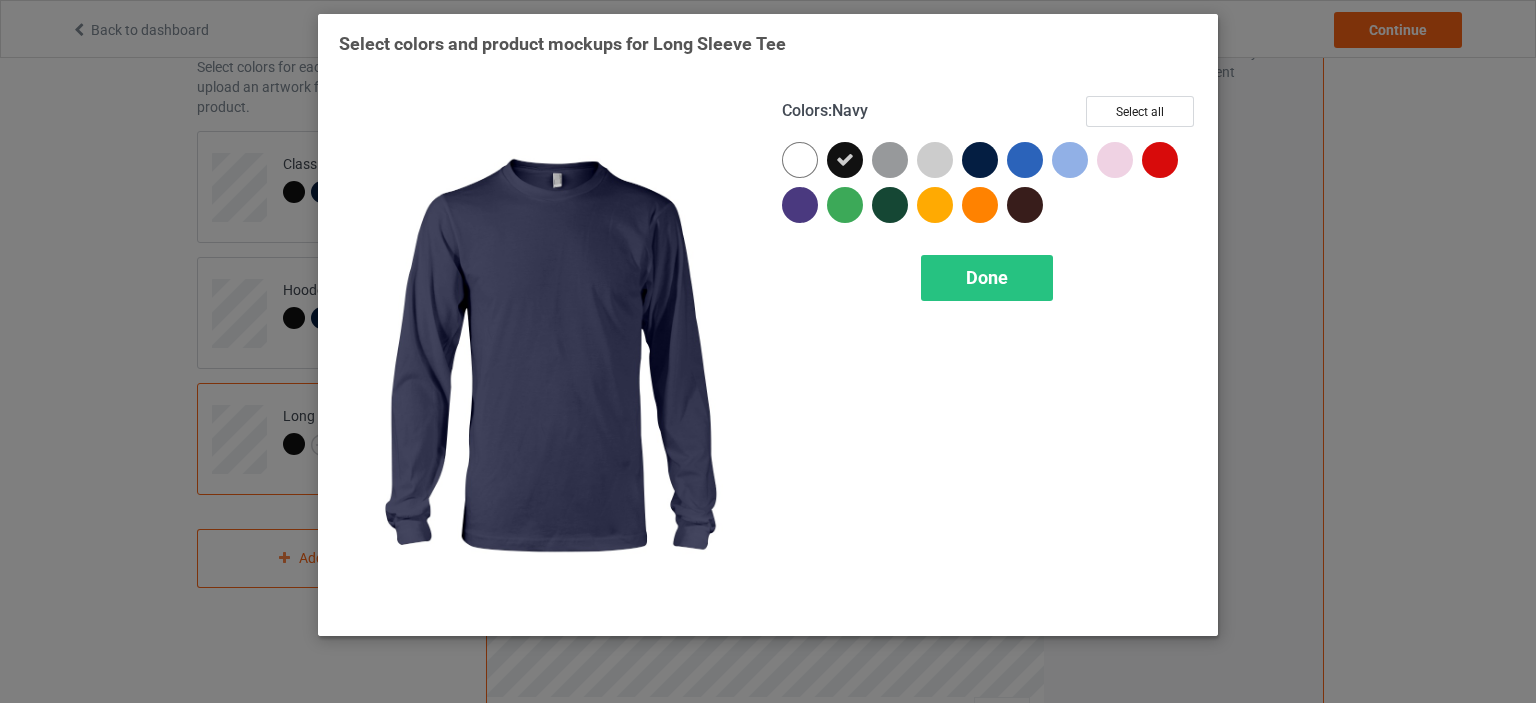 click at bounding box center (980, 160) 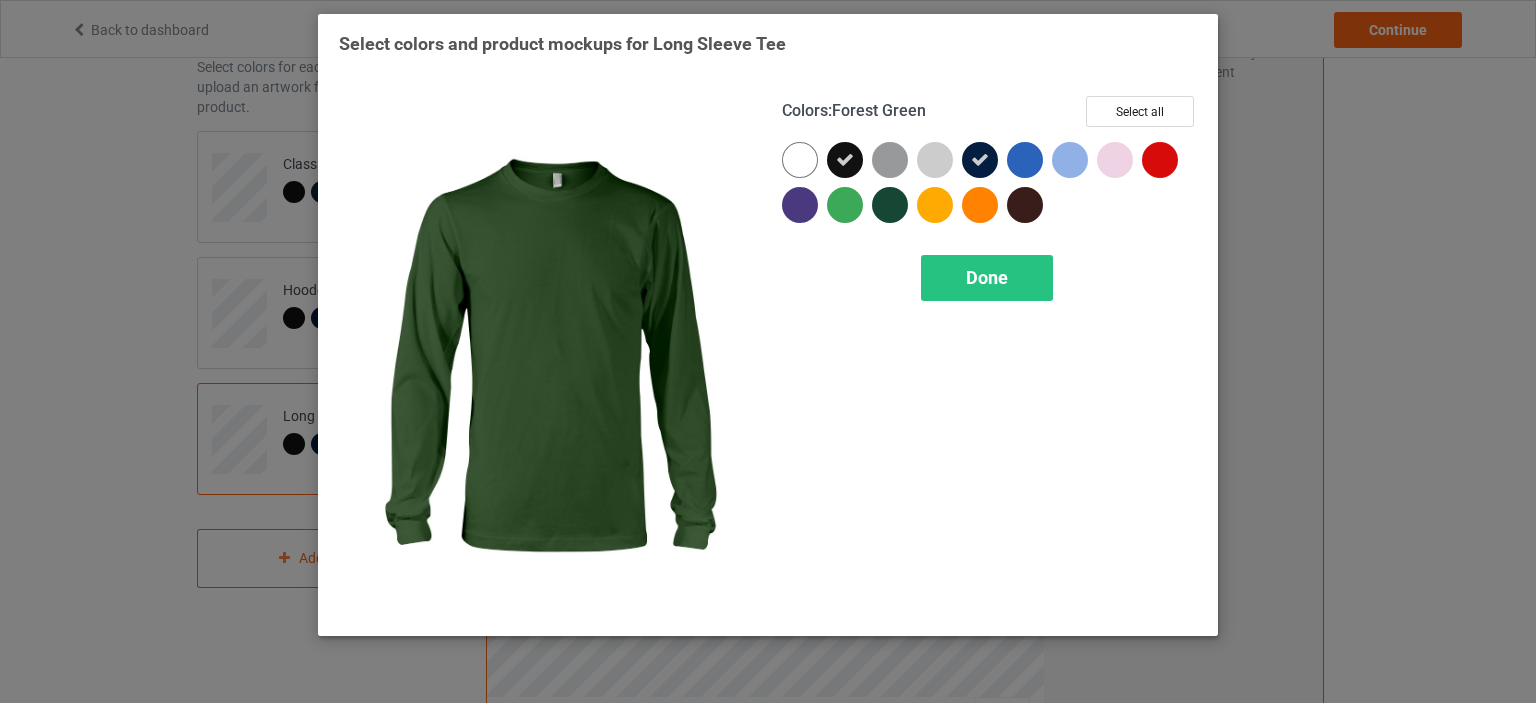 click at bounding box center (890, 205) 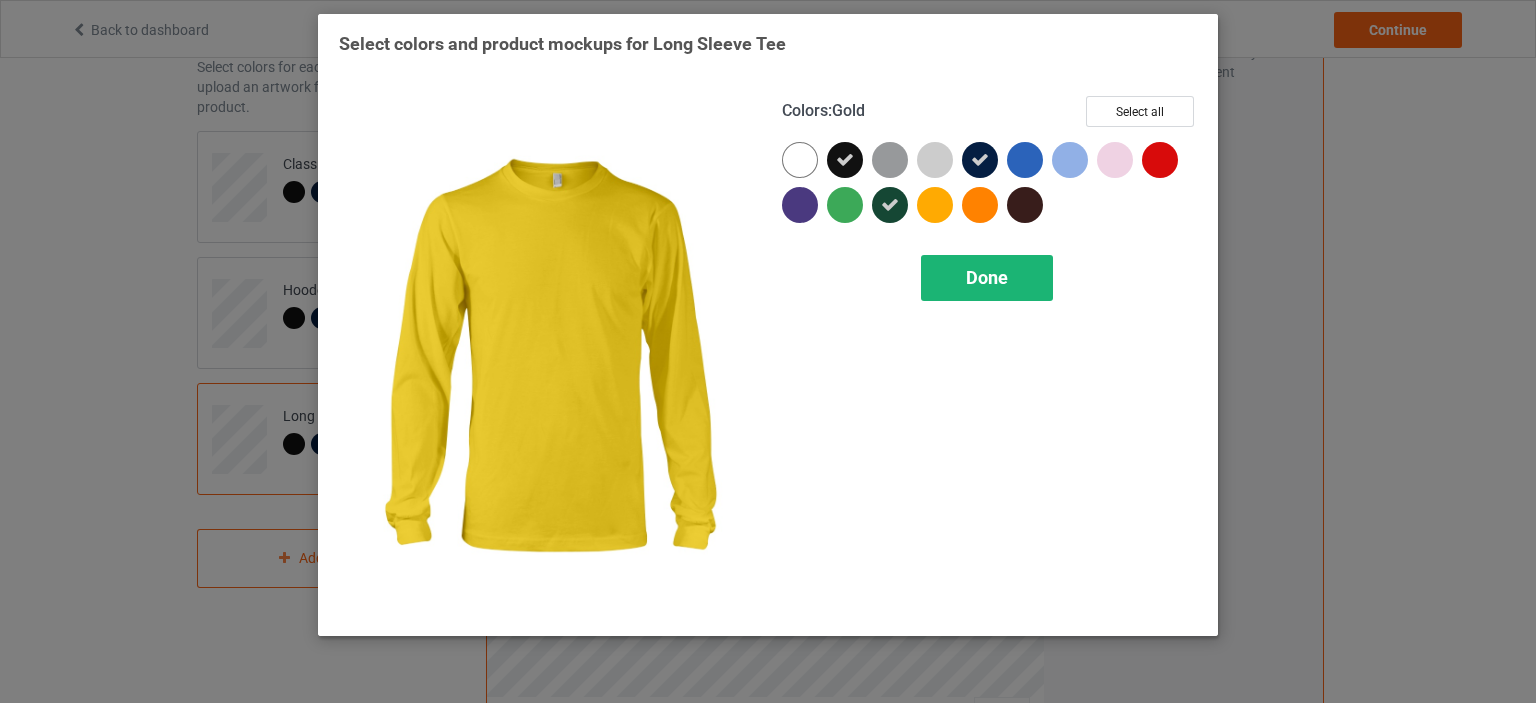 click on "Done" at bounding box center [987, 277] 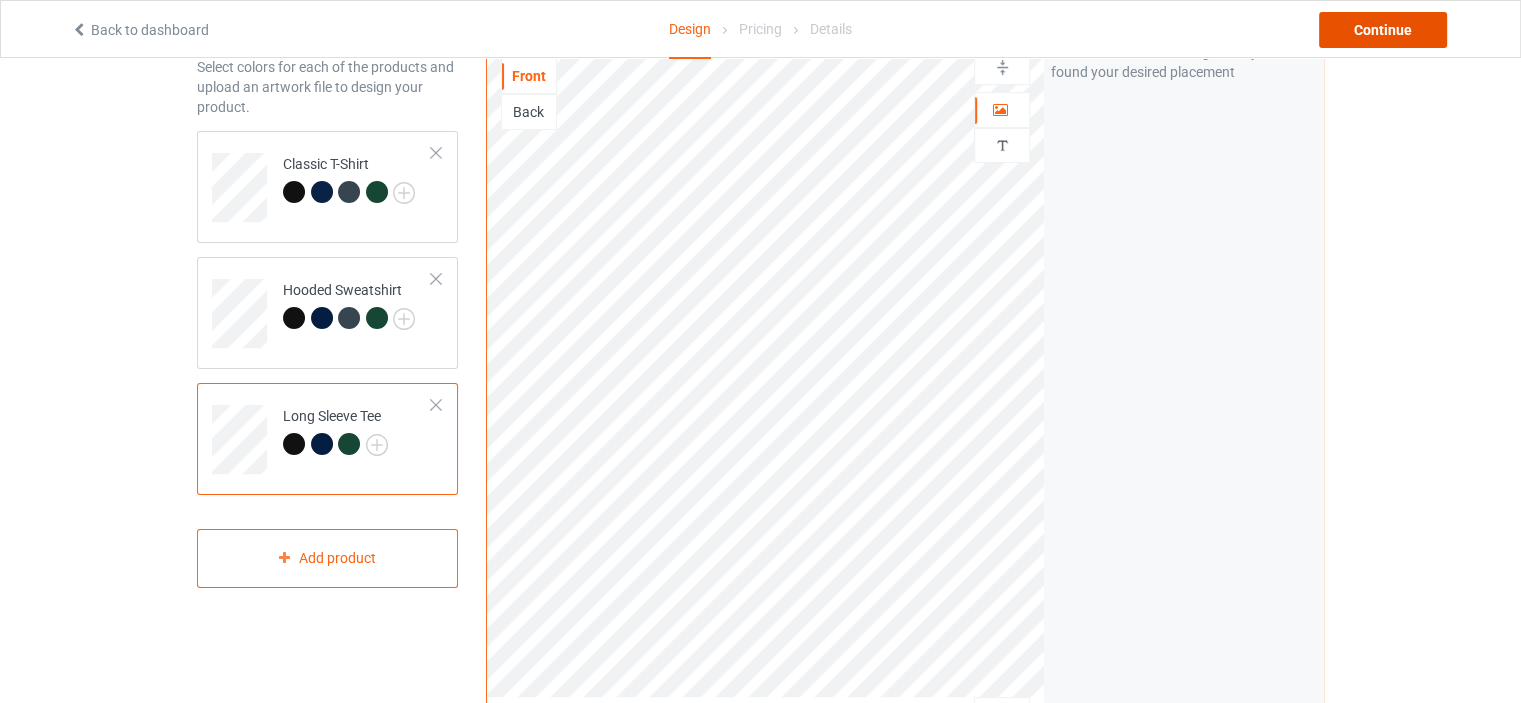 click on "Continue" at bounding box center [1383, 30] 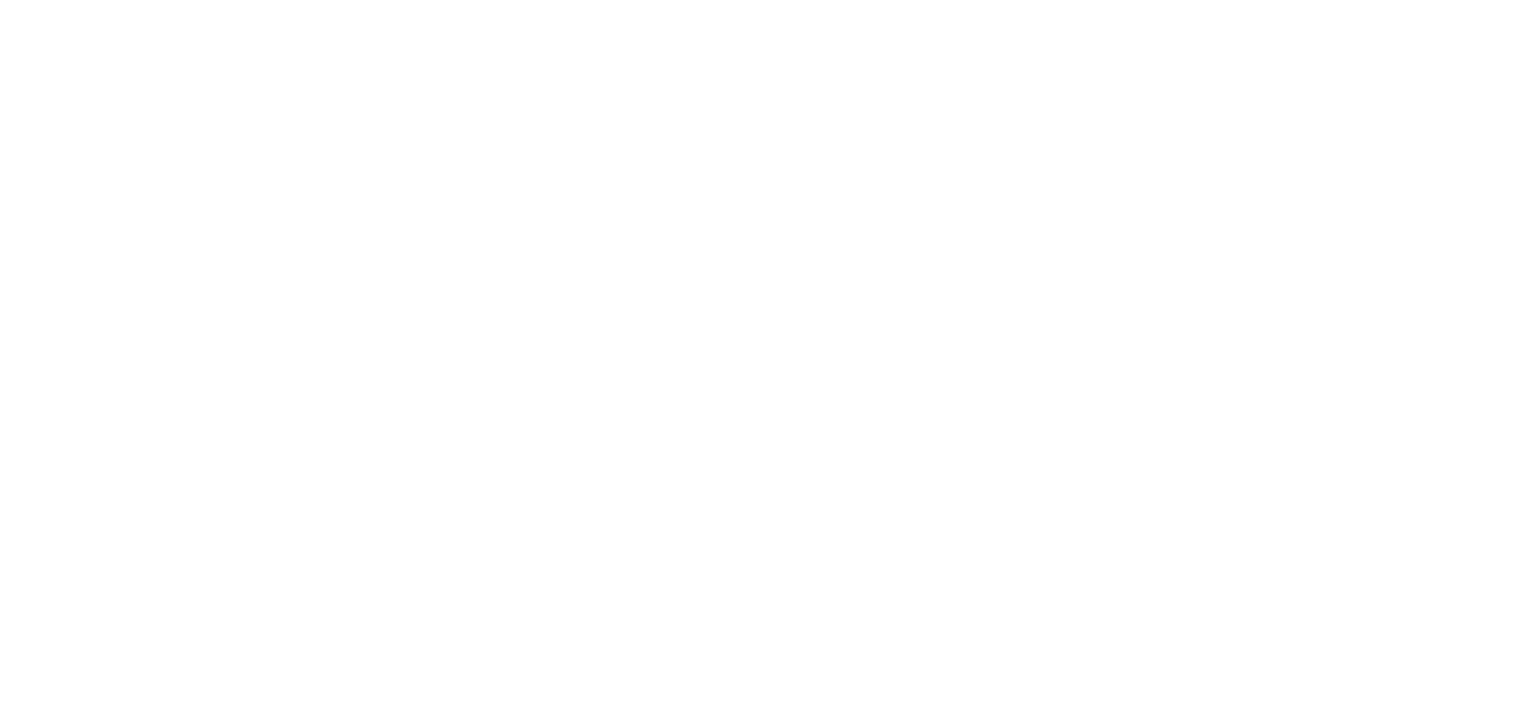 scroll, scrollTop: 0, scrollLeft: 0, axis: both 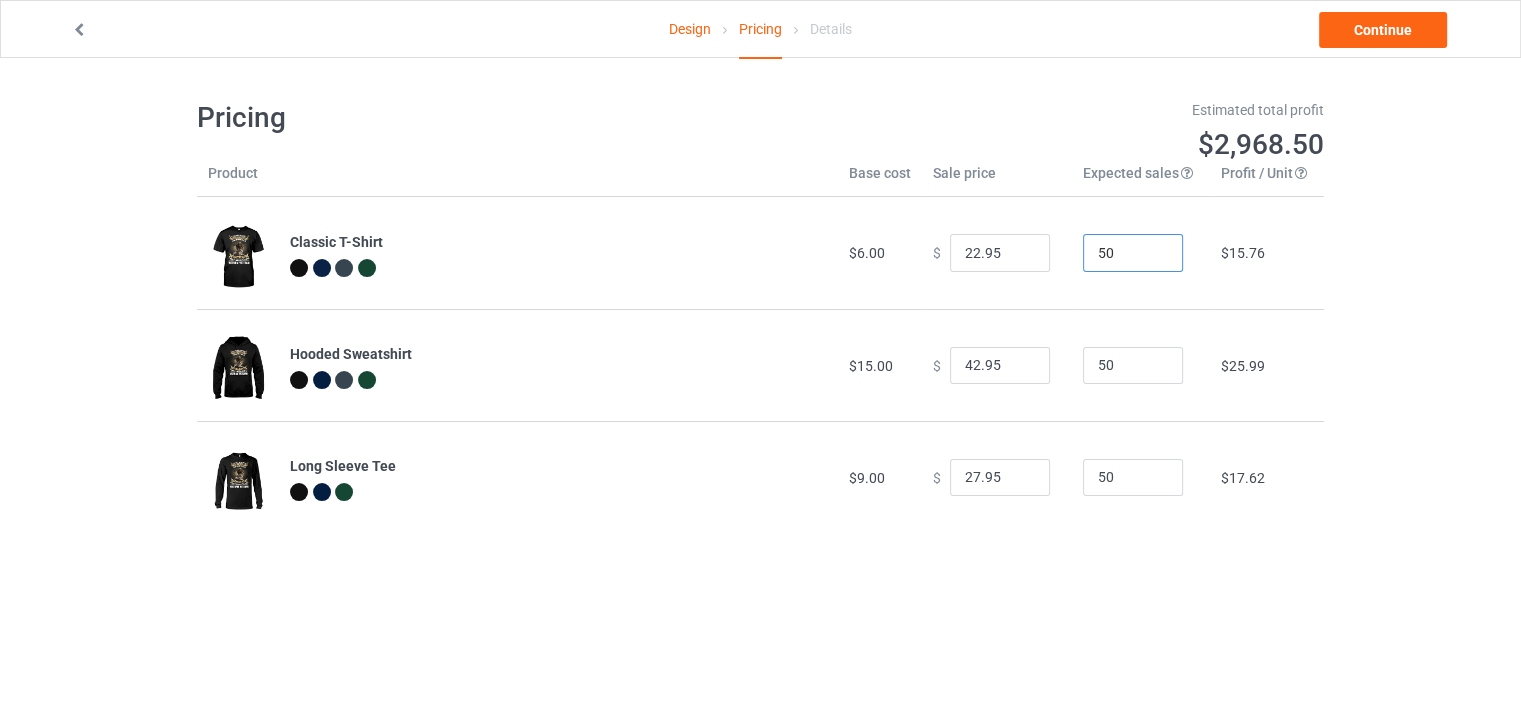 drag, startPoint x: 1108, startPoint y: 257, endPoint x: 1064, endPoint y: 258, distance: 44.011364 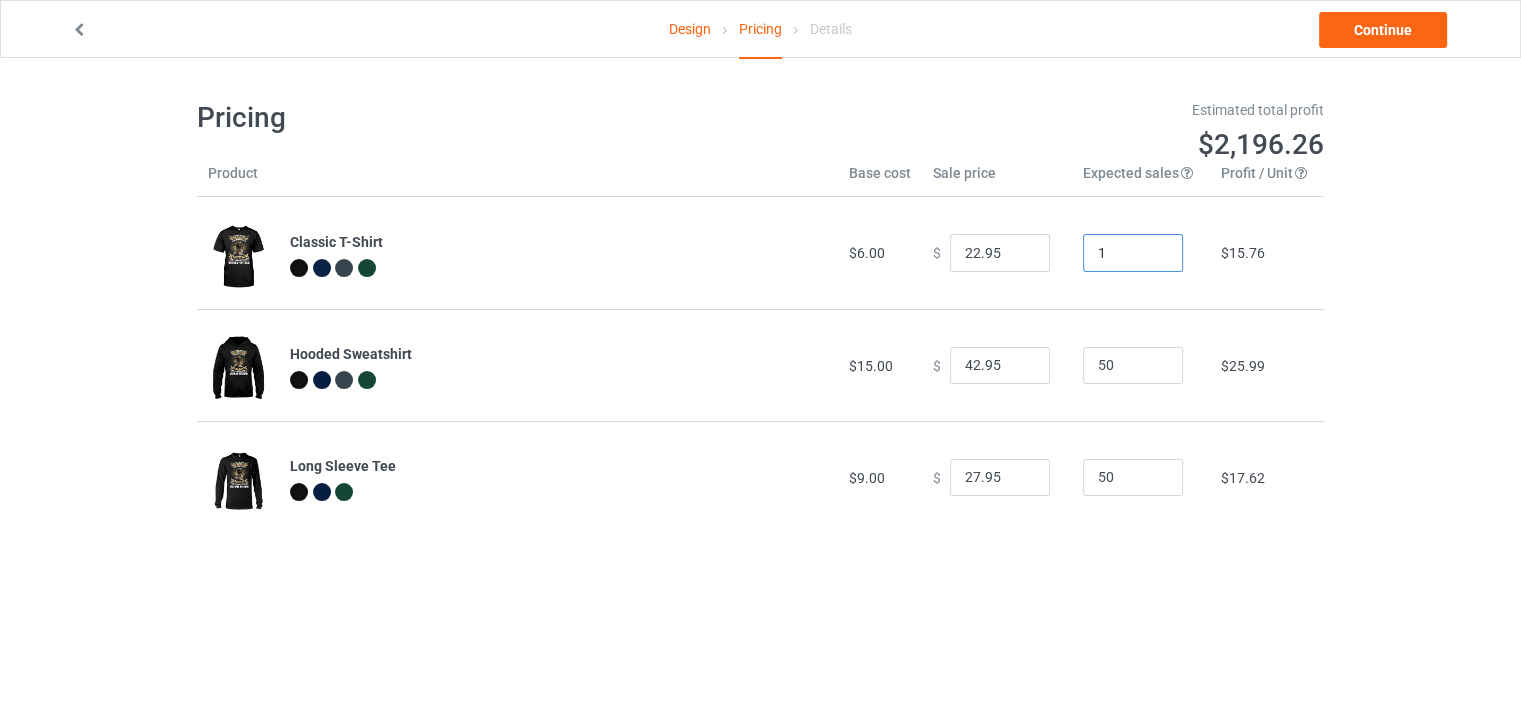 type on "1" 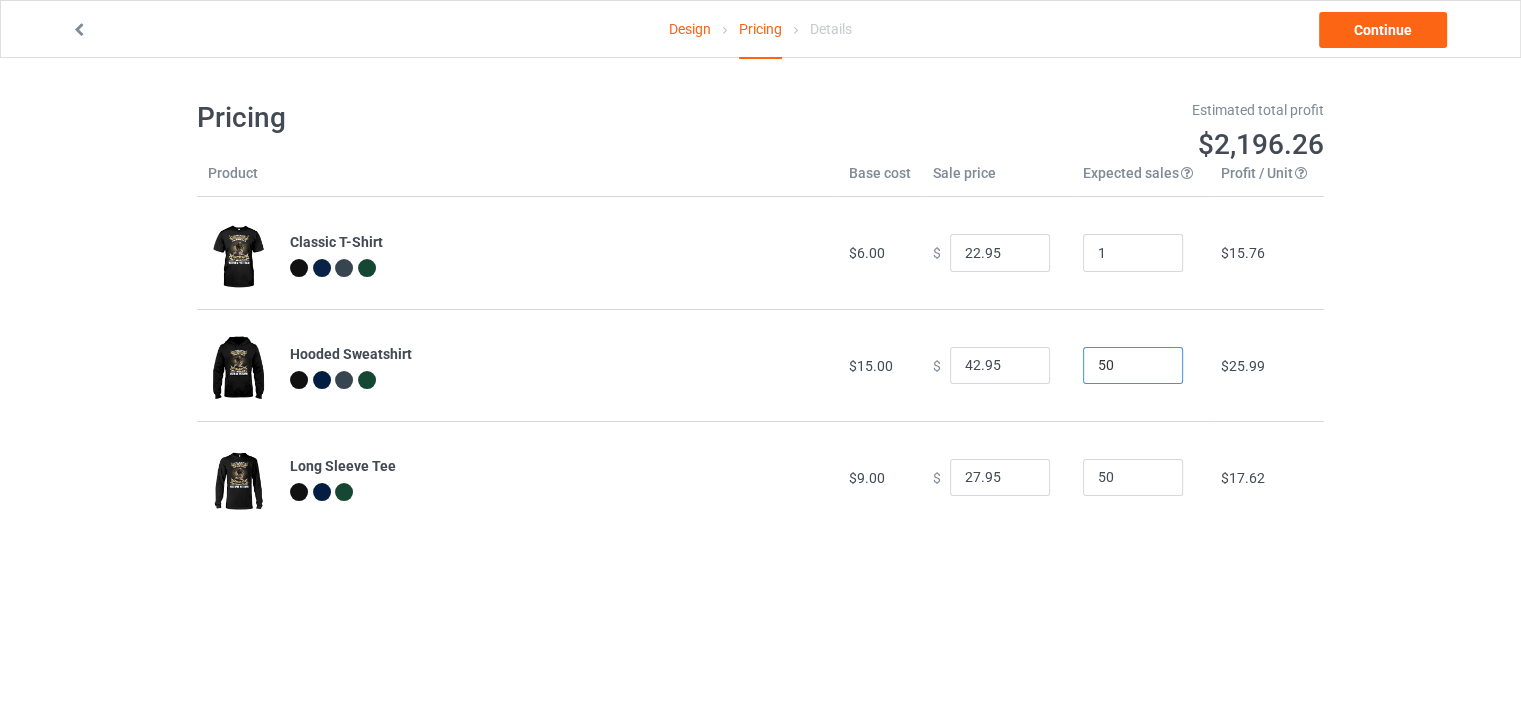 drag, startPoint x: 1116, startPoint y: 371, endPoint x: 1048, endPoint y: 441, distance: 97.59098 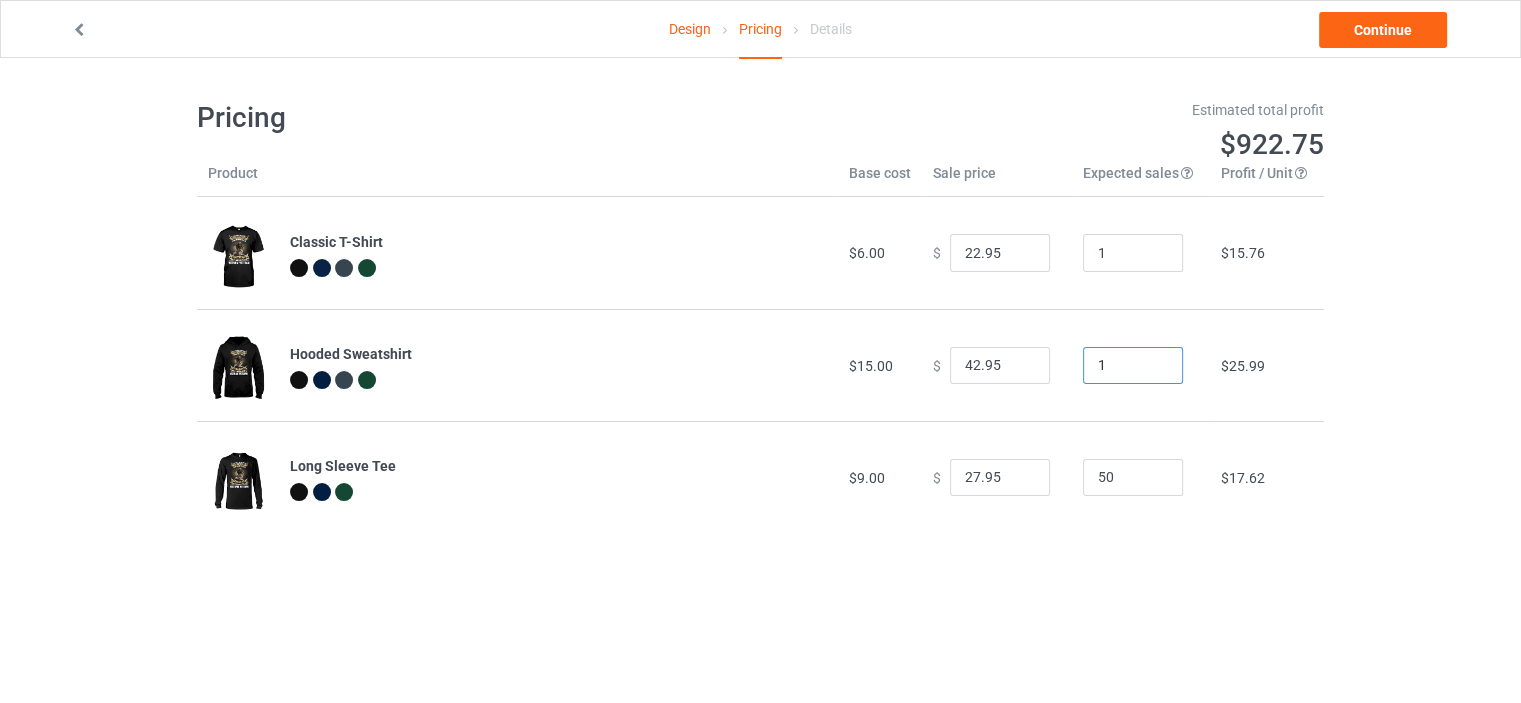 type on "1" 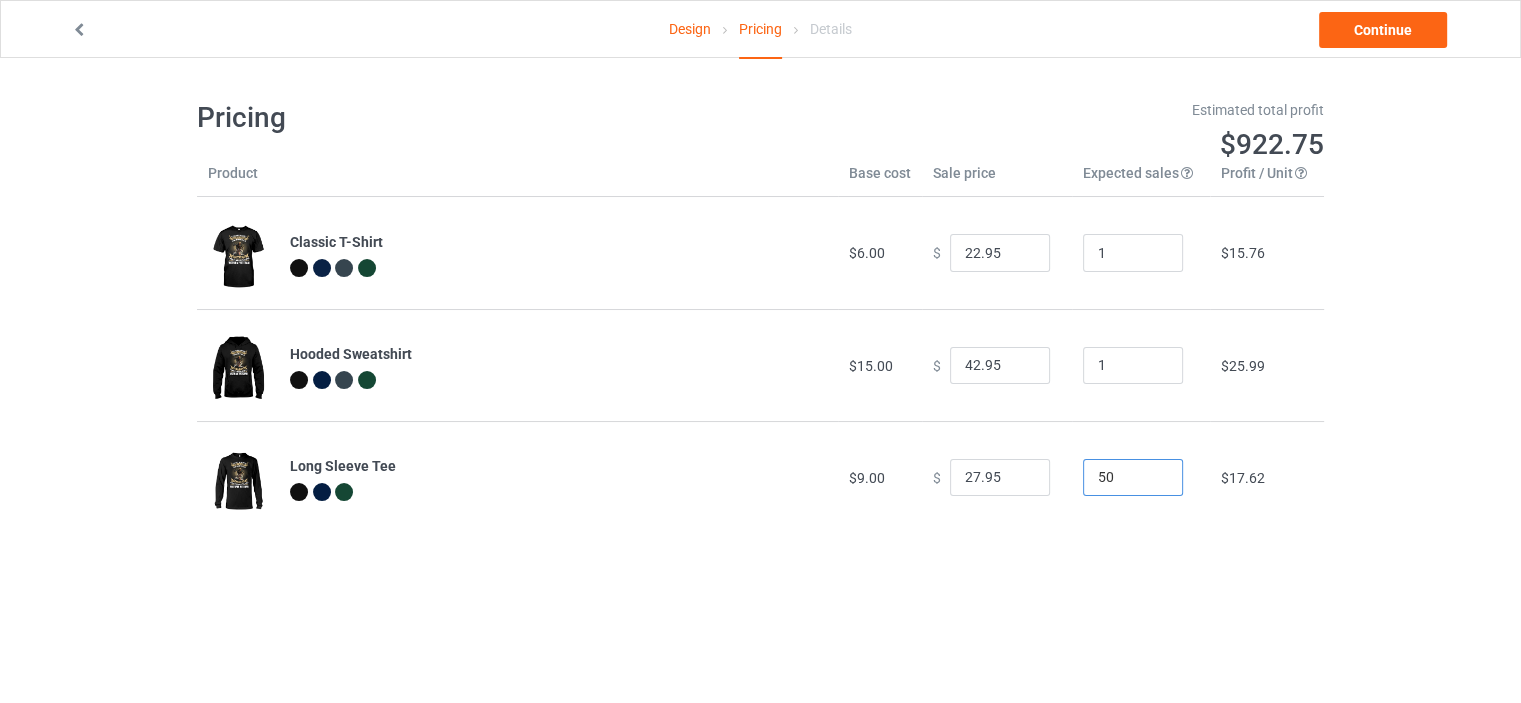 drag, startPoint x: 1107, startPoint y: 479, endPoint x: 1044, endPoint y: 480, distance: 63.007935 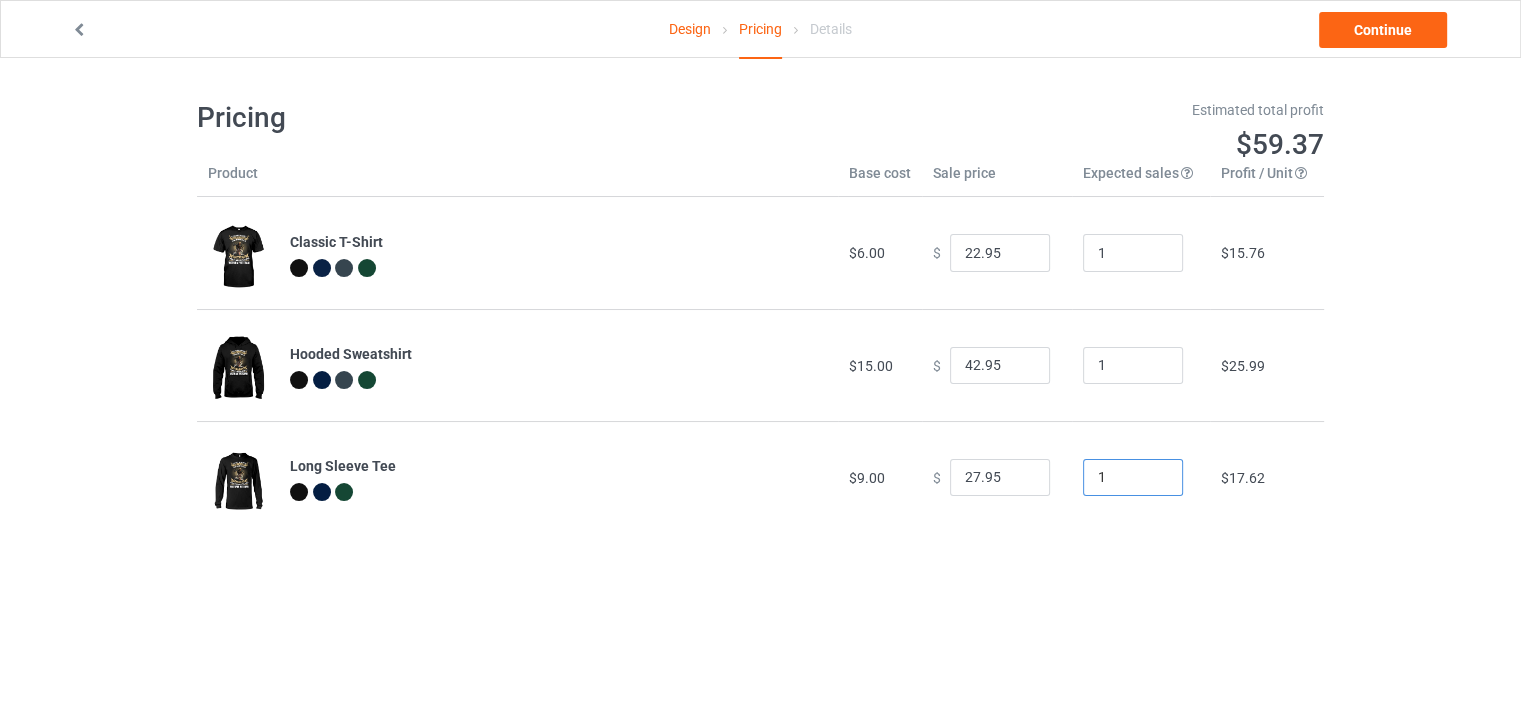 type on "1" 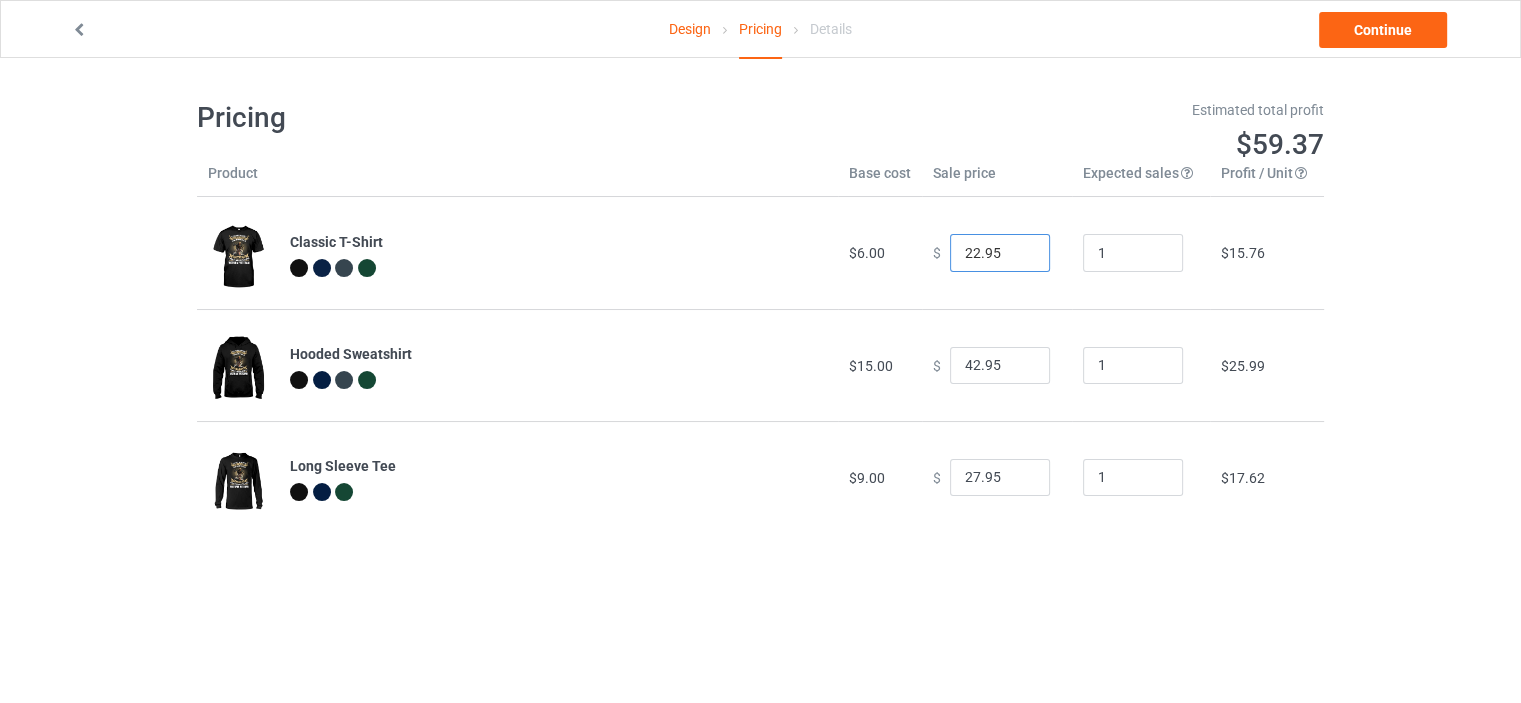click on "22.95" at bounding box center [1000, 253] 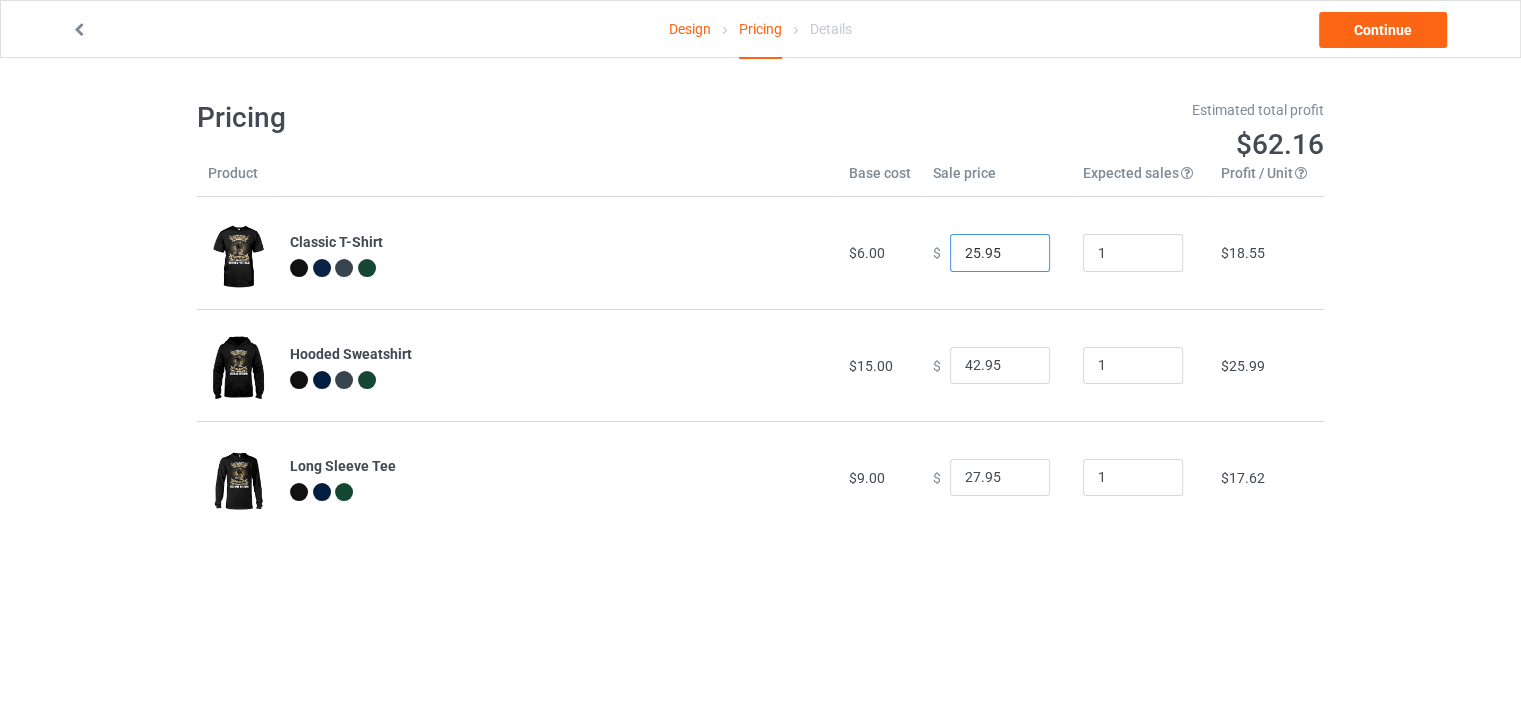 type on "25.95" 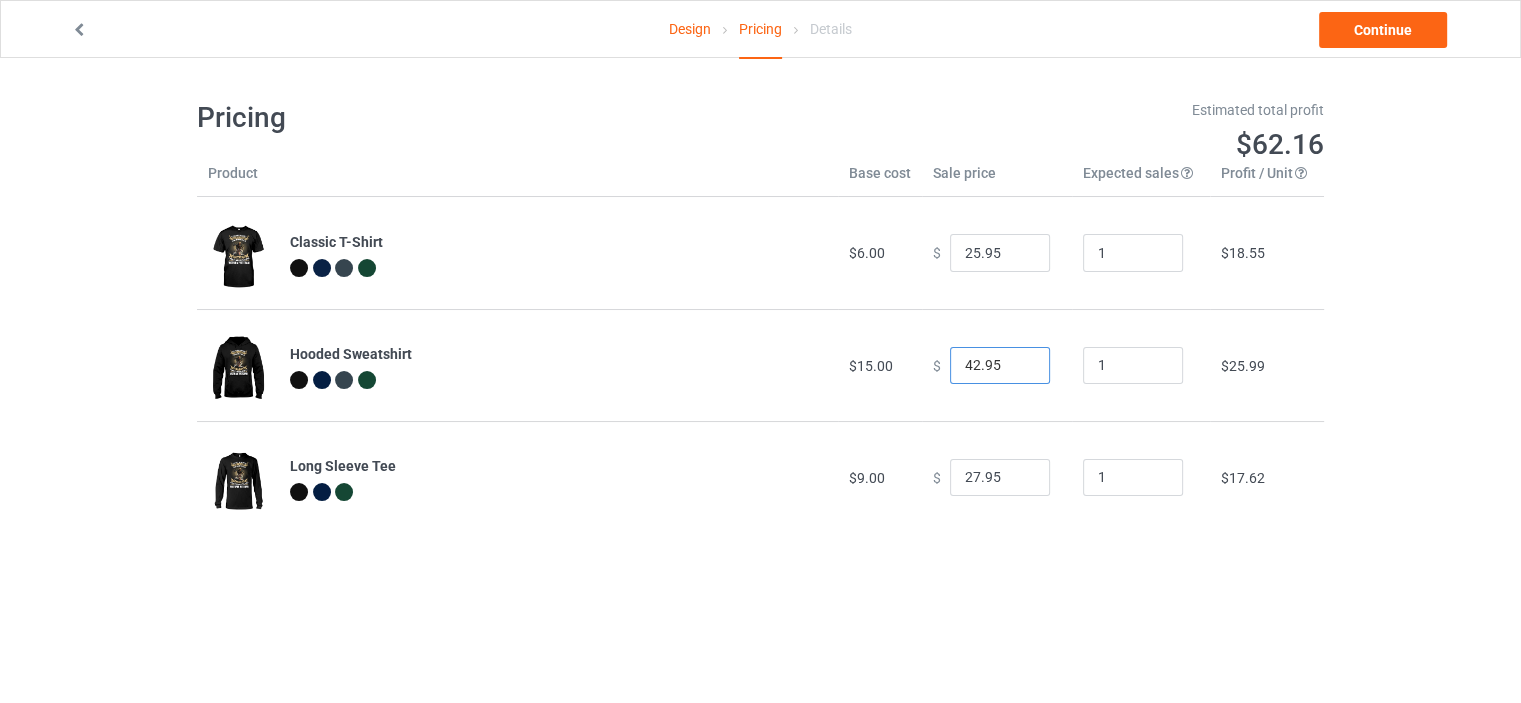 click on "42.95" at bounding box center [1000, 366] 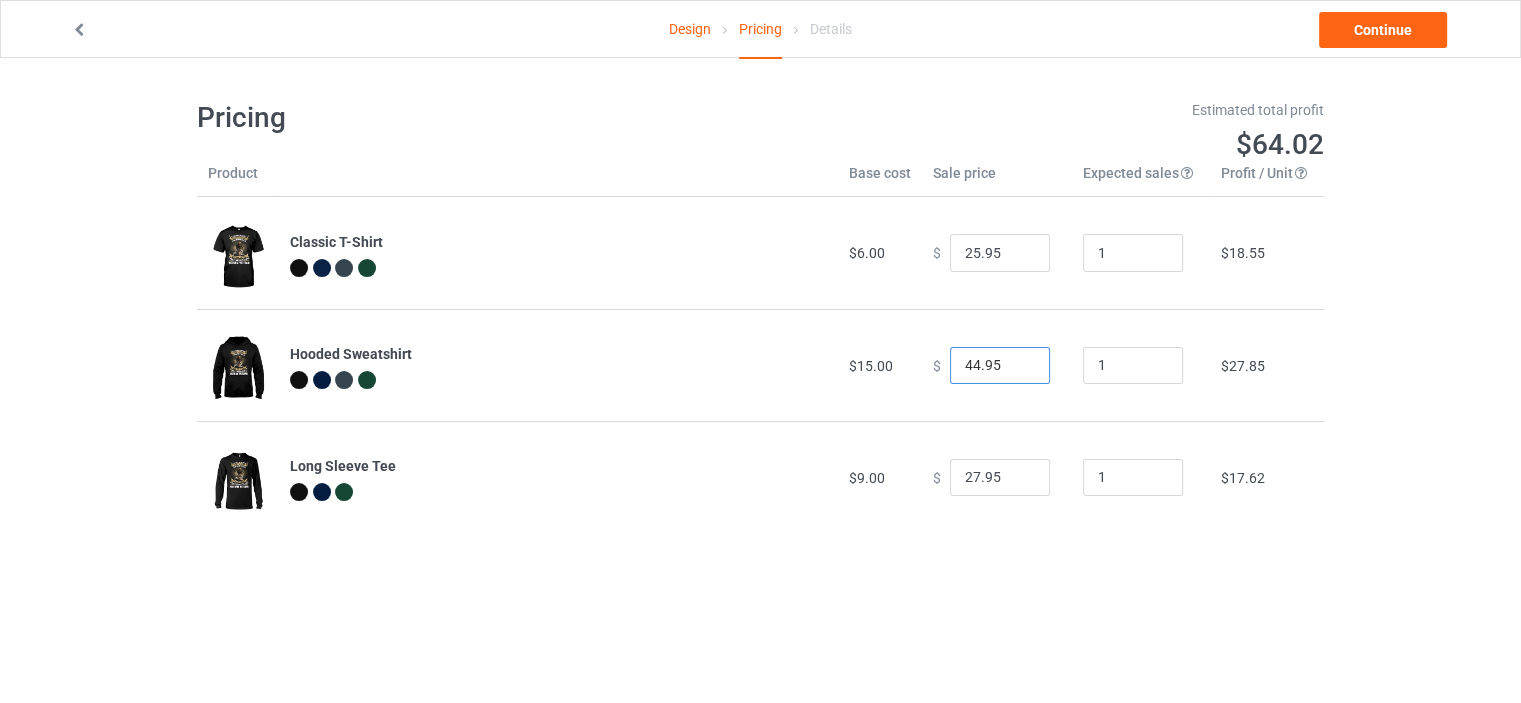 type on "44.95" 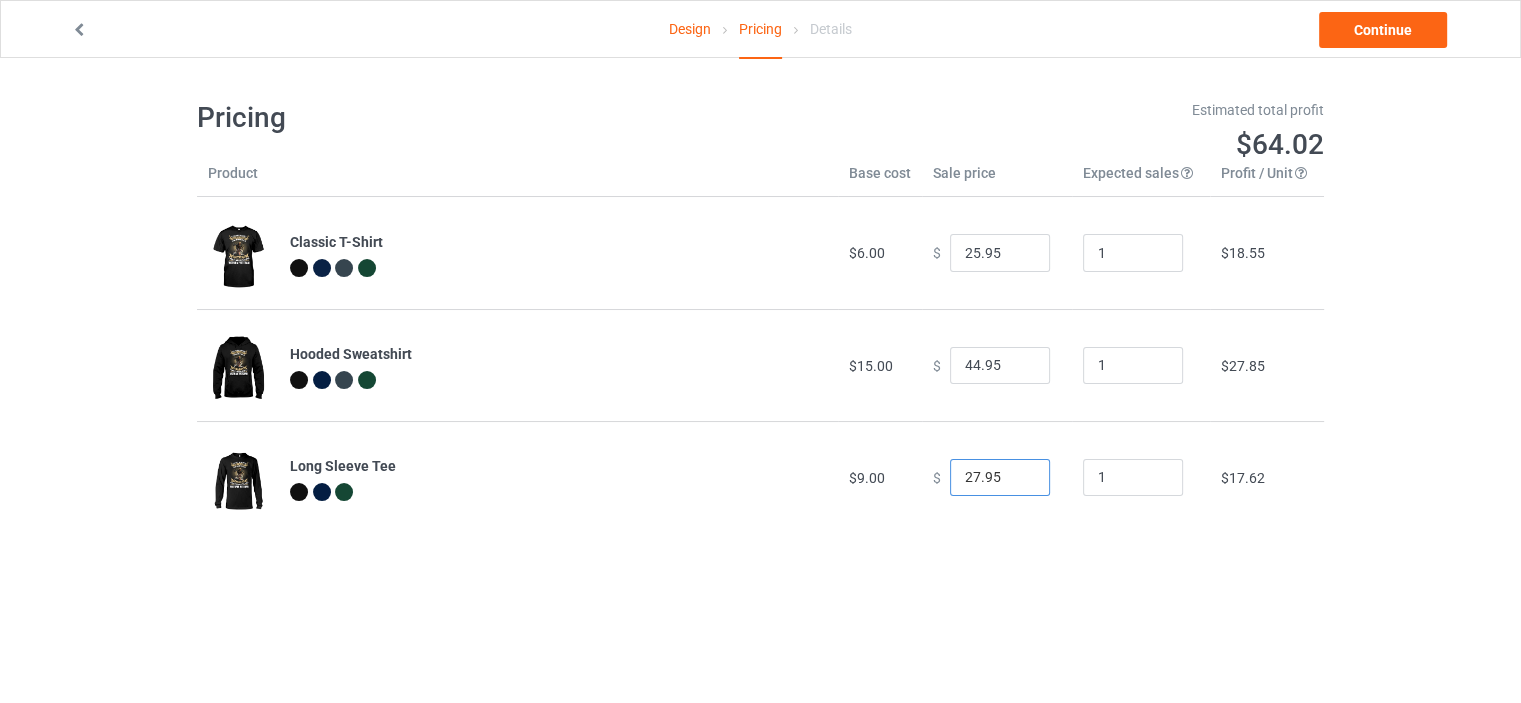 drag, startPoint x: 968, startPoint y: 467, endPoint x: 941, endPoint y: 470, distance: 27.166155 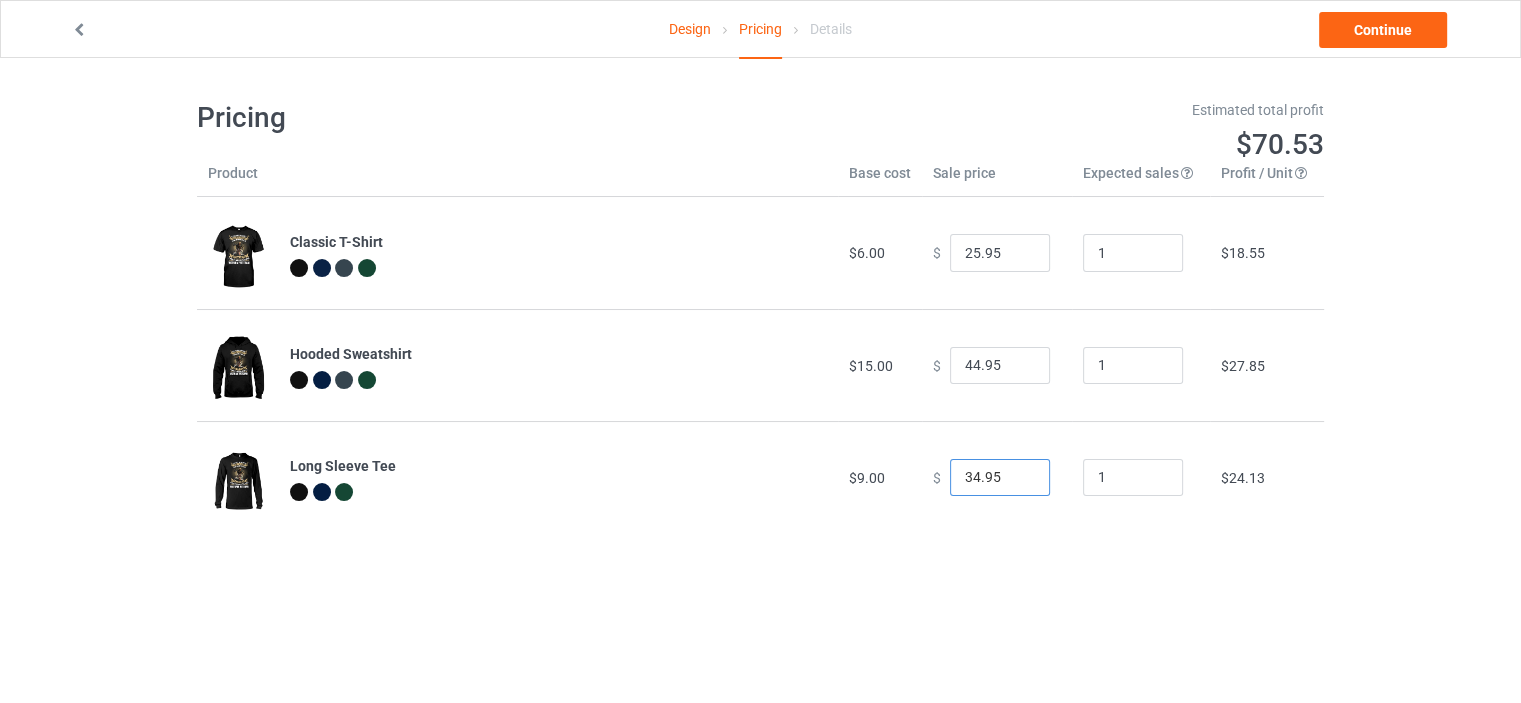 type on "34.95" 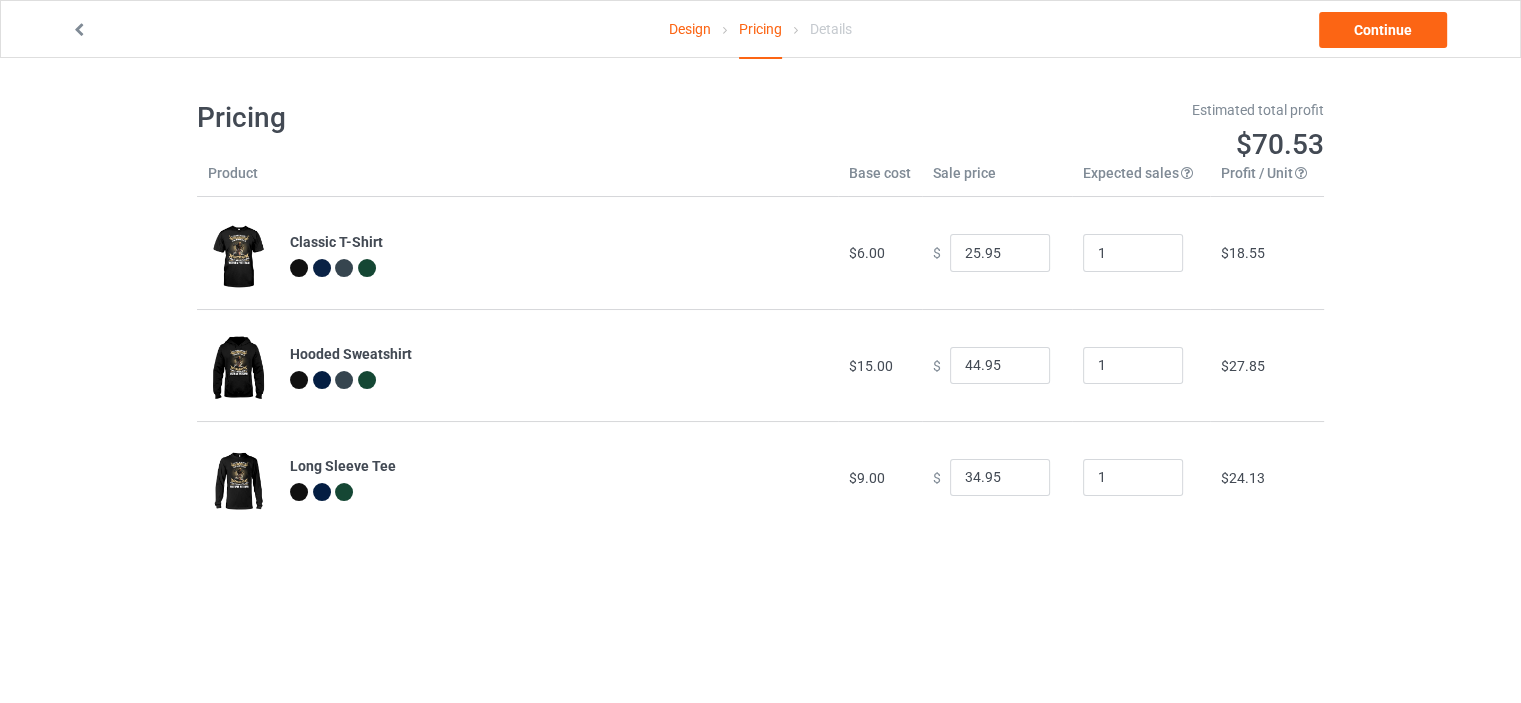 click on "Design Pricing Details Continue Pricing Estimated total profit $70.53 Product Base cost Sale price Expected sales   Your expected sales will change your profit estimate (on the right), but will not affect the actual amount of profit you earn. Profit / Unit   Your profit is your sale price minus your base cost and processing fee. Classic T-Shirt $6.00 $     25.95 1 $18.55 Hooded Sweatshirt $15.00 $     44.95 1 $27.85 Long Sleeve Tee $9.00 $     34.95 1 $24.13" at bounding box center [760, 316] 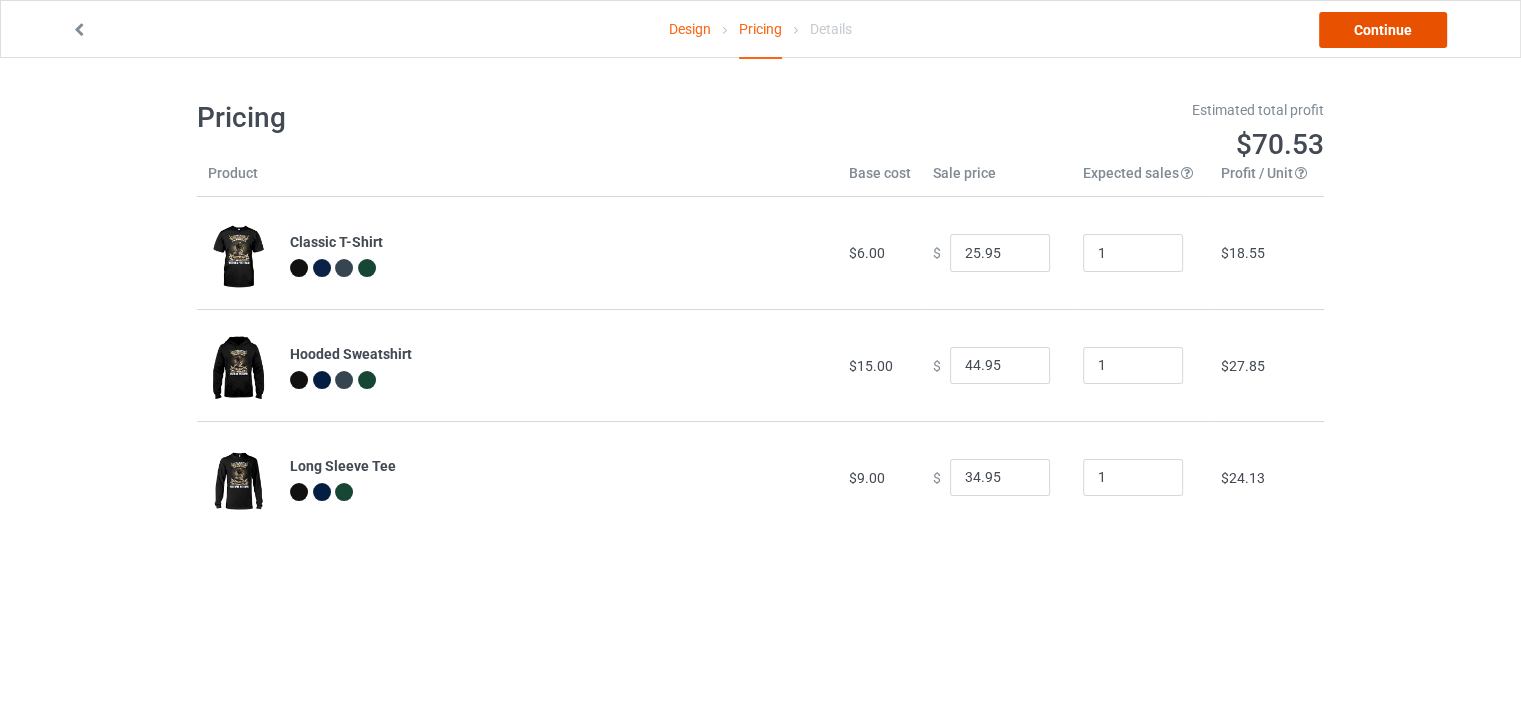 click on "Continue" at bounding box center (1383, 30) 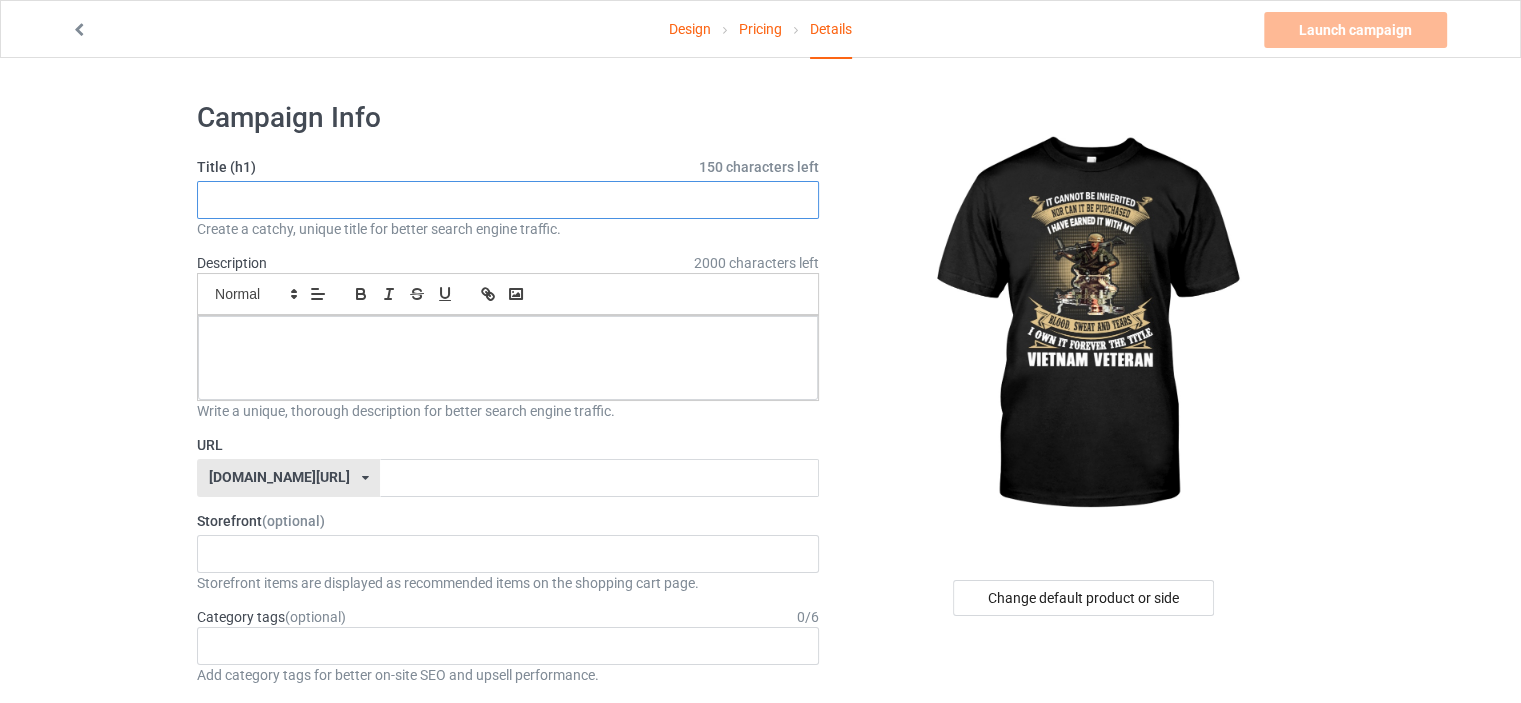 click at bounding box center [508, 200] 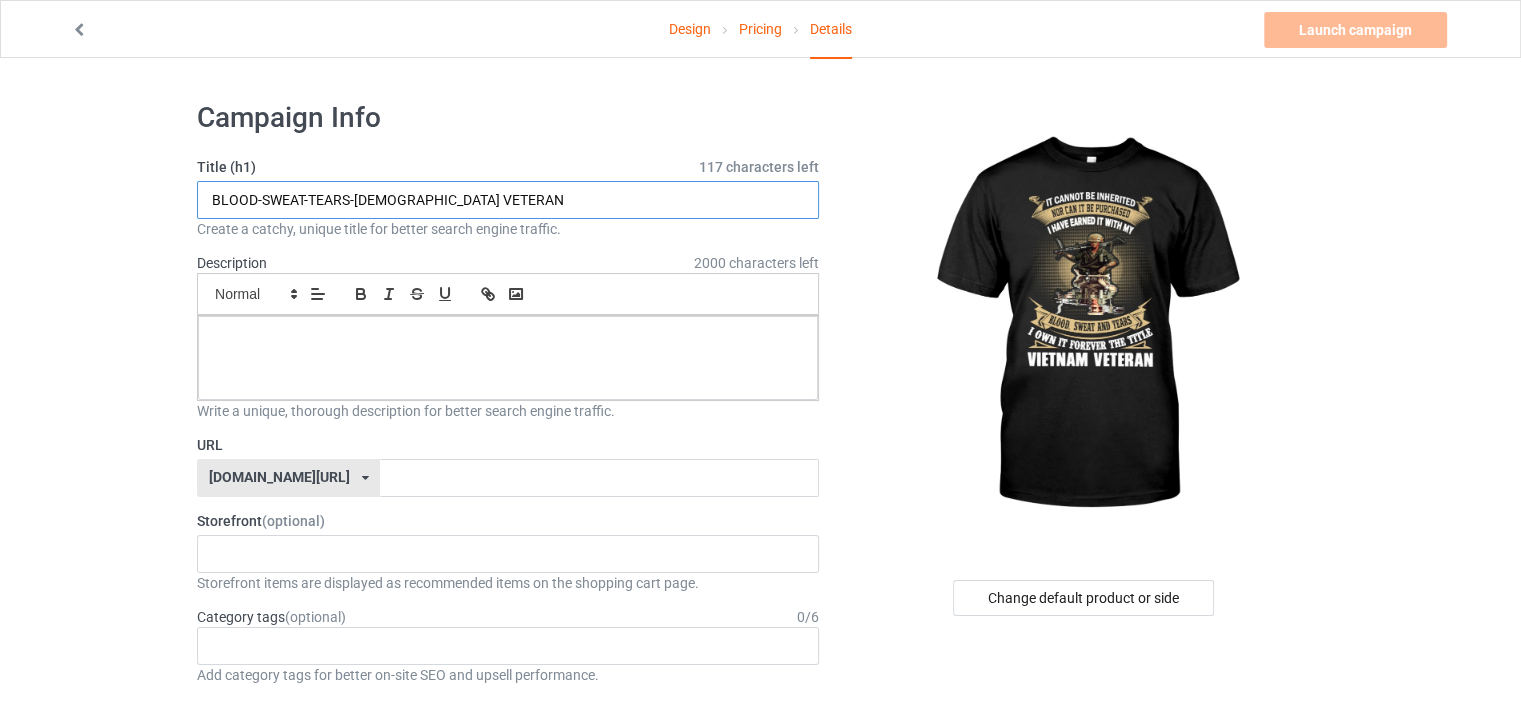 drag, startPoint x: 548, startPoint y: 187, endPoint x: 167, endPoint y: 215, distance: 382.0275 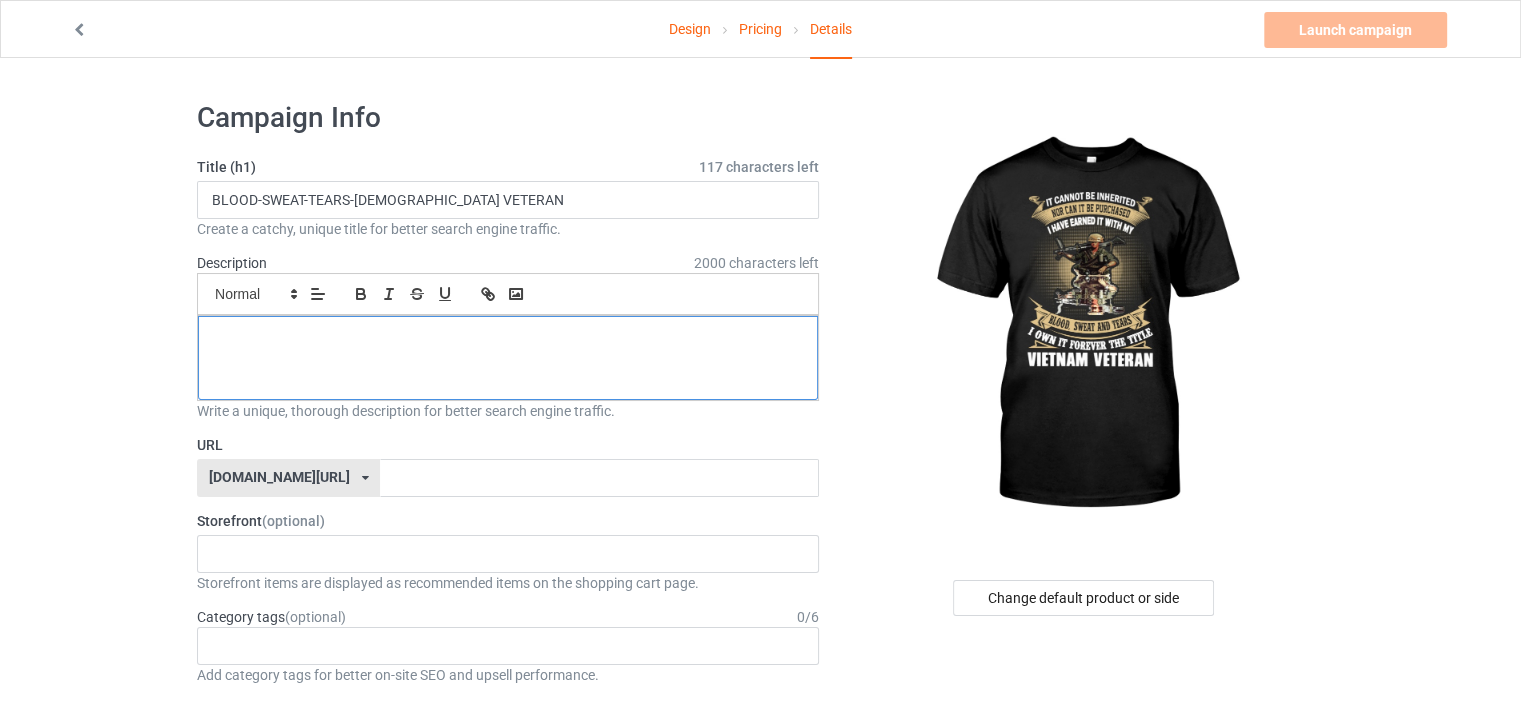click at bounding box center [508, 358] 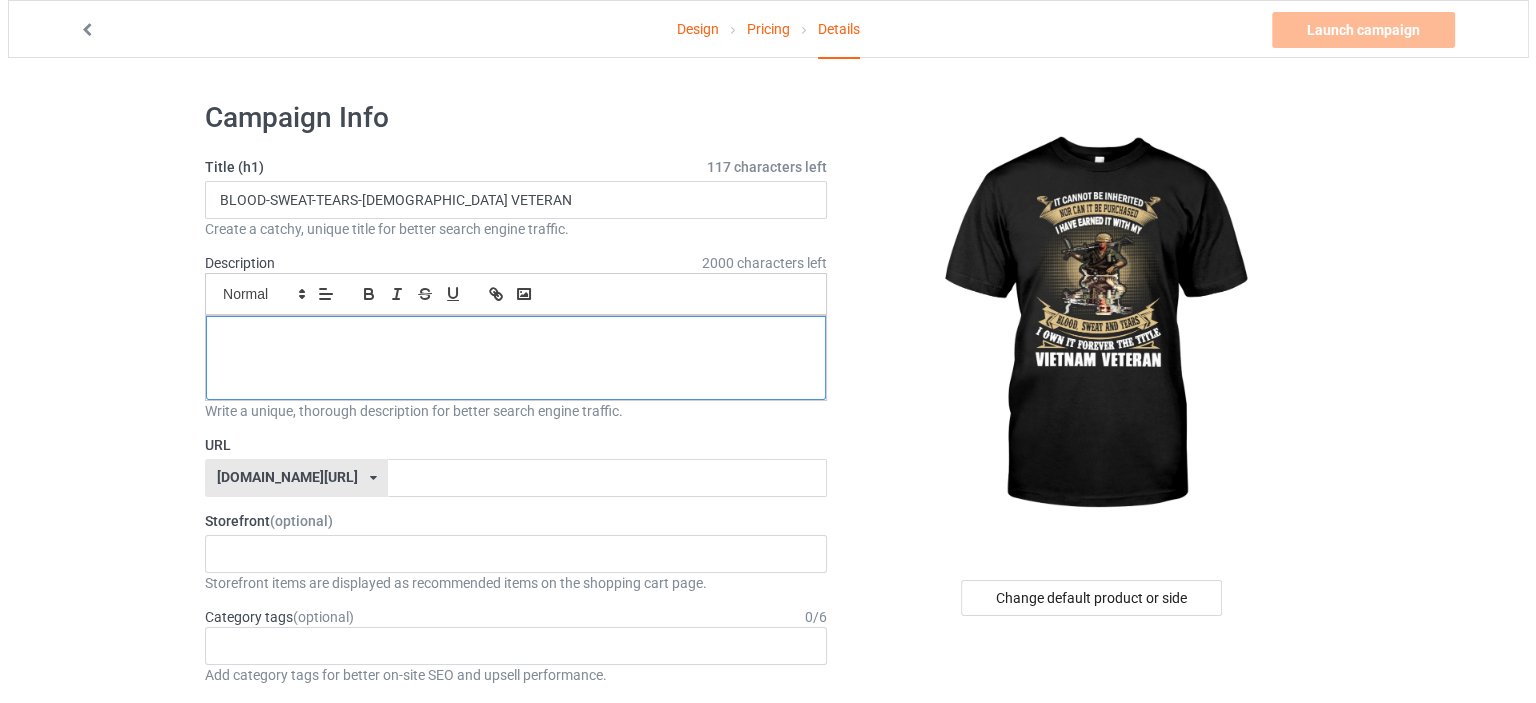 scroll, scrollTop: 0, scrollLeft: 0, axis: both 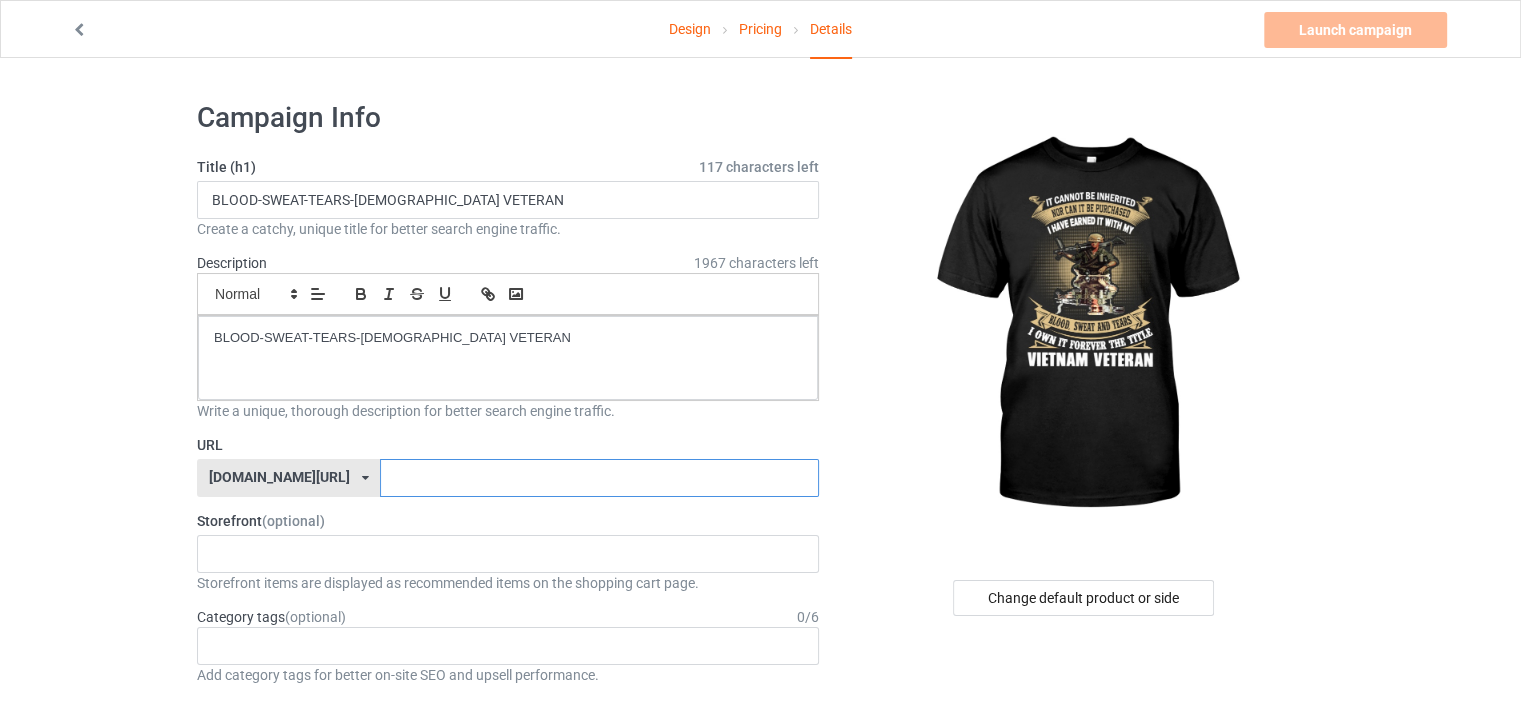 click at bounding box center (599, 478) 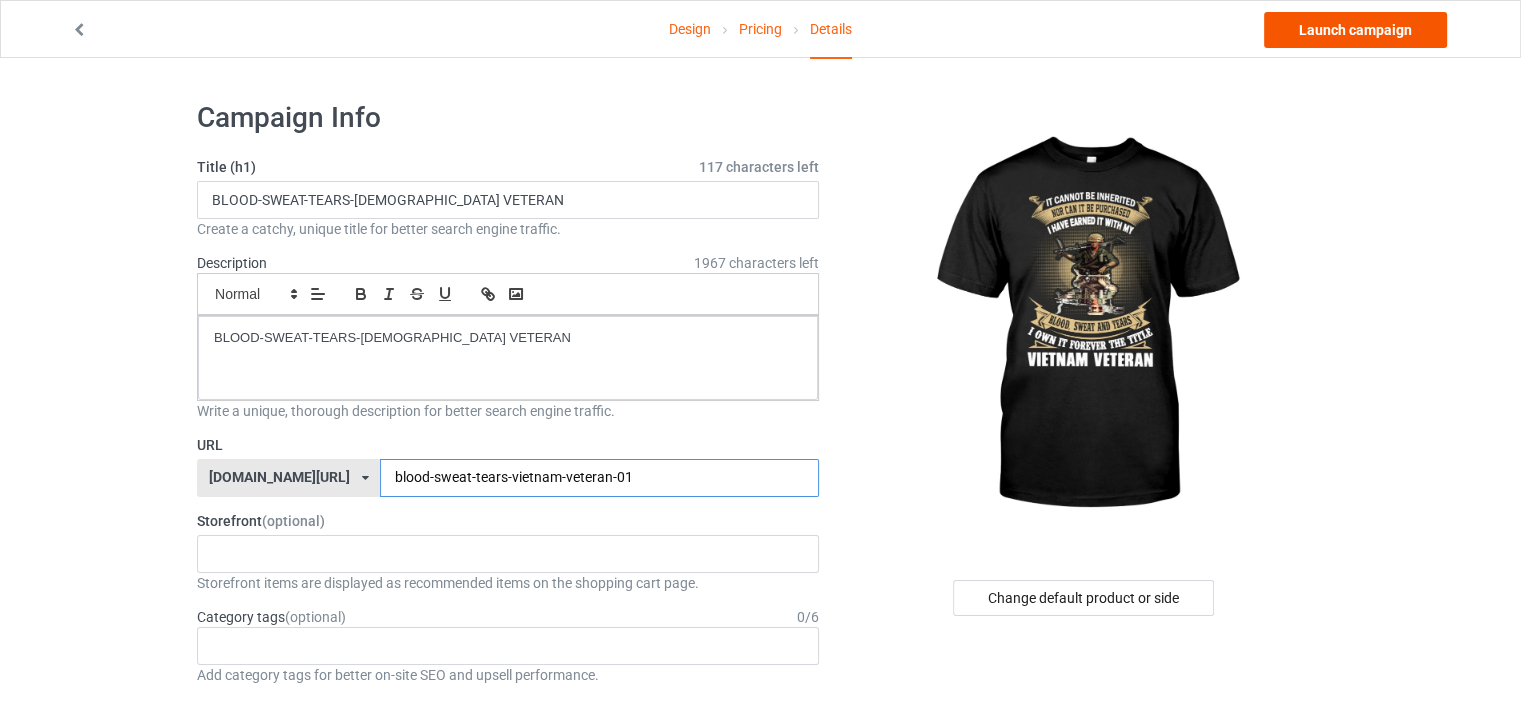 type on "blood-sweat-tears-vietnam-veteran-01" 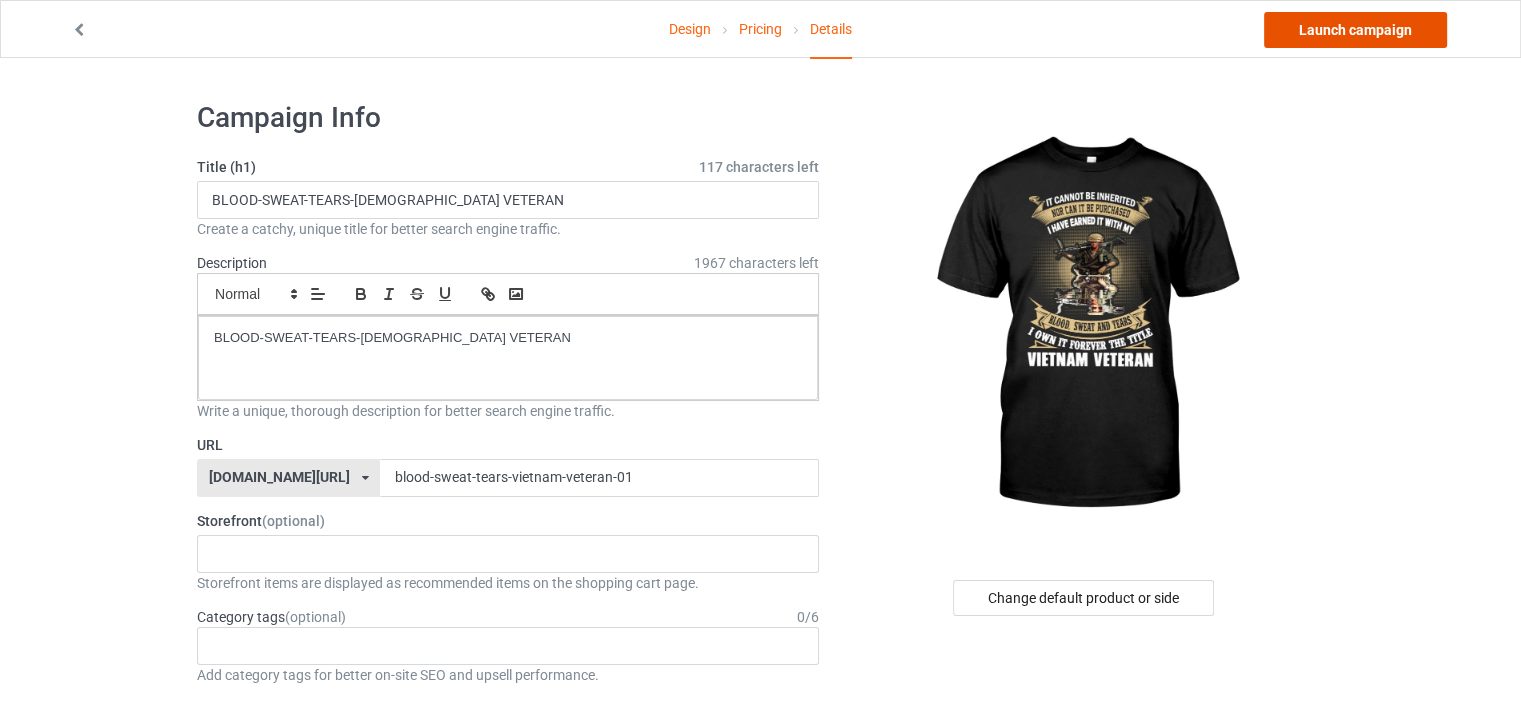 click on "Launch campaign" at bounding box center (1355, 30) 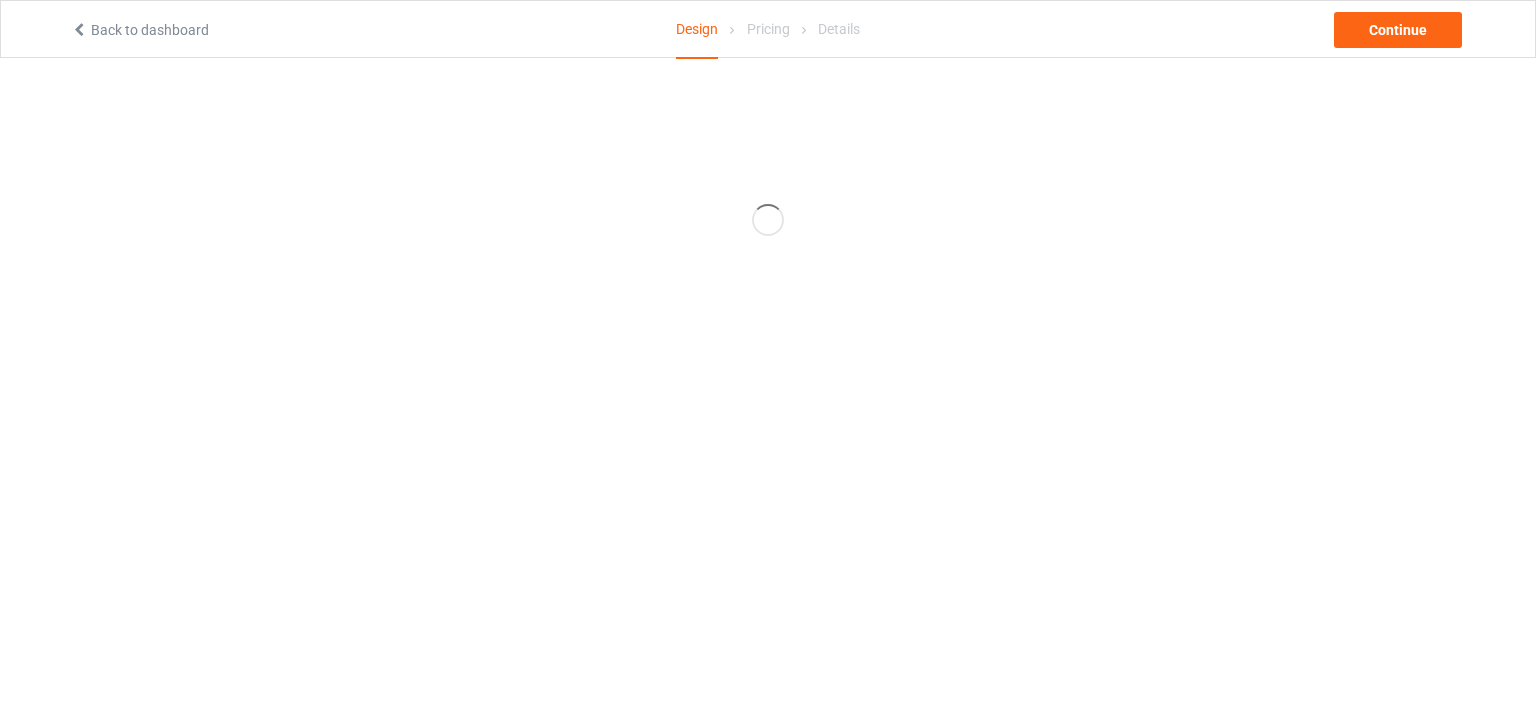 scroll, scrollTop: 0, scrollLeft: 0, axis: both 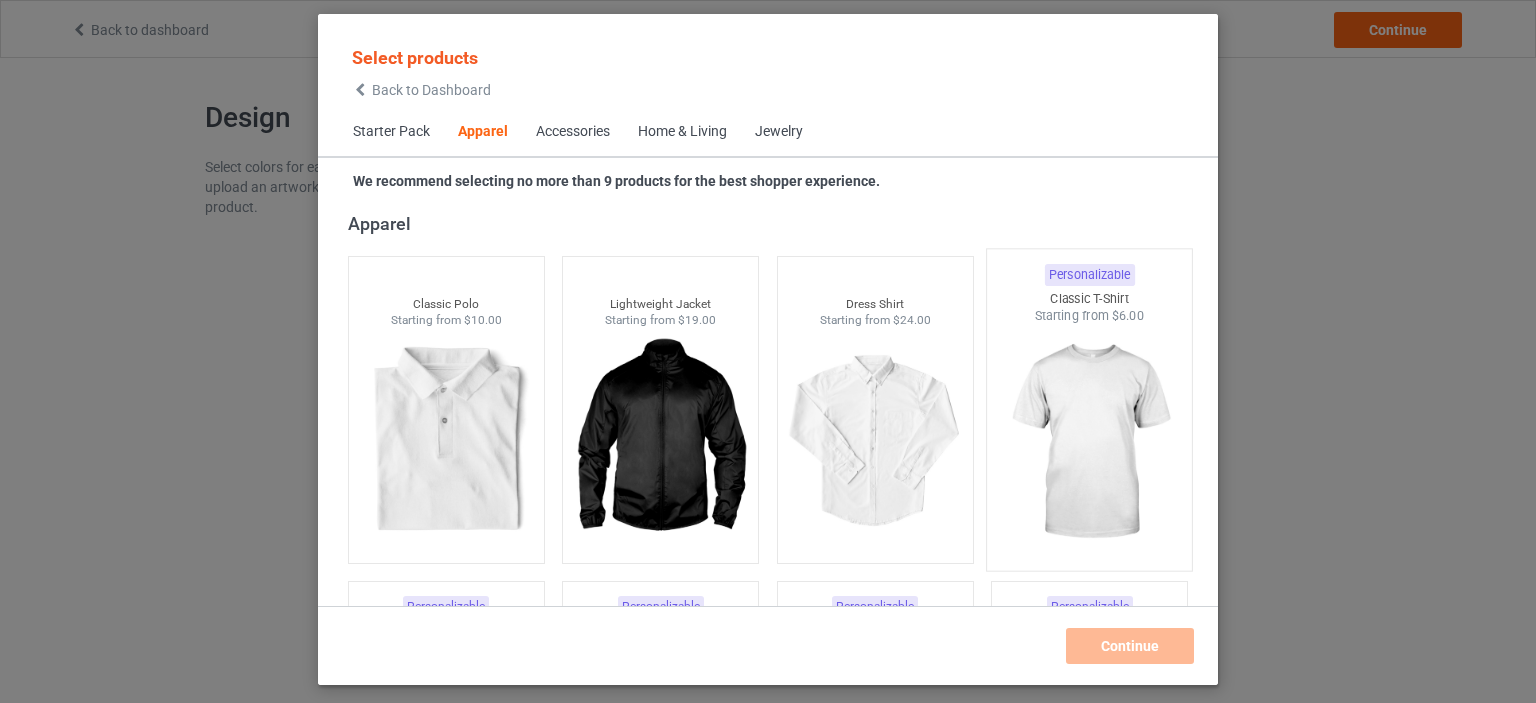 click at bounding box center (1090, 442) 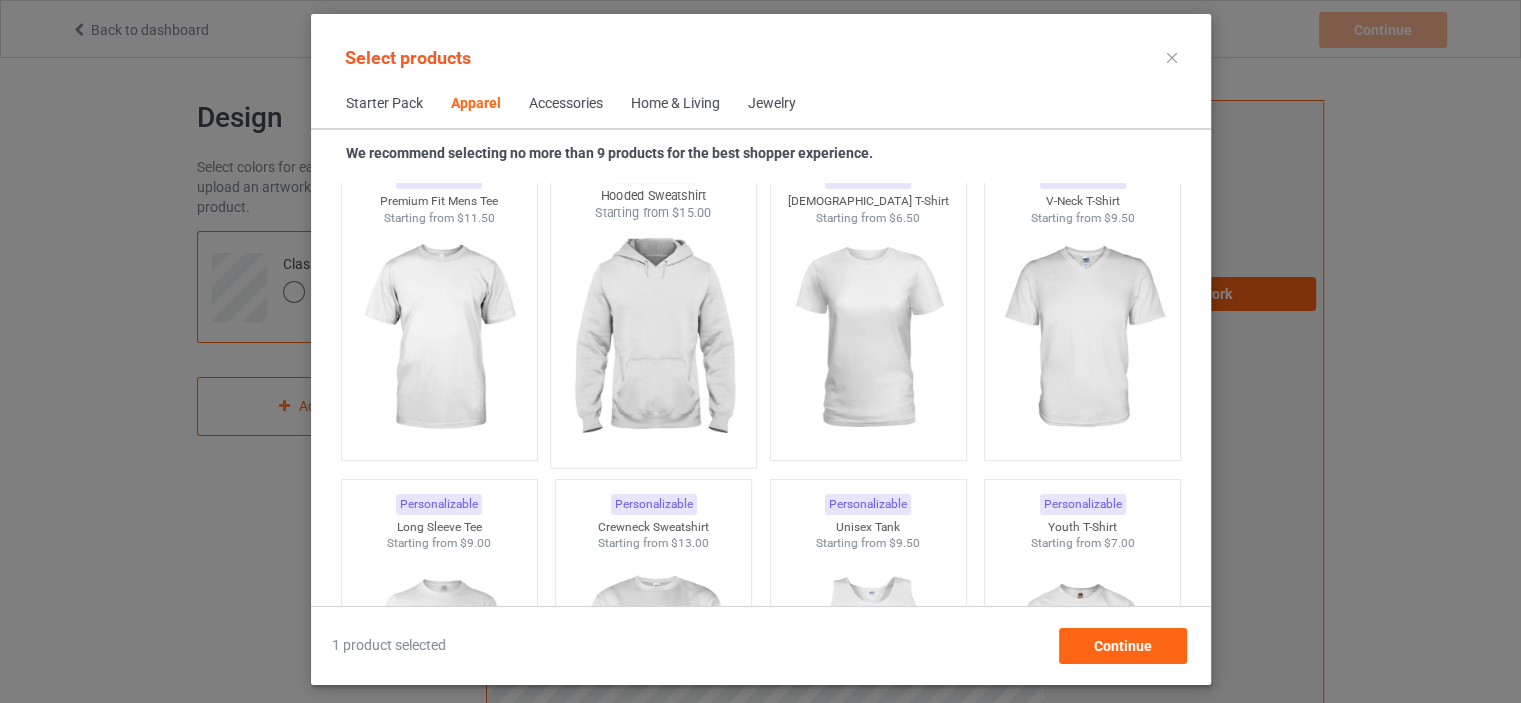 click at bounding box center (653, 339) 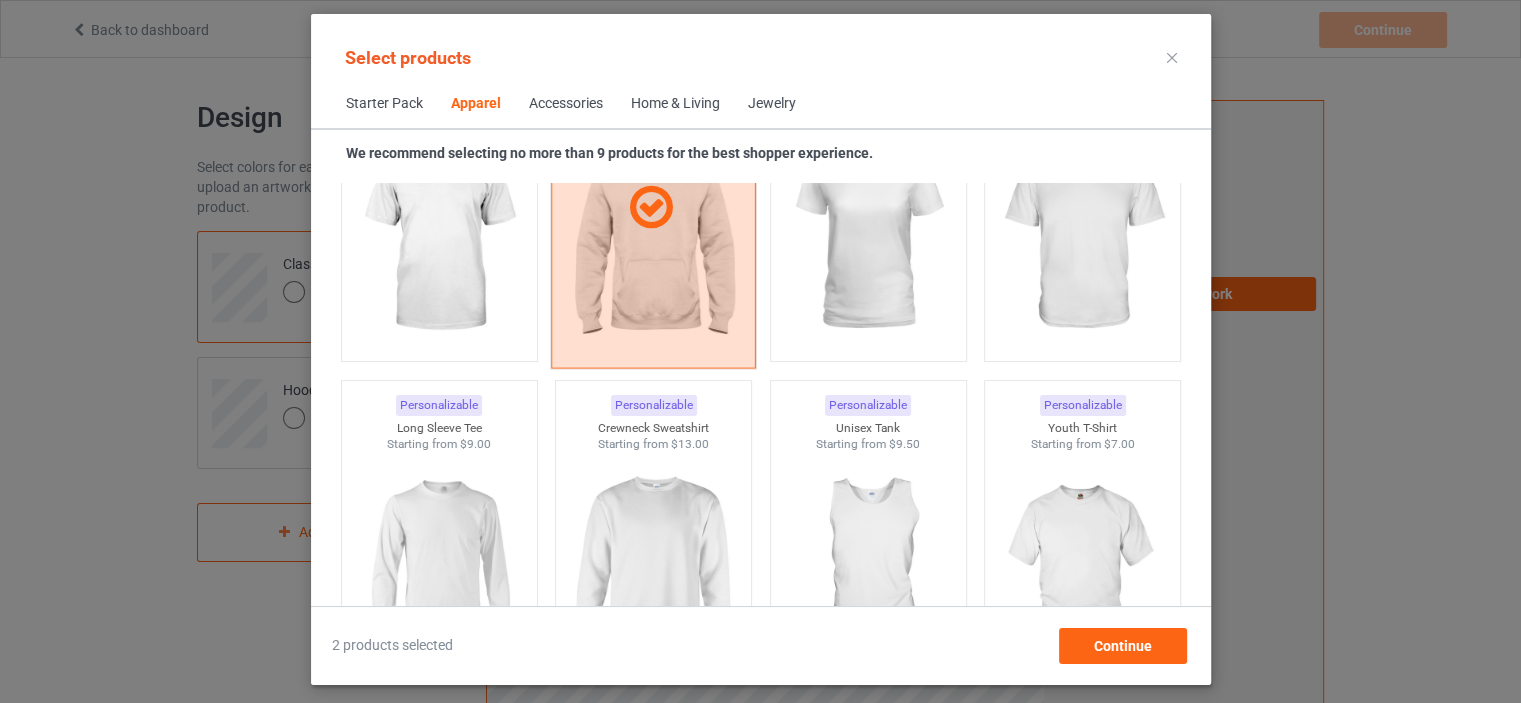 scroll, scrollTop: 1344, scrollLeft: 0, axis: vertical 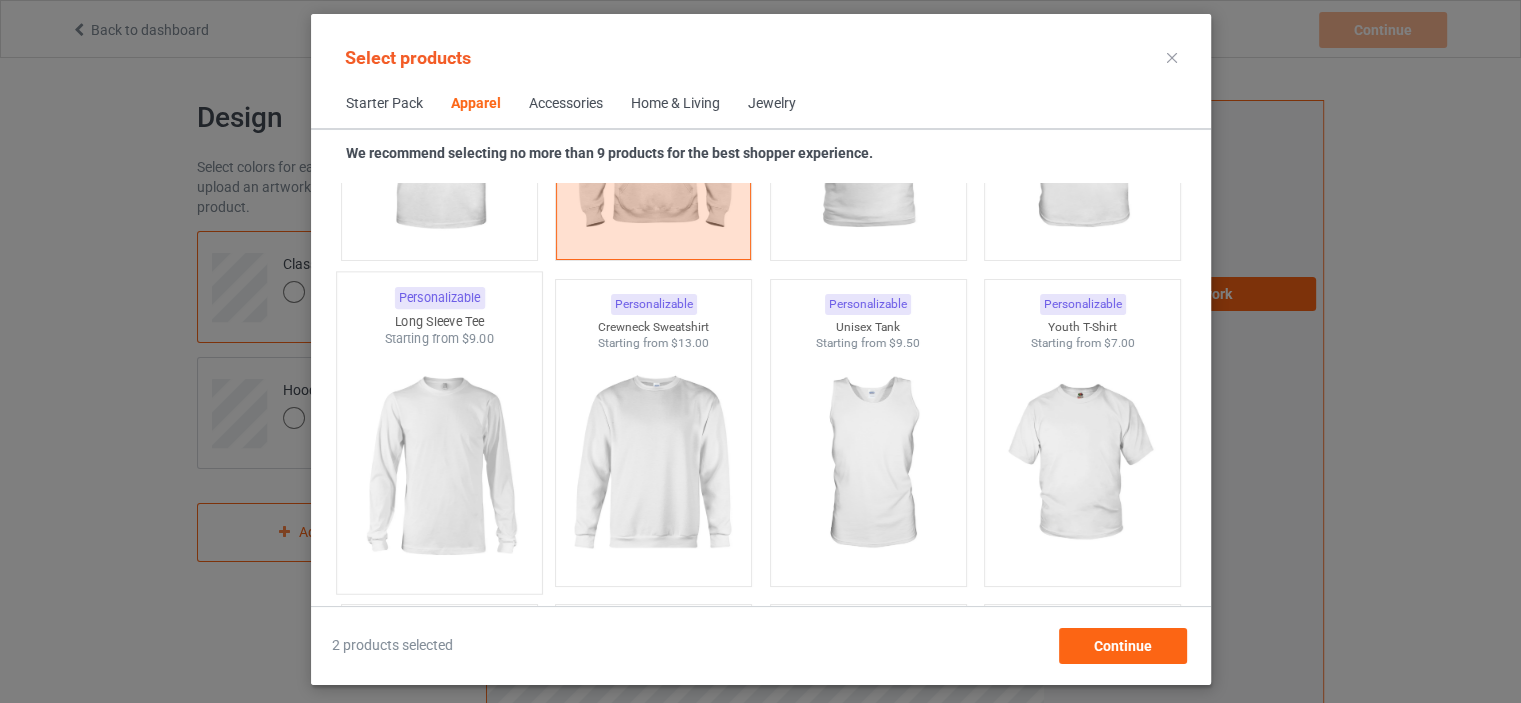 click at bounding box center (439, 465) 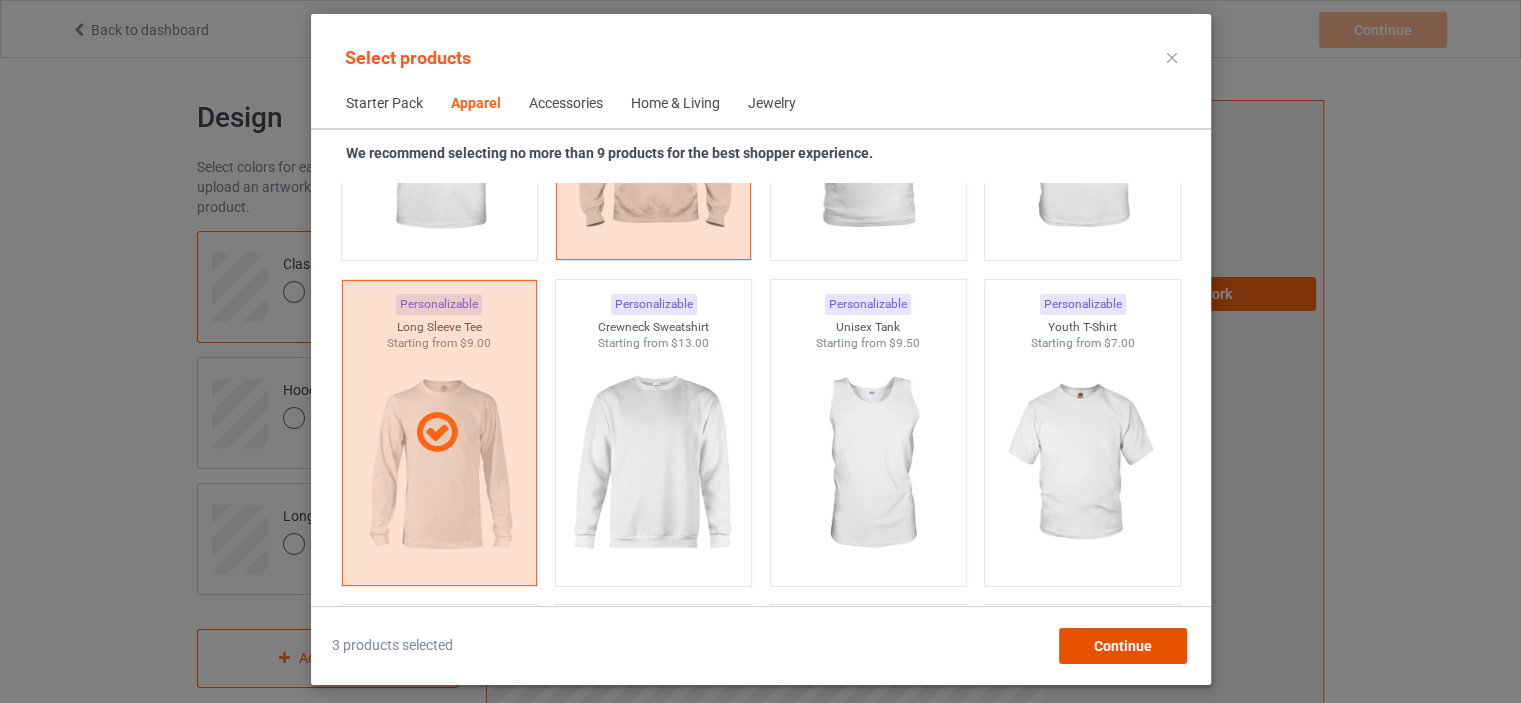 click on "Continue" at bounding box center [1122, 646] 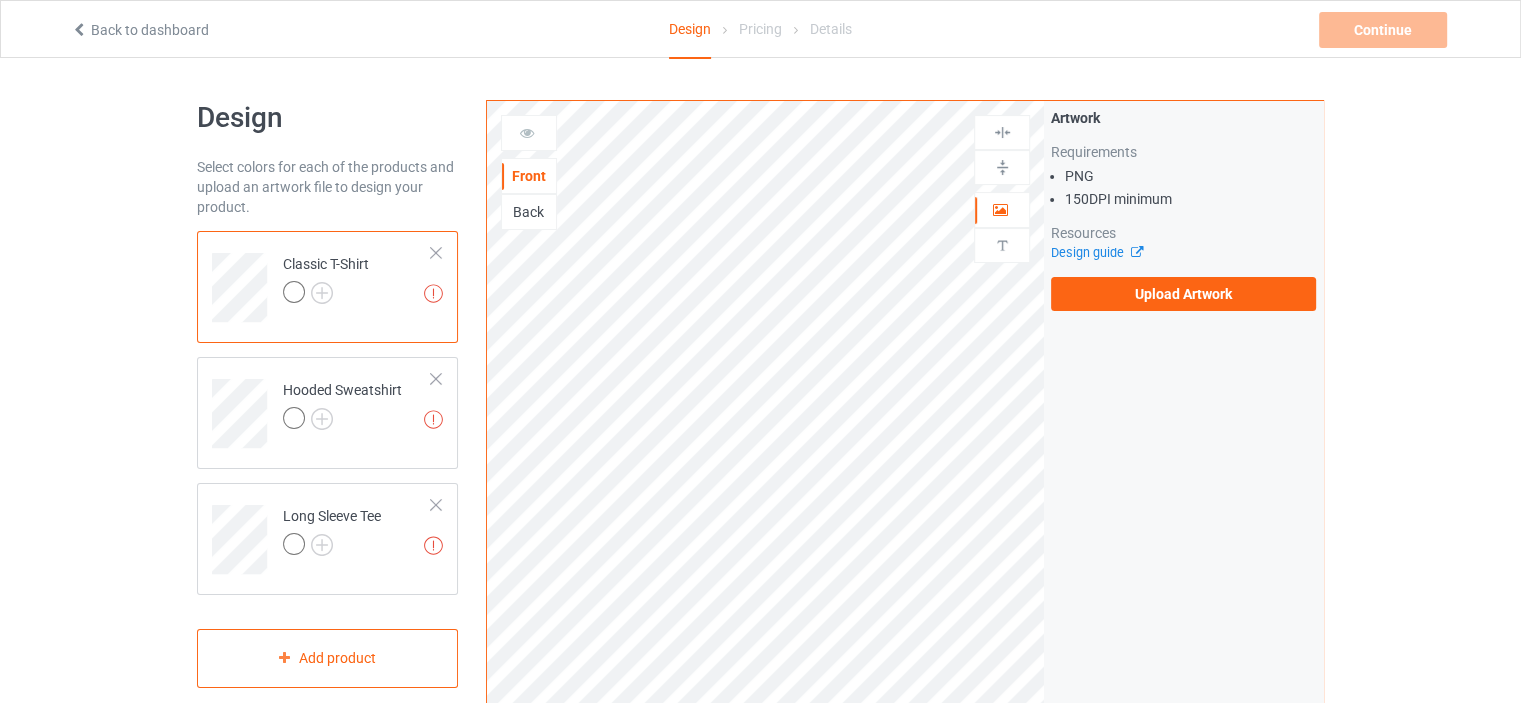 click on "Back" at bounding box center [529, 212] 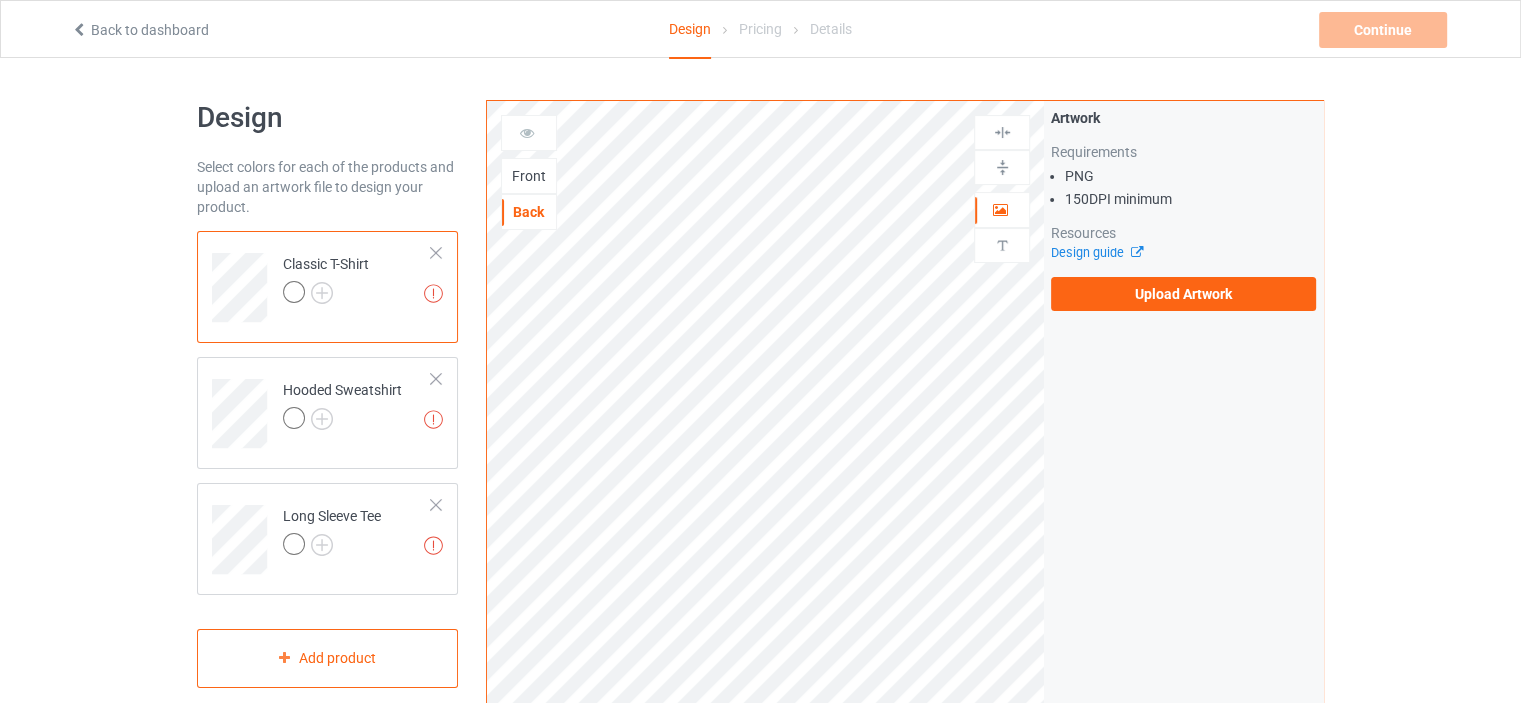 scroll, scrollTop: 100, scrollLeft: 0, axis: vertical 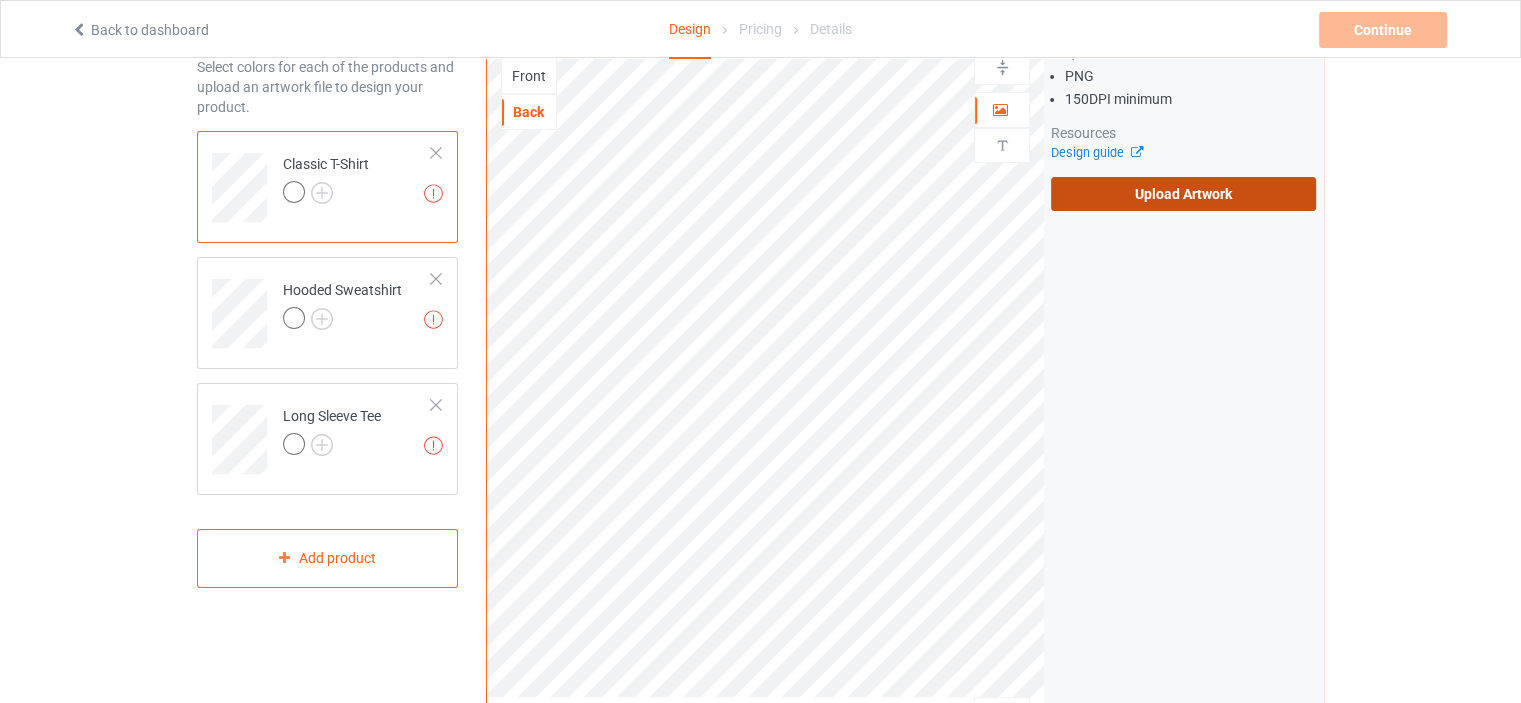 click on "Upload Artwork" at bounding box center [1183, 194] 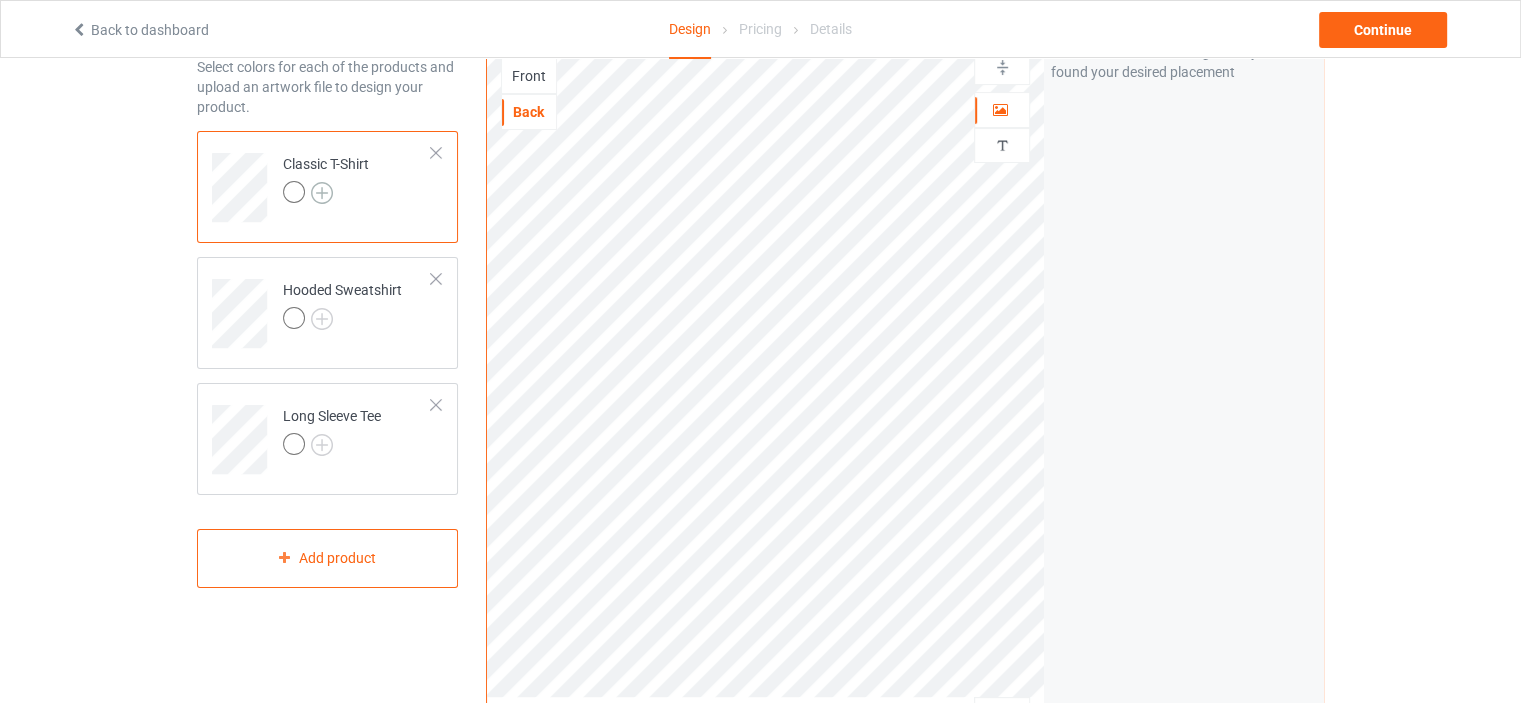 click at bounding box center [322, 193] 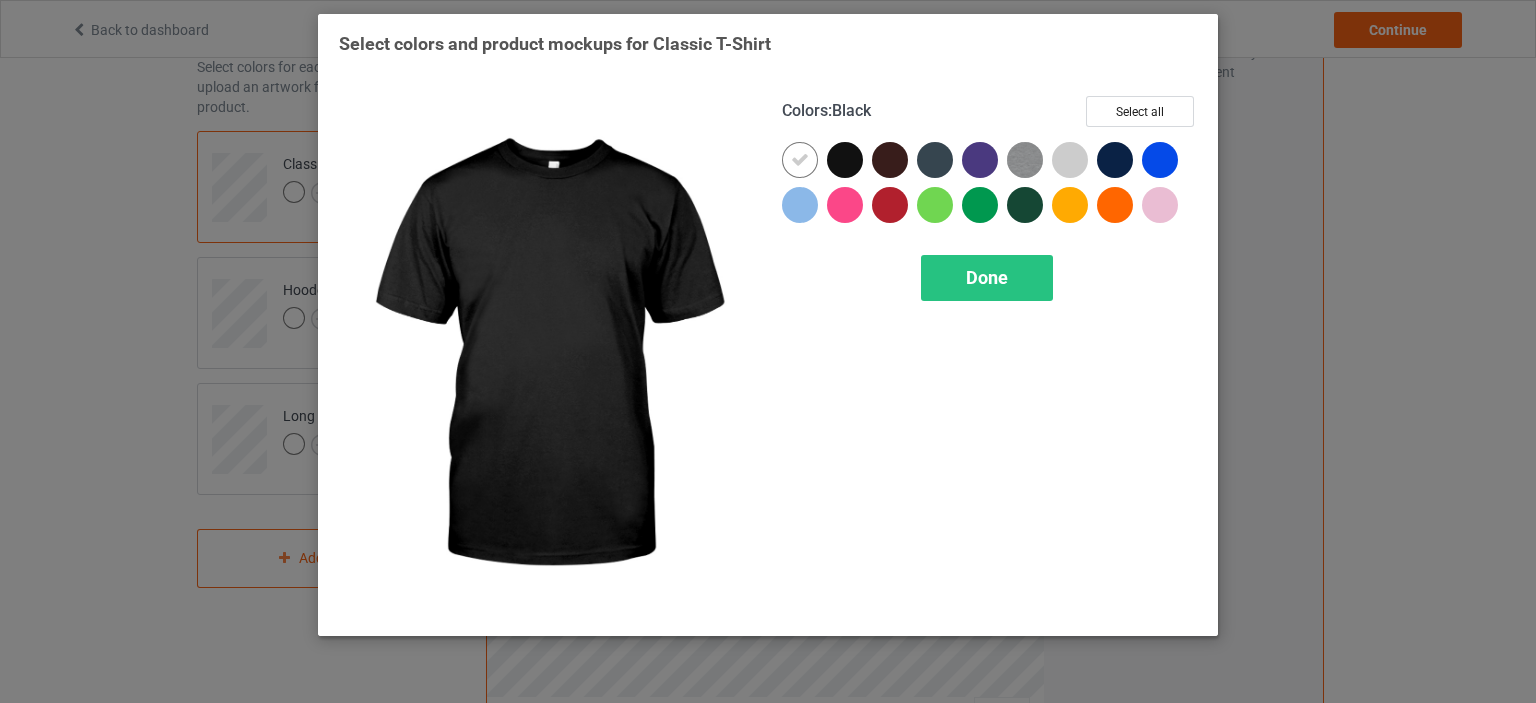 click at bounding box center (845, 160) 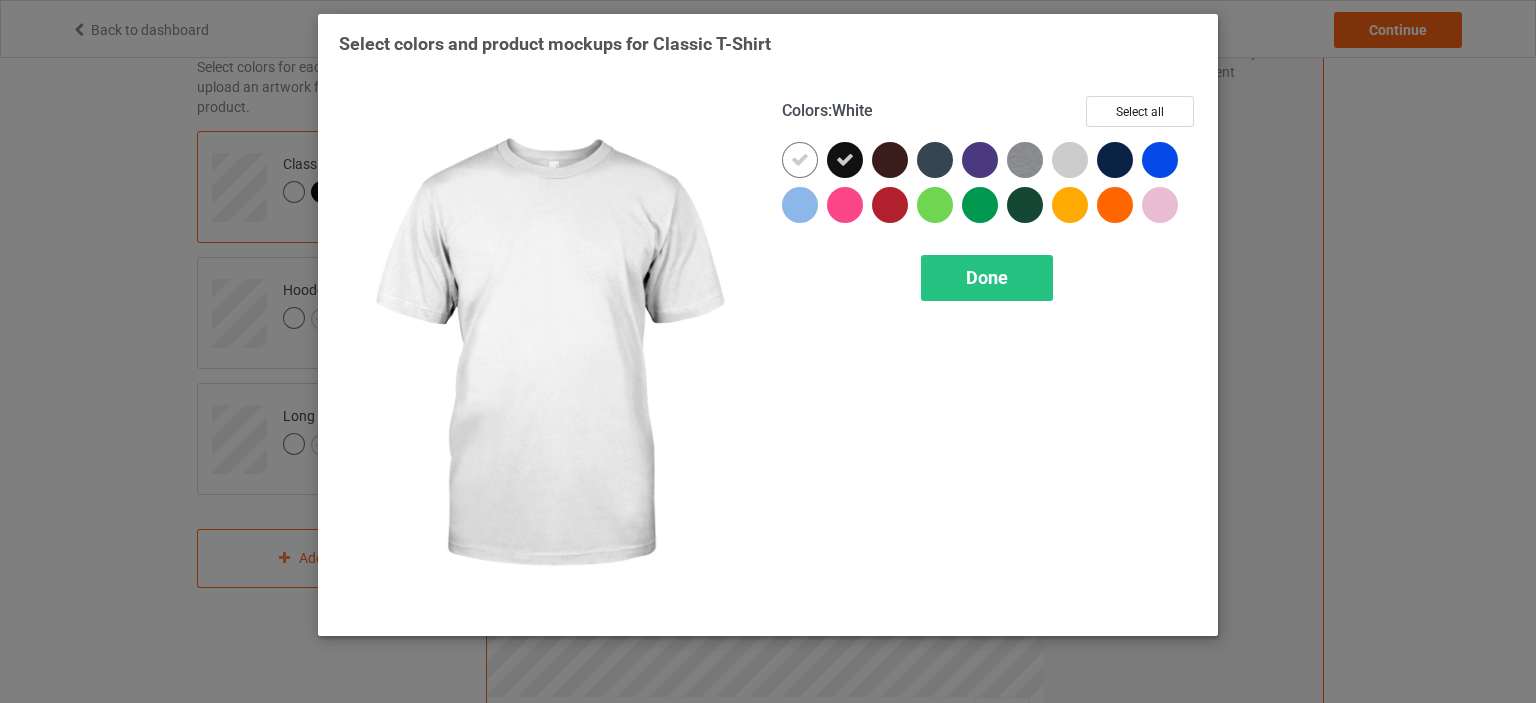 click at bounding box center (800, 160) 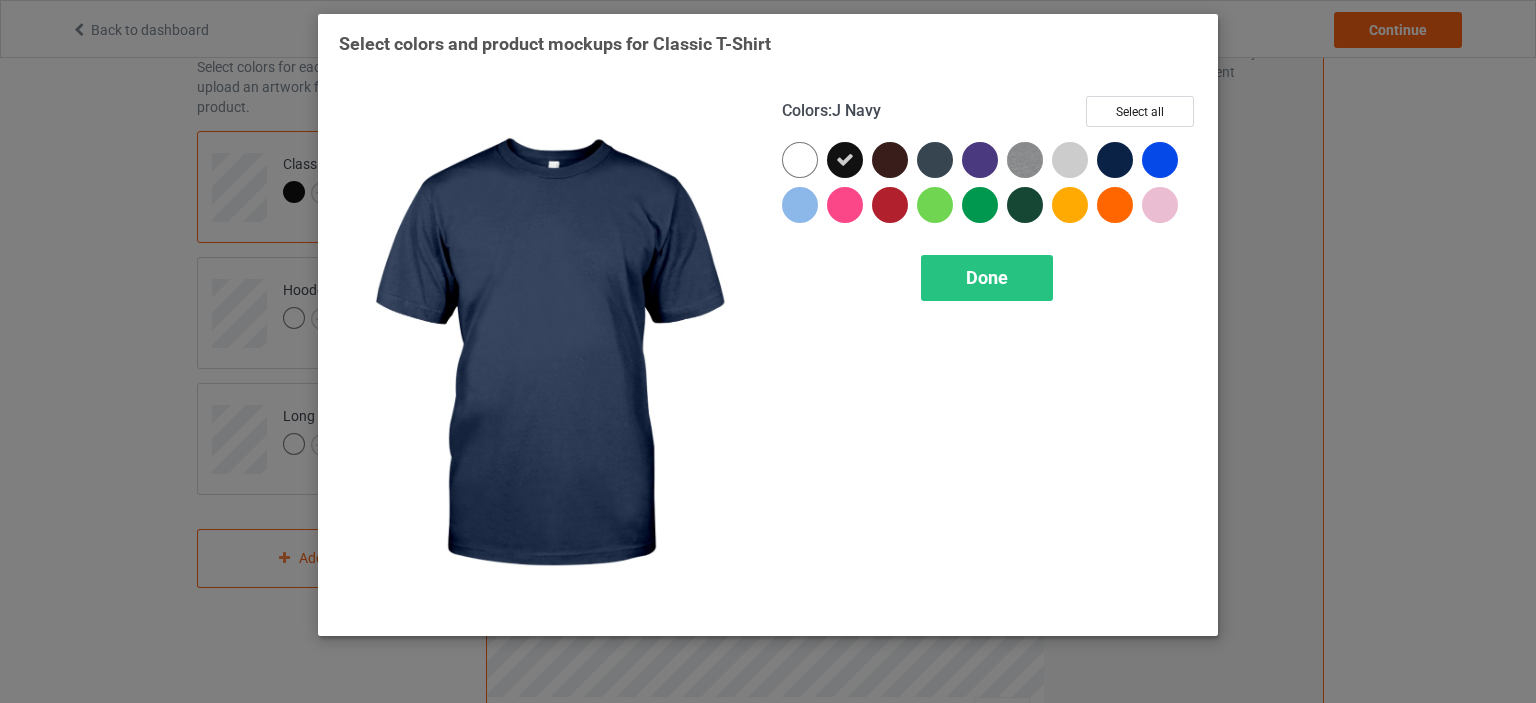 click at bounding box center [1115, 160] 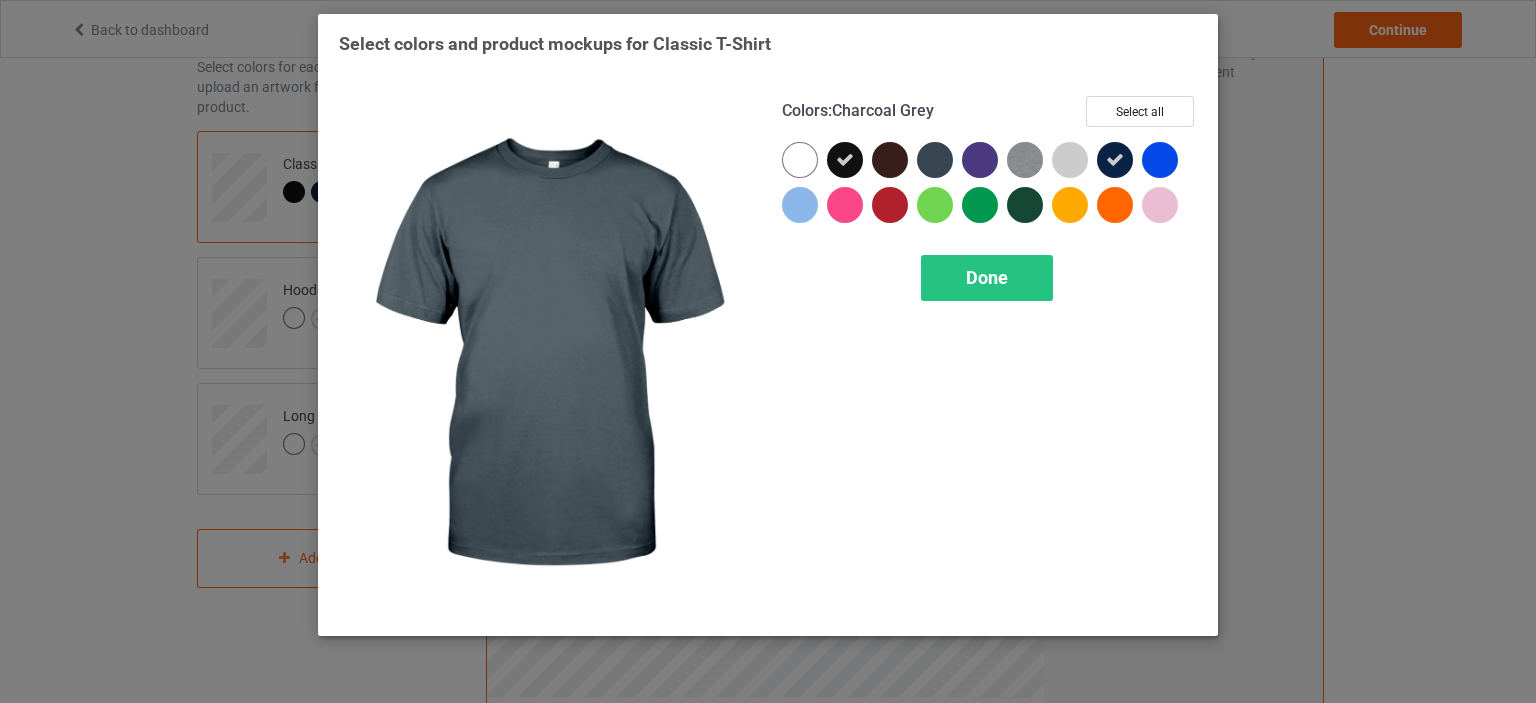 click at bounding box center [935, 160] 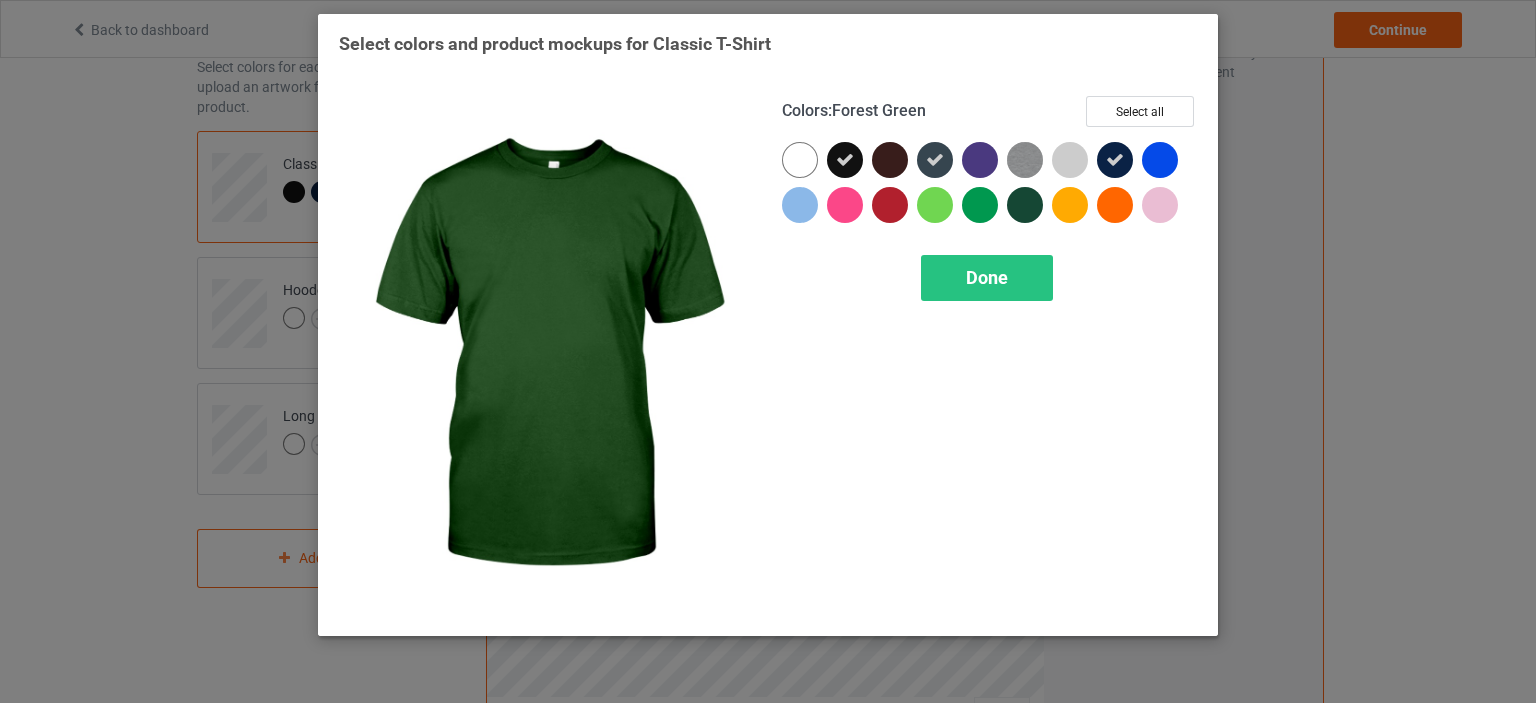 drag, startPoint x: 1032, startPoint y: 194, endPoint x: 1019, endPoint y: 217, distance: 26.41969 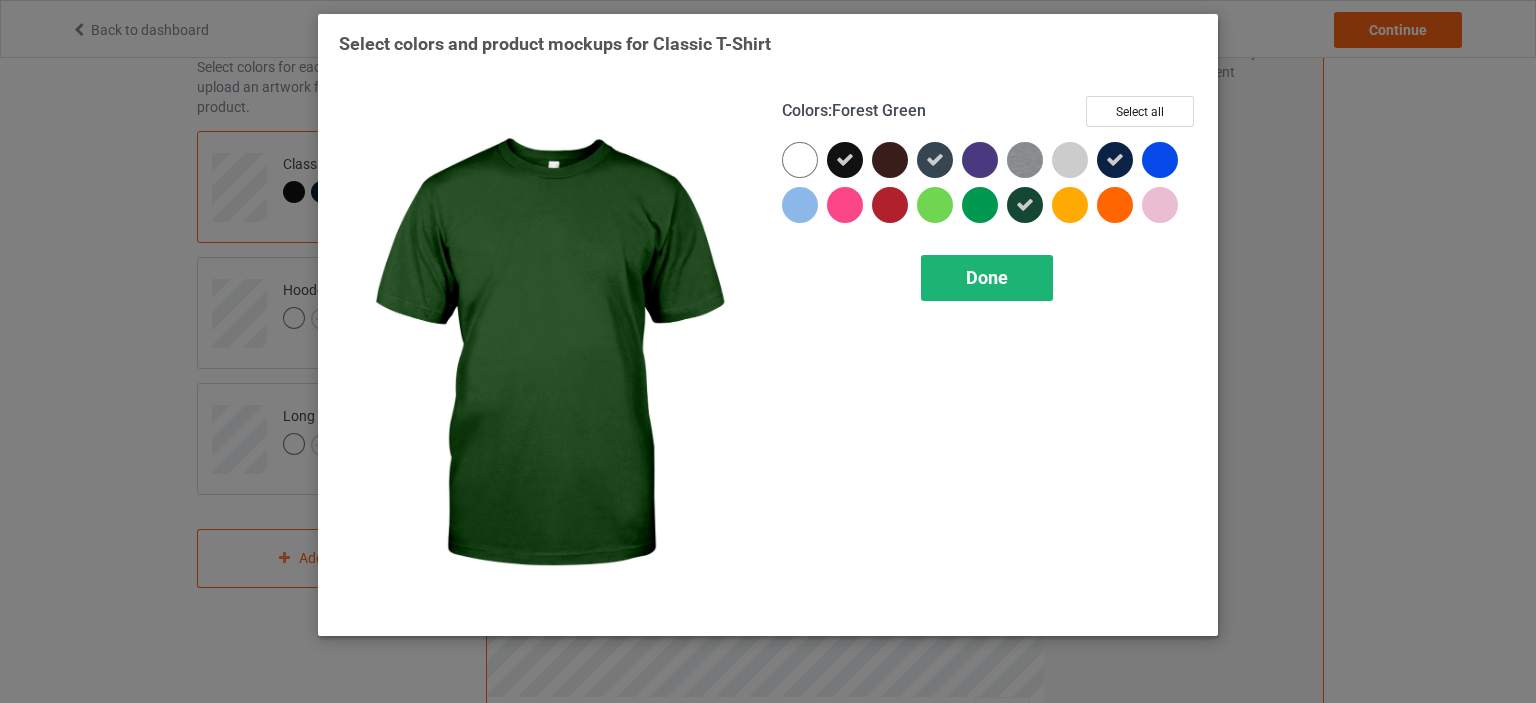 click on "Done" at bounding box center [987, 278] 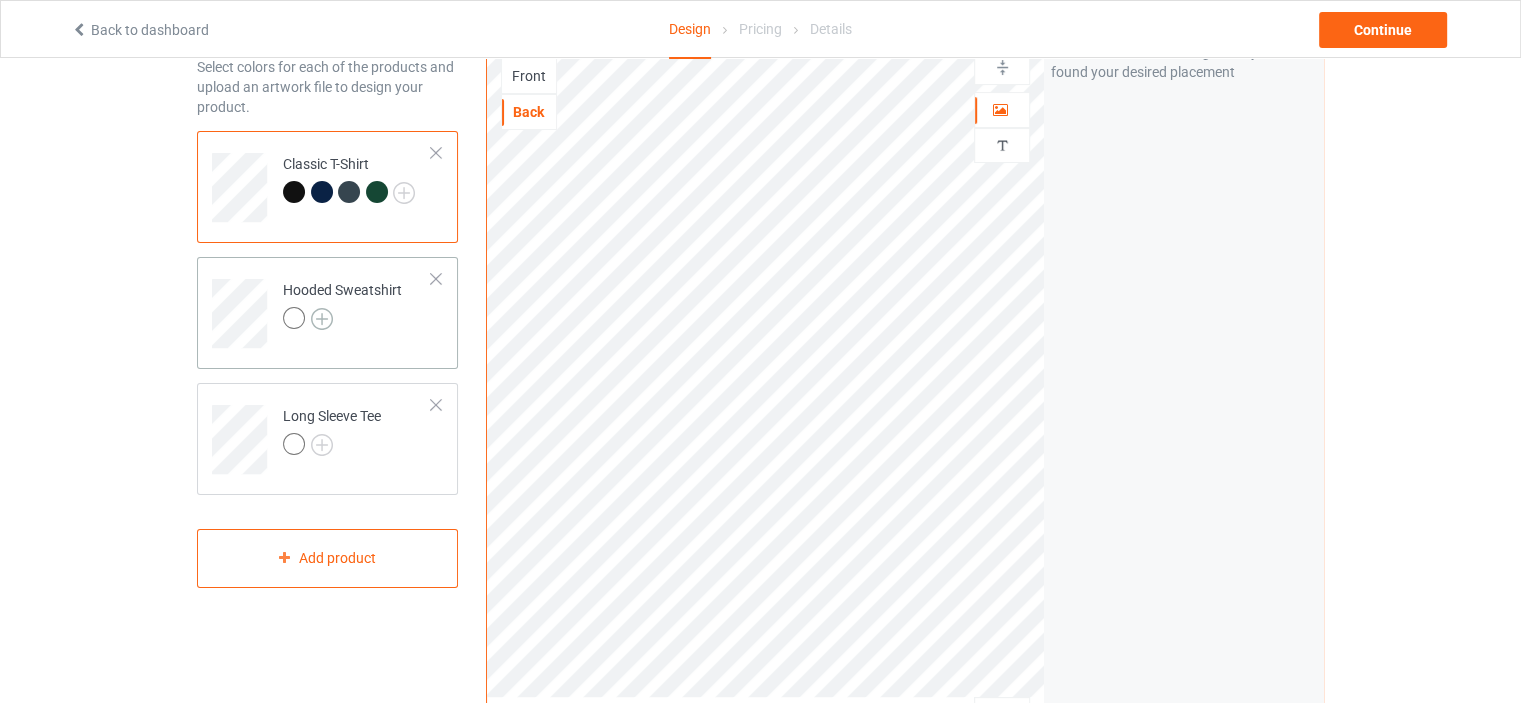 click at bounding box center [322, 319] 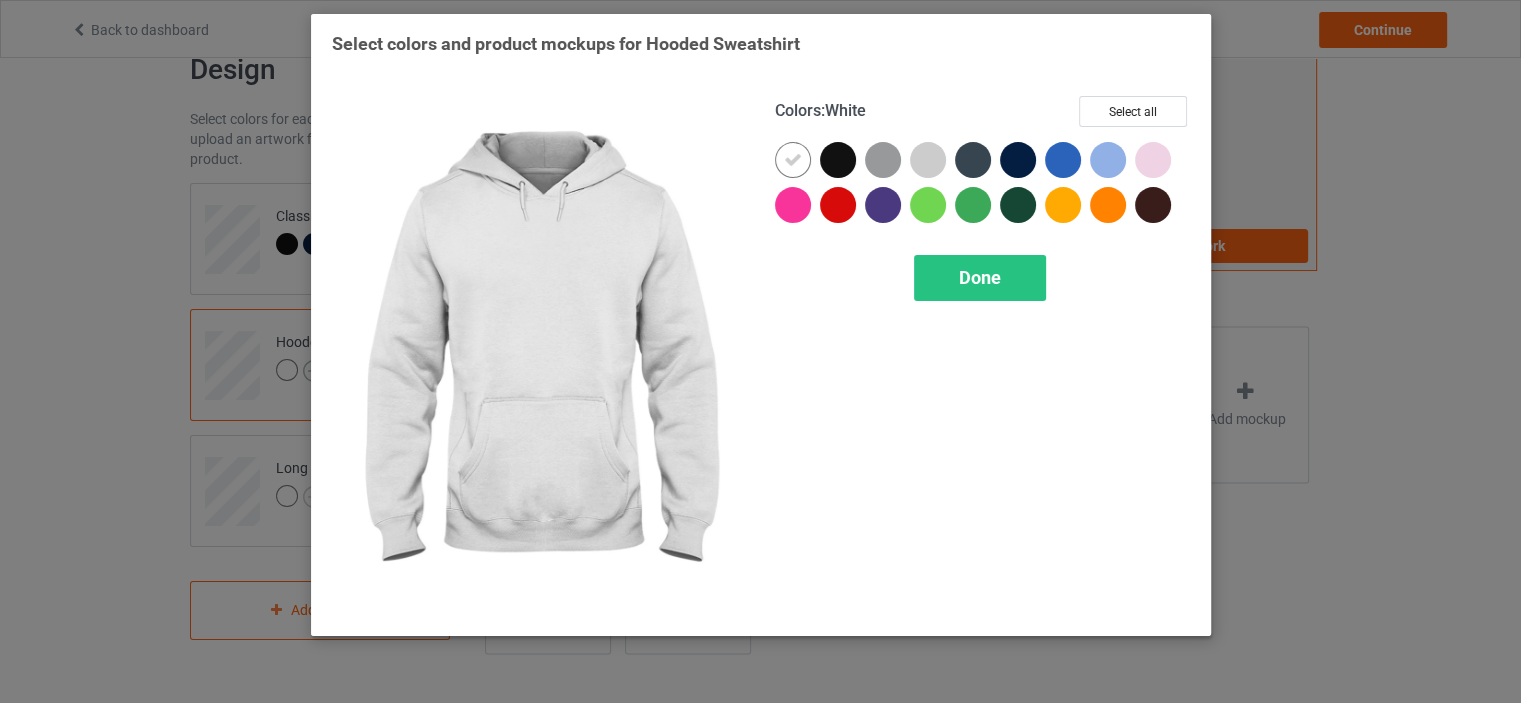 scroll, scrollTop: 48, scrollLeft: 0, axis: vertical 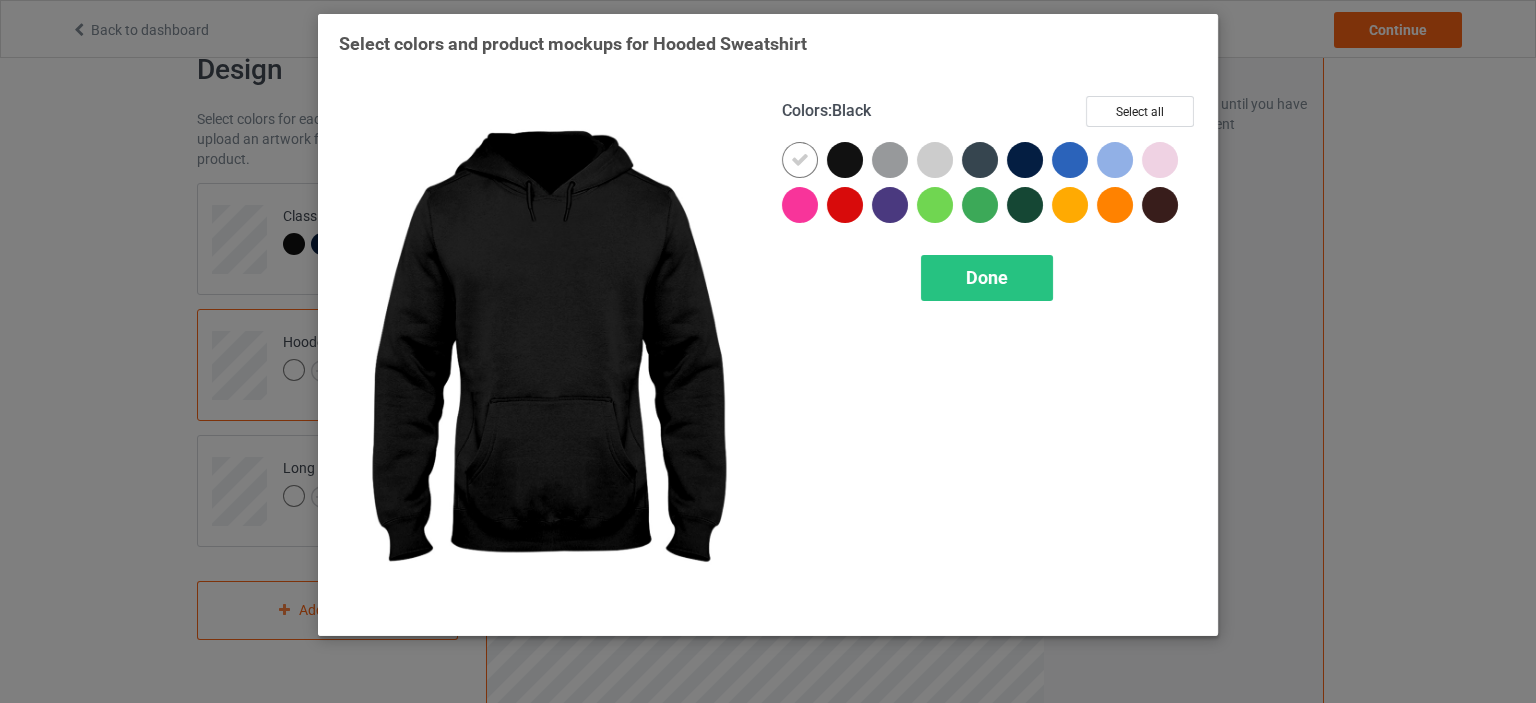 click at bounding box center [845, 160] 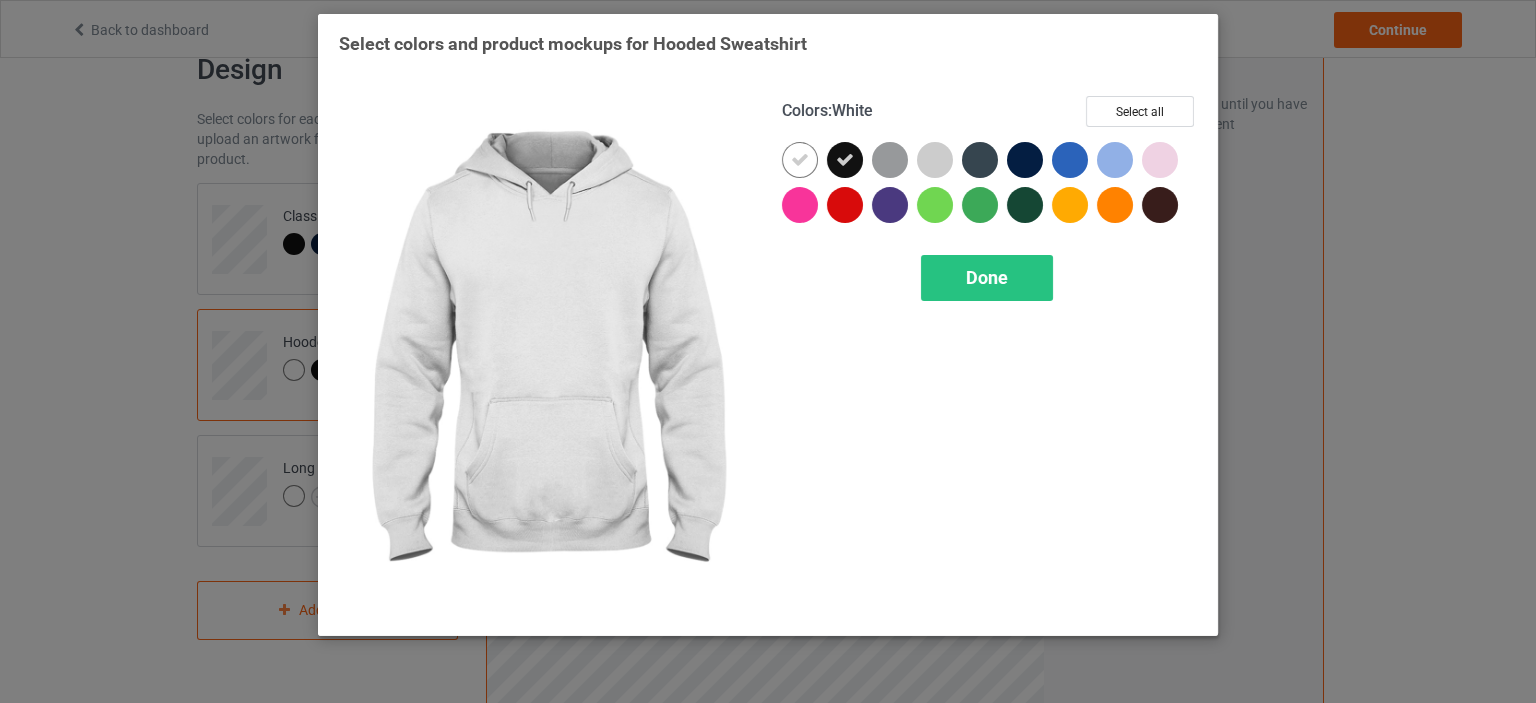 click at bounding box center [800, 160] 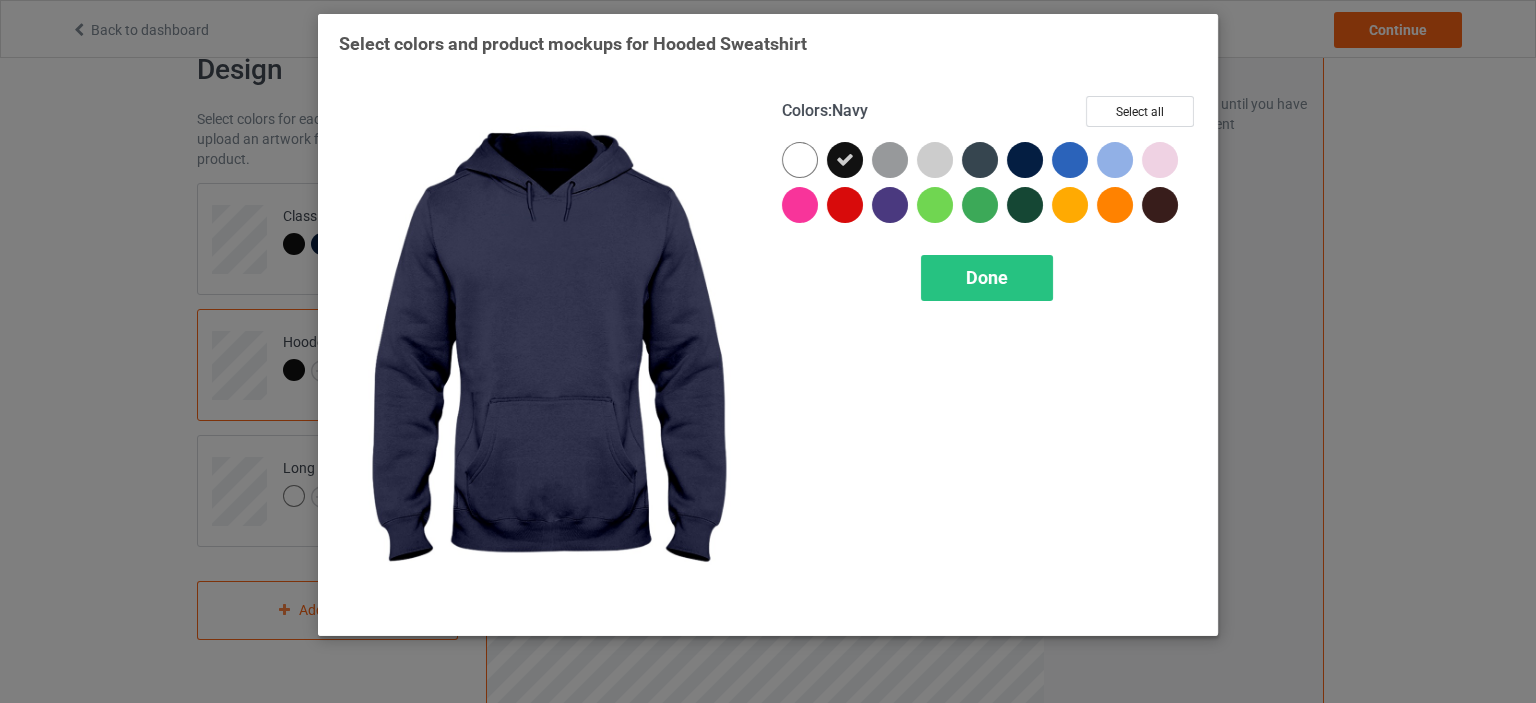 click at bounding box center (1025, 160) 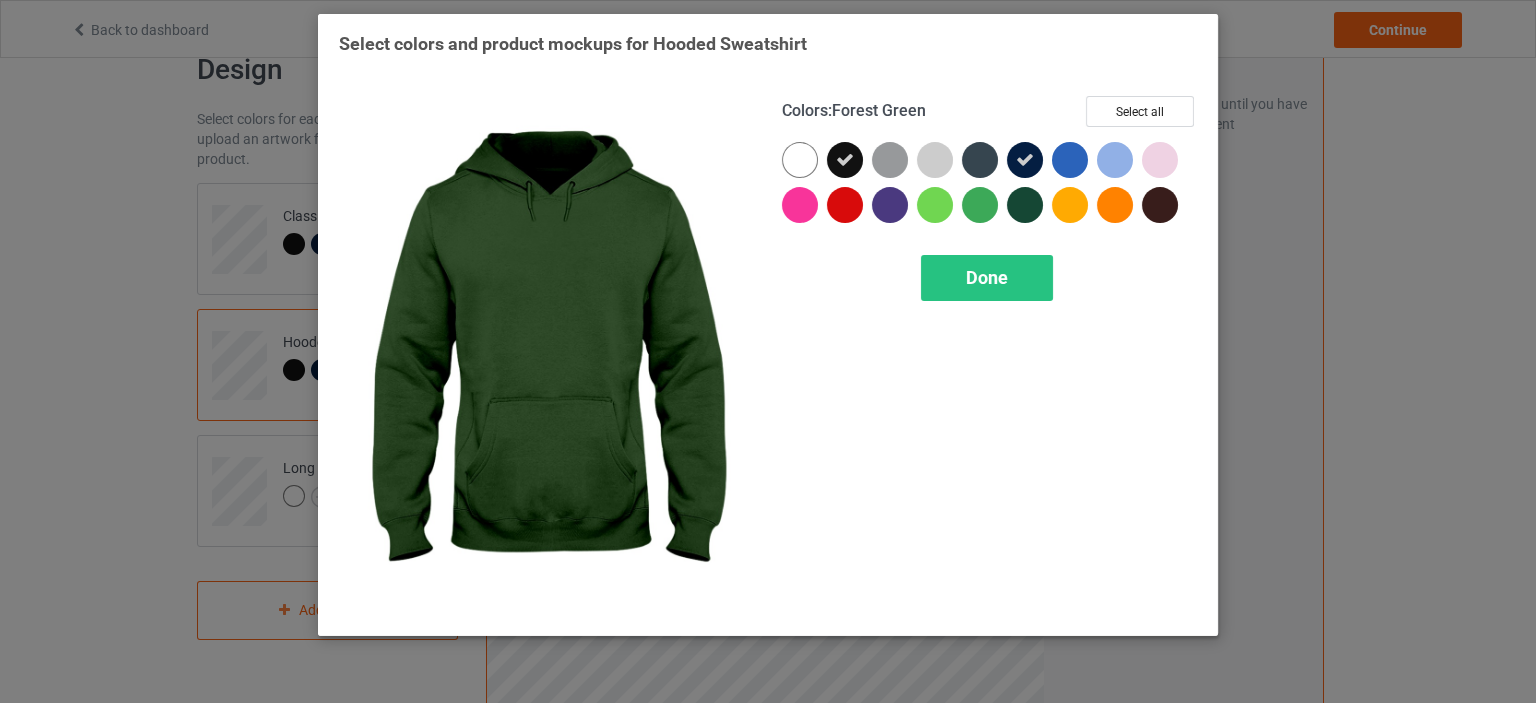 click at bounding box center [1025, 205] 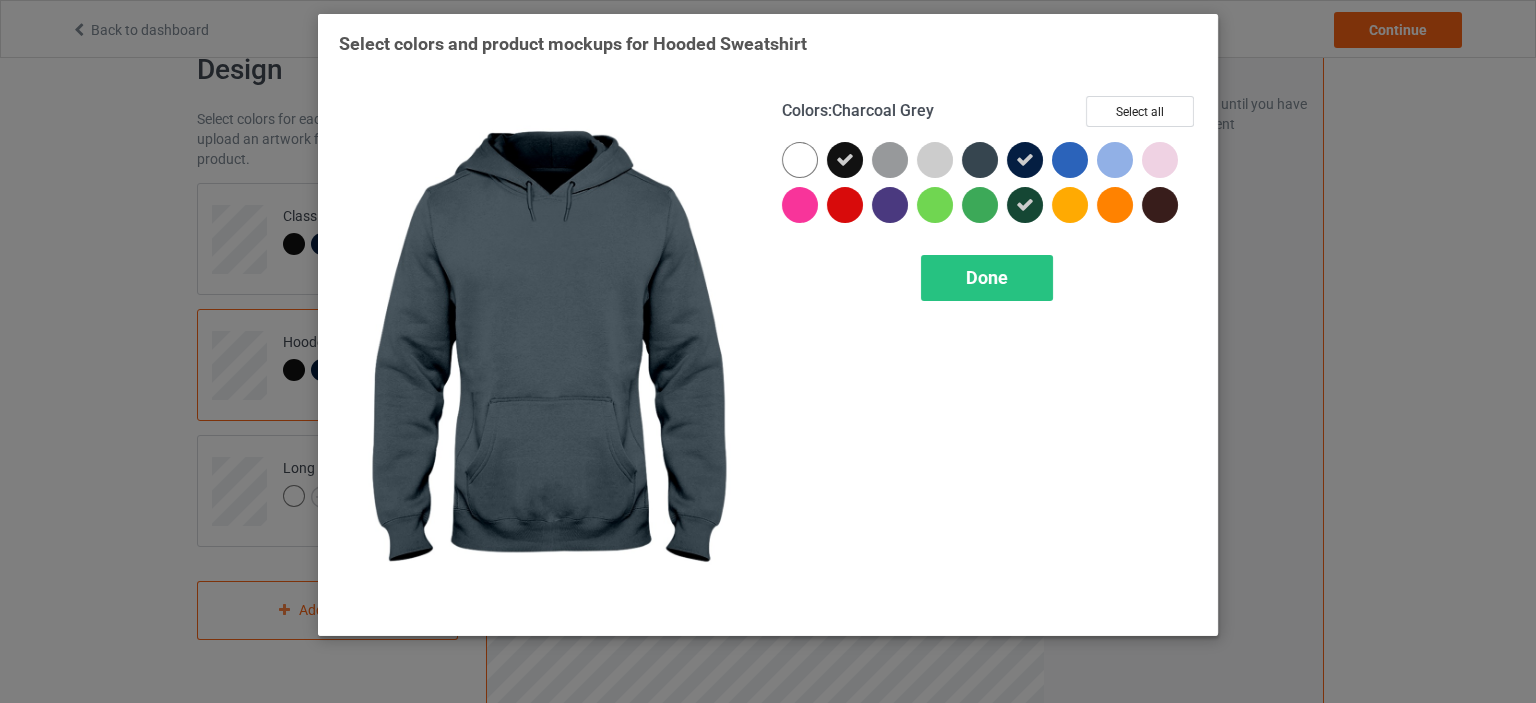 click at bounding box center (980, 160) 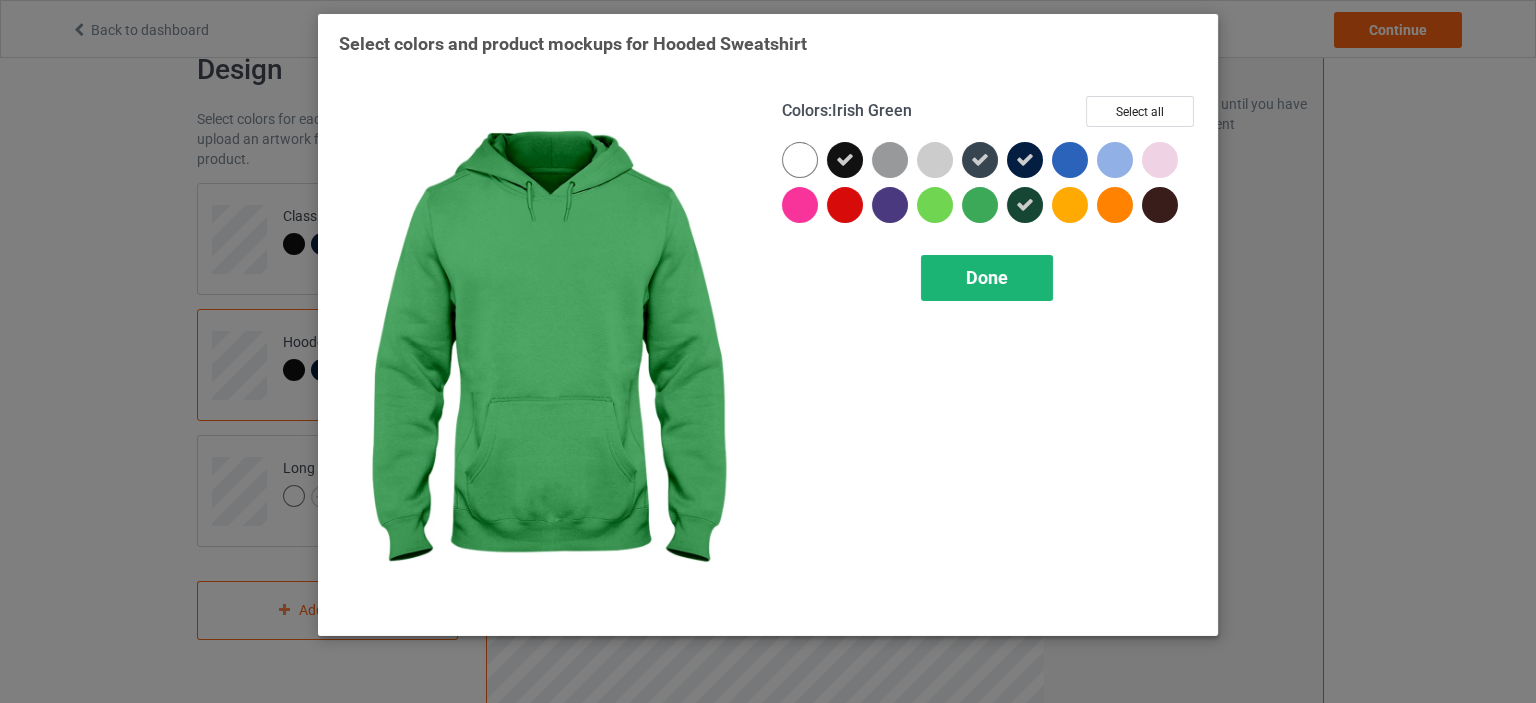 click on "Done" at bounding box center [987, 277] 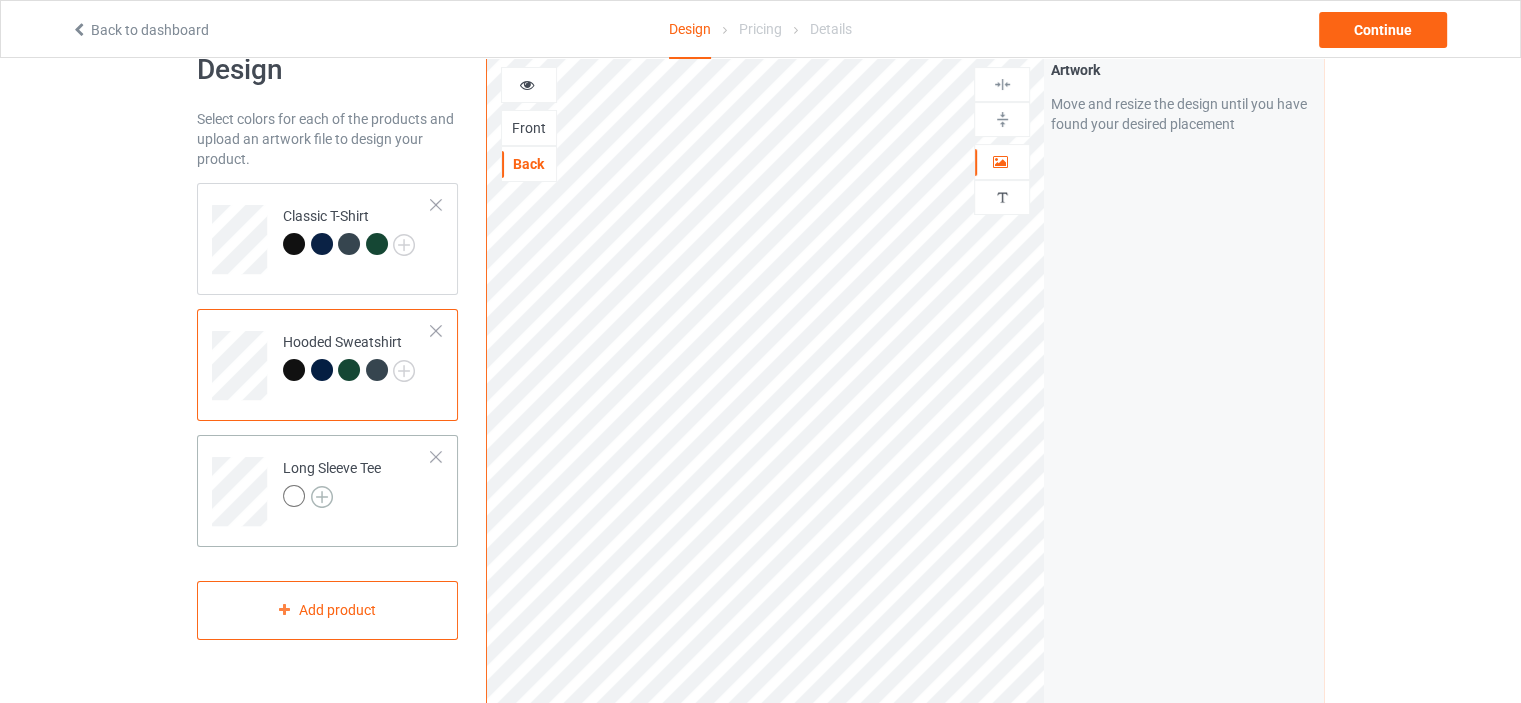 click at bounding box center (322, 497) 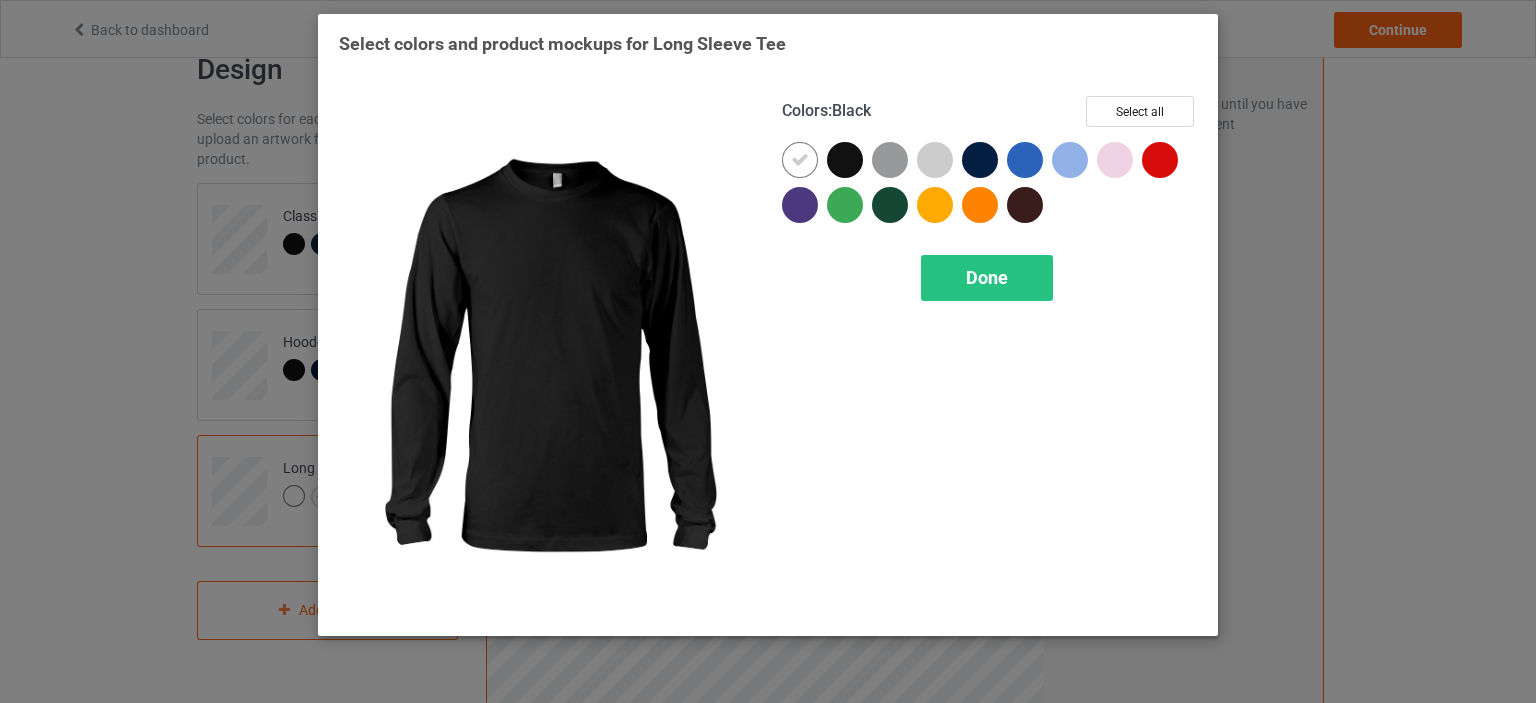 click at bounding box center [845, 160] 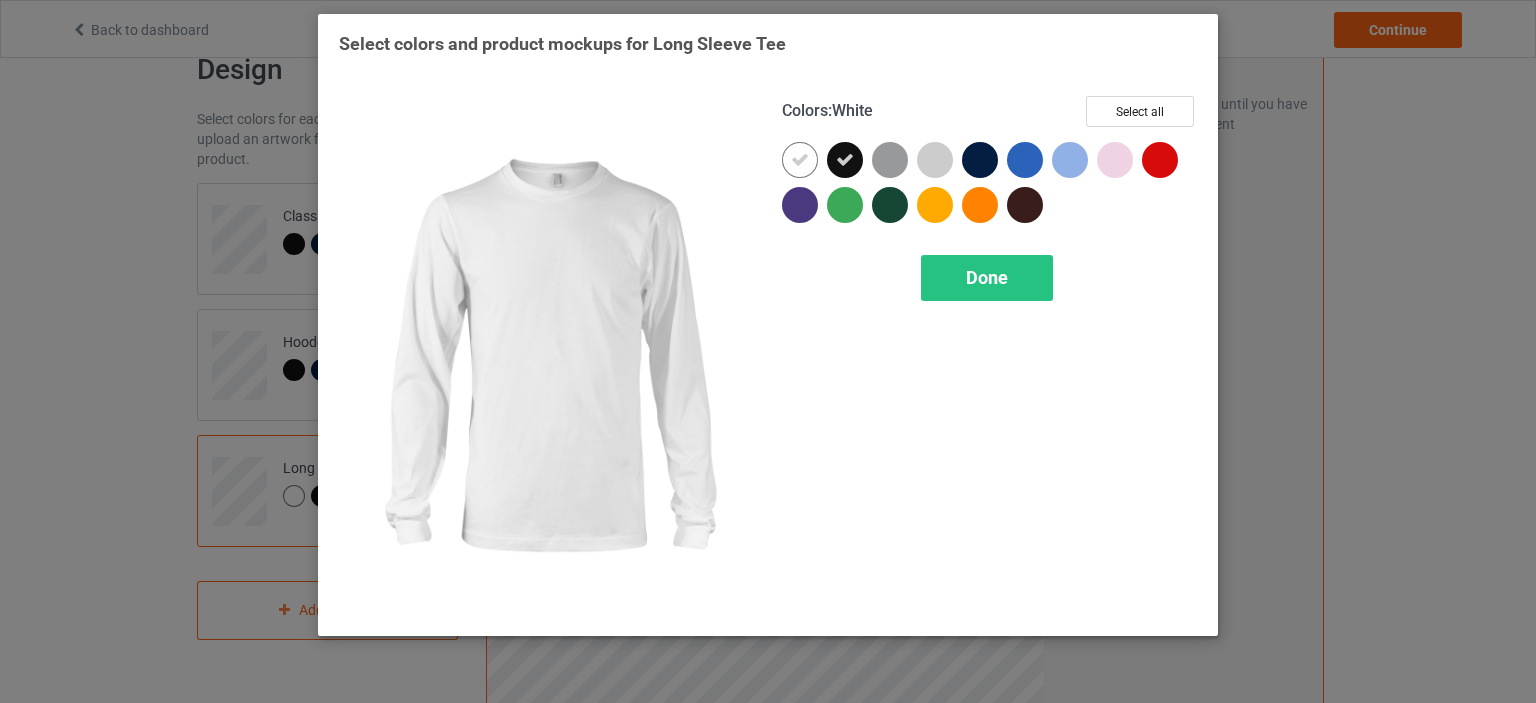 click at bounding box center (800, 160) 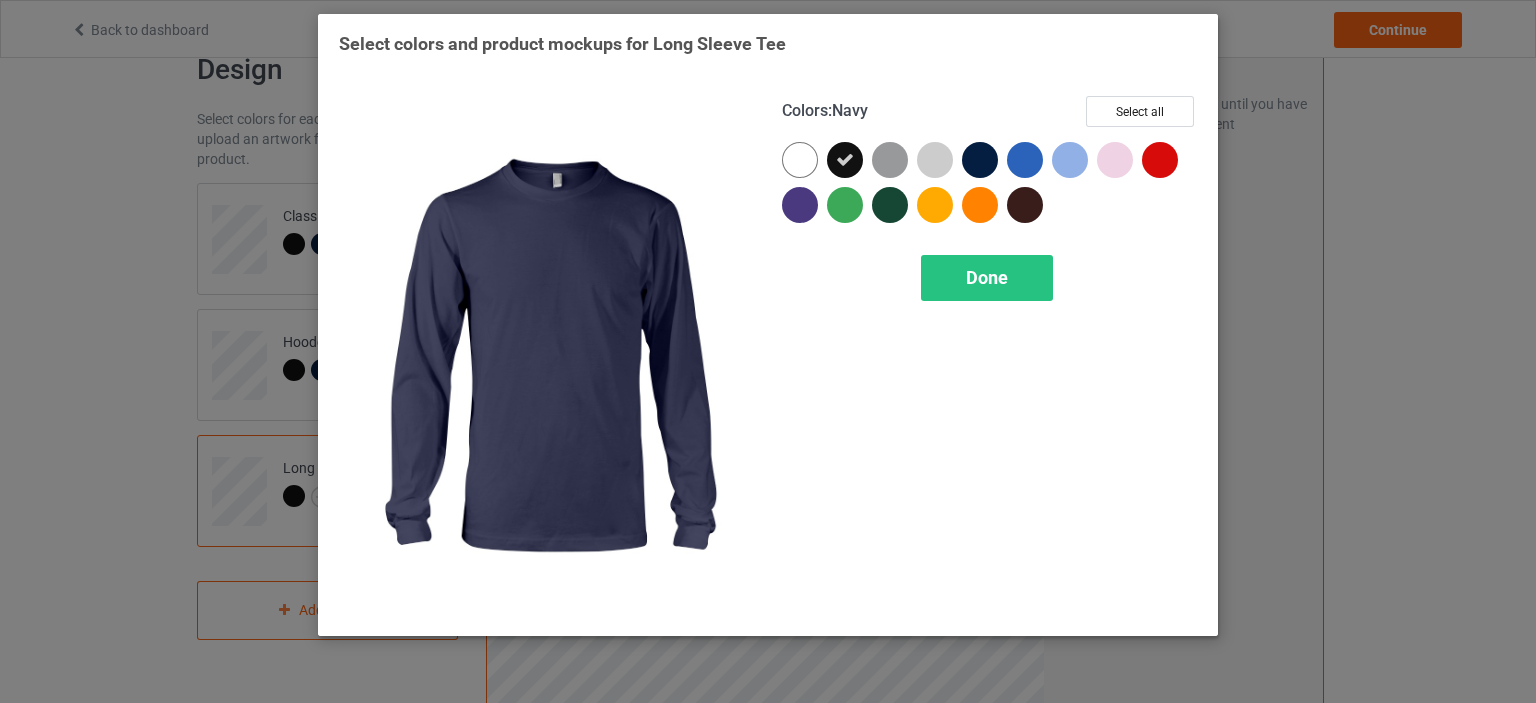 drag, startPoint x: 976, startPoint y: 163, endPoint x: 964, endPoint y: 167, distance: 12.649111 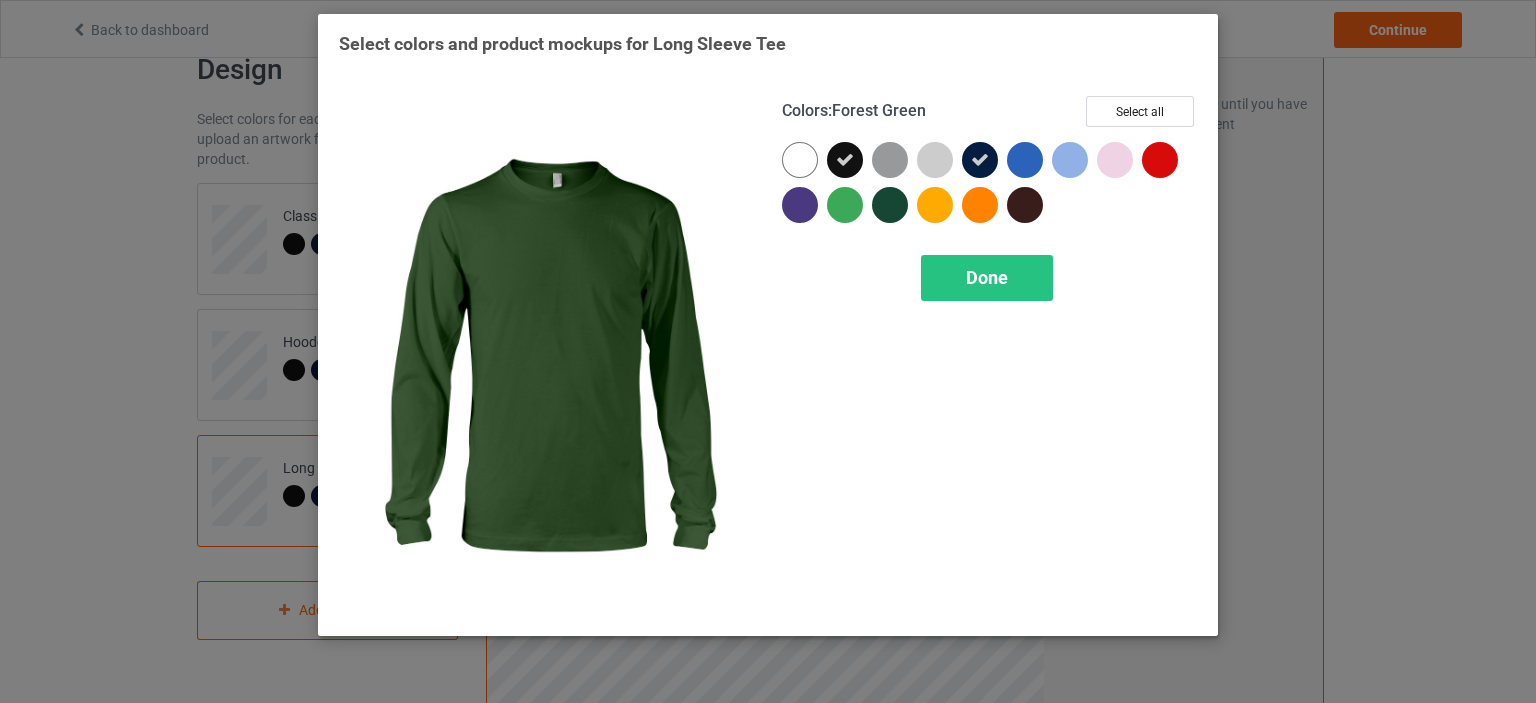 click at bounding box center (890, 205) 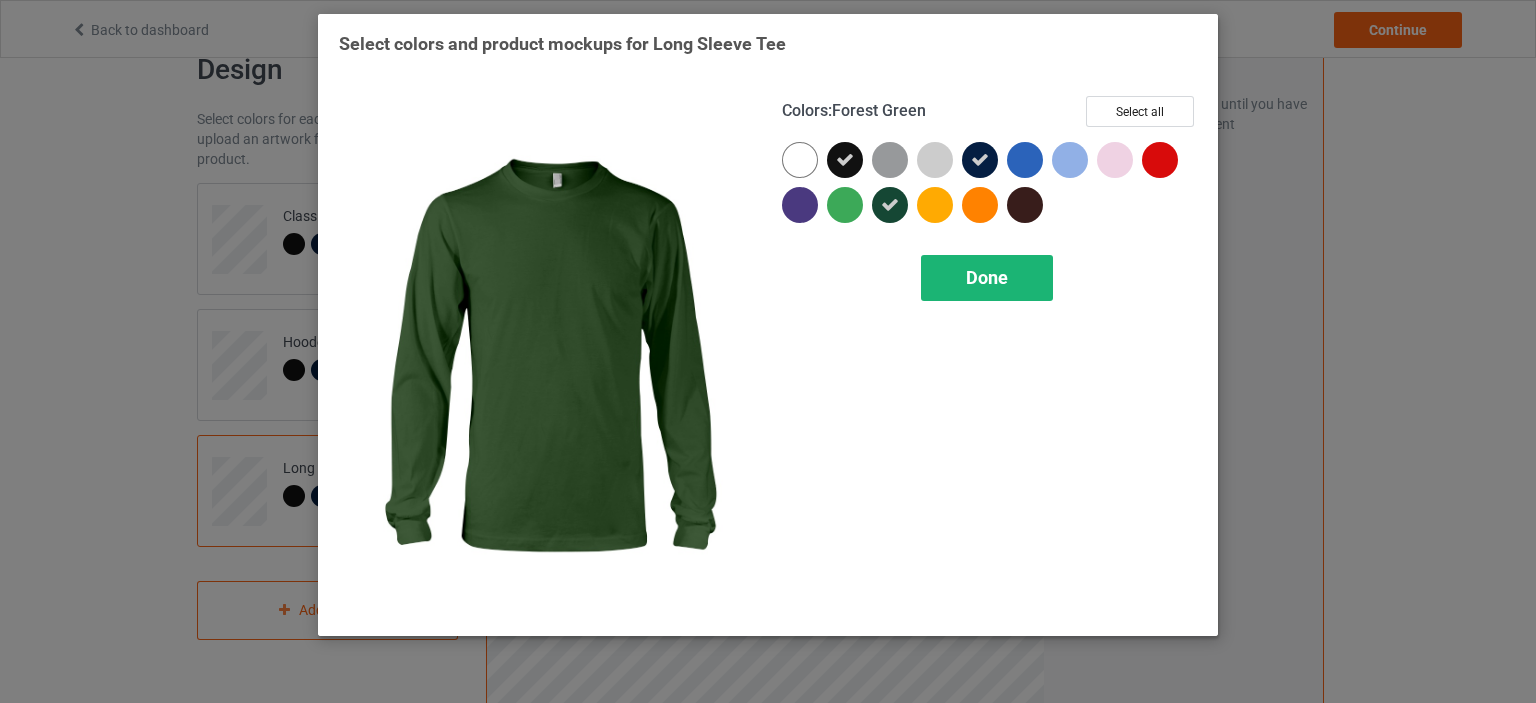 click on "Done" at bounding box center (987, 278) 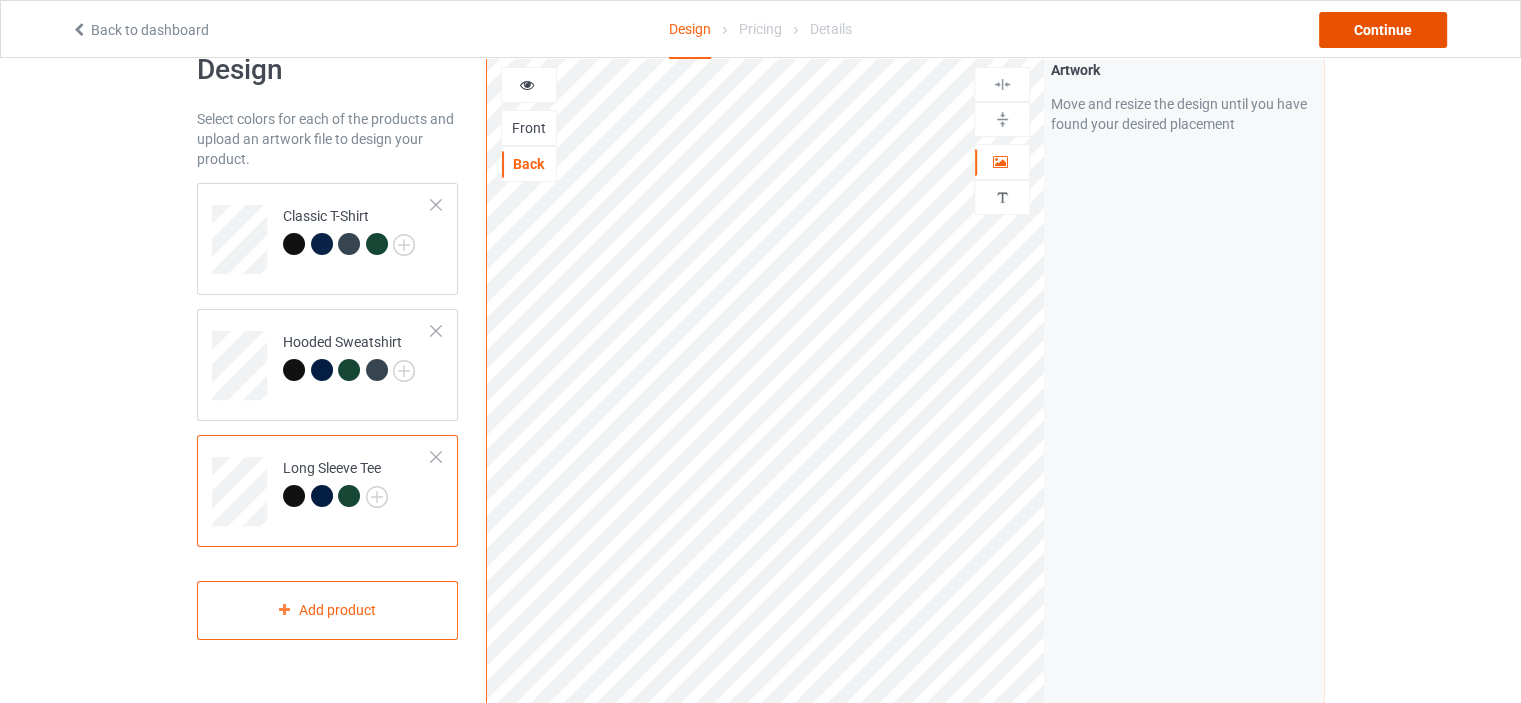 click on "Continue" at bounding box center (1383, 30) 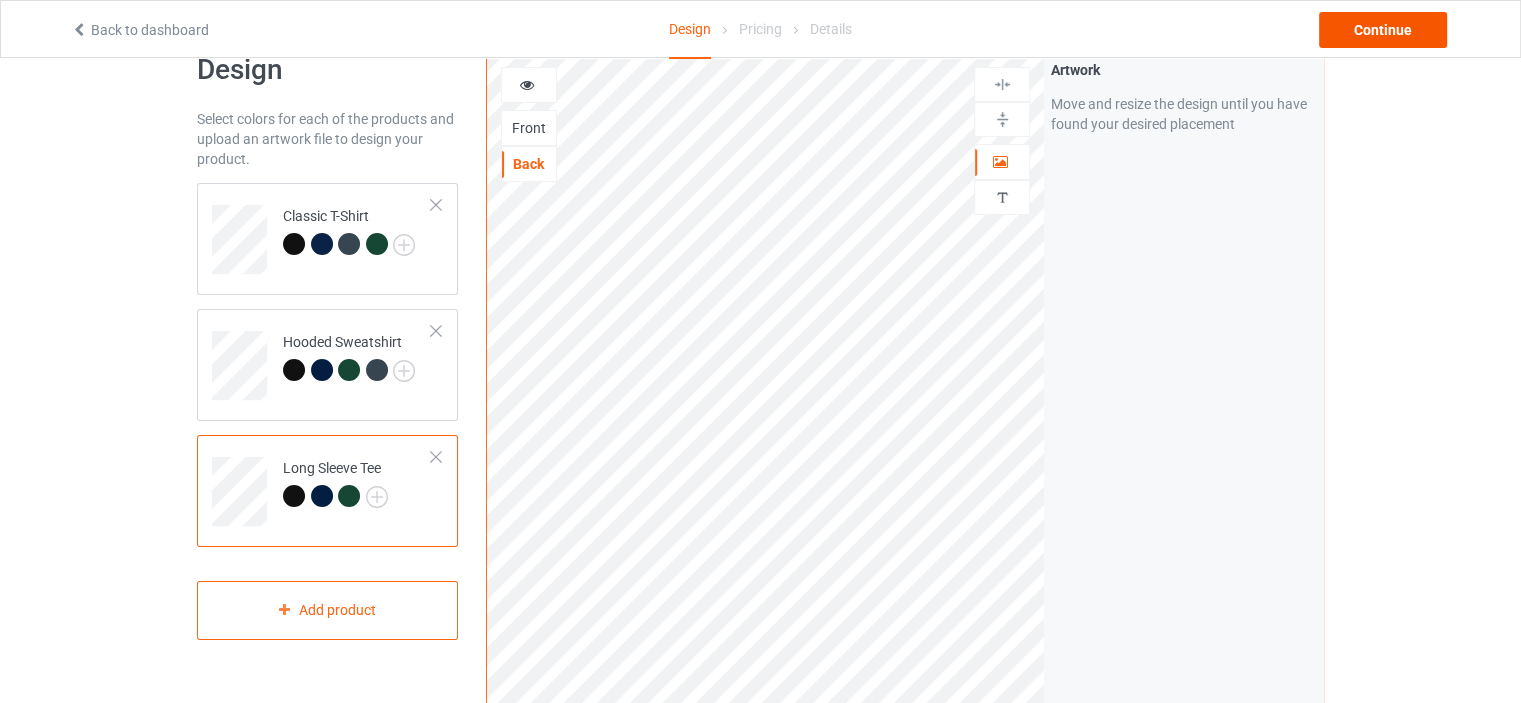 scroll, scrollTop: 0, scrollLeft: 0, axis: both 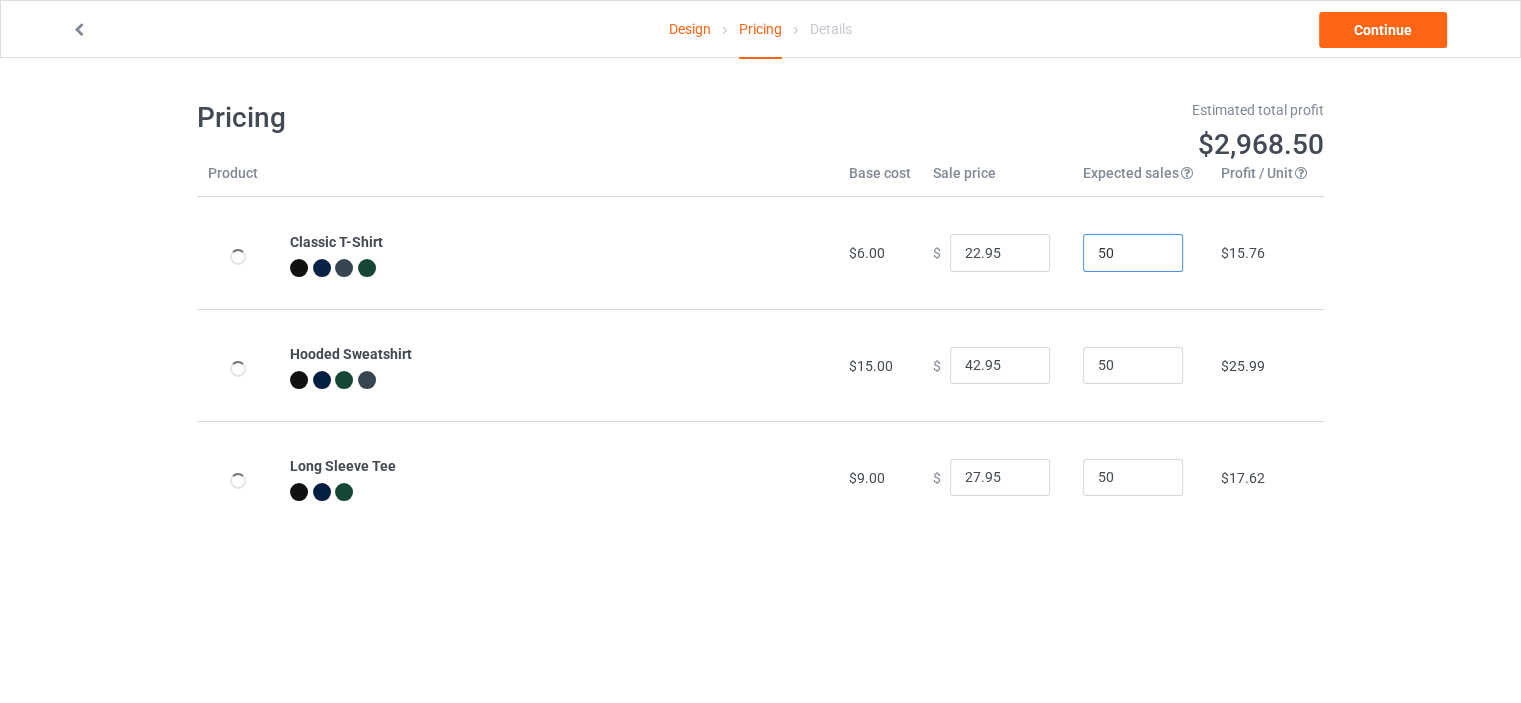 drag, startPoint x: 1101, startPoint y: 251, endPoint x: 1081, endPoint y: 255, distance: 20.396078 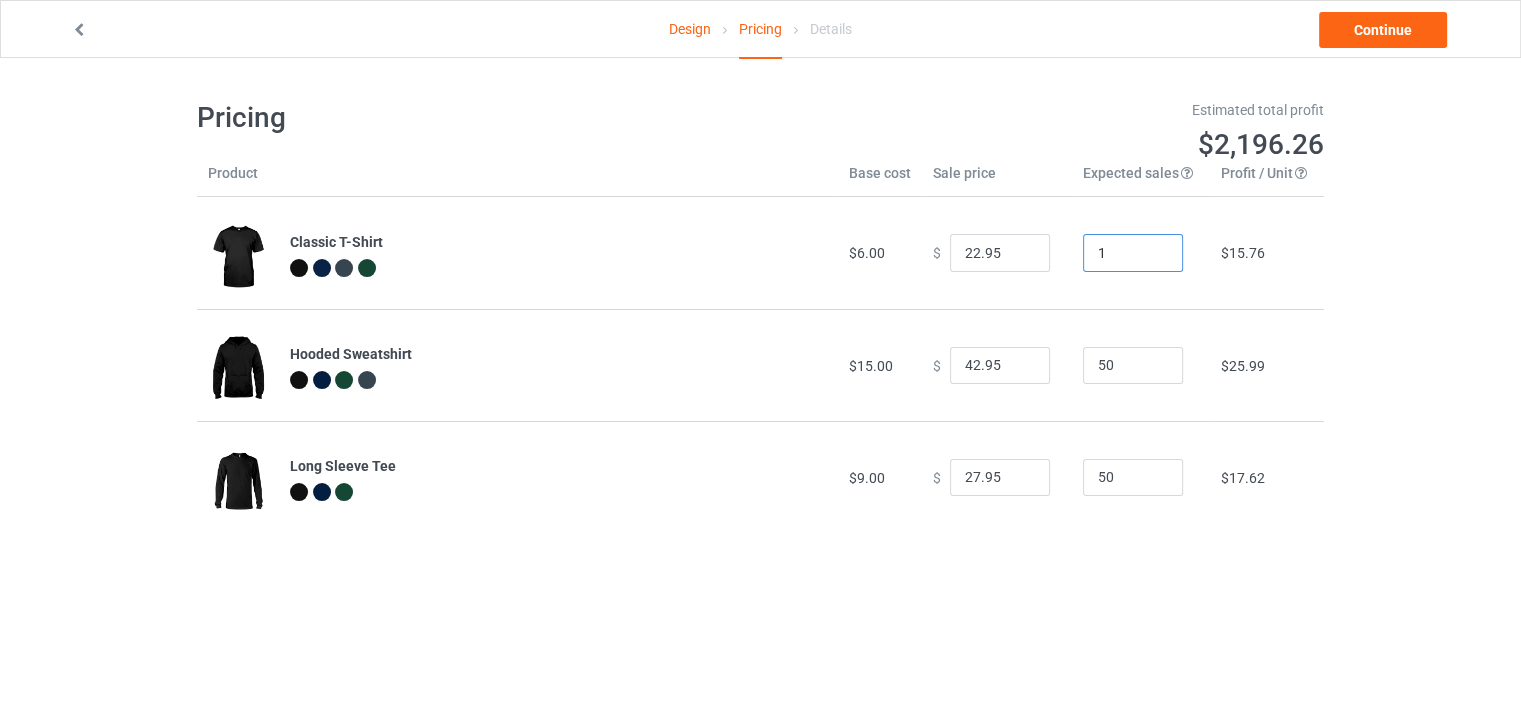 type on "1" 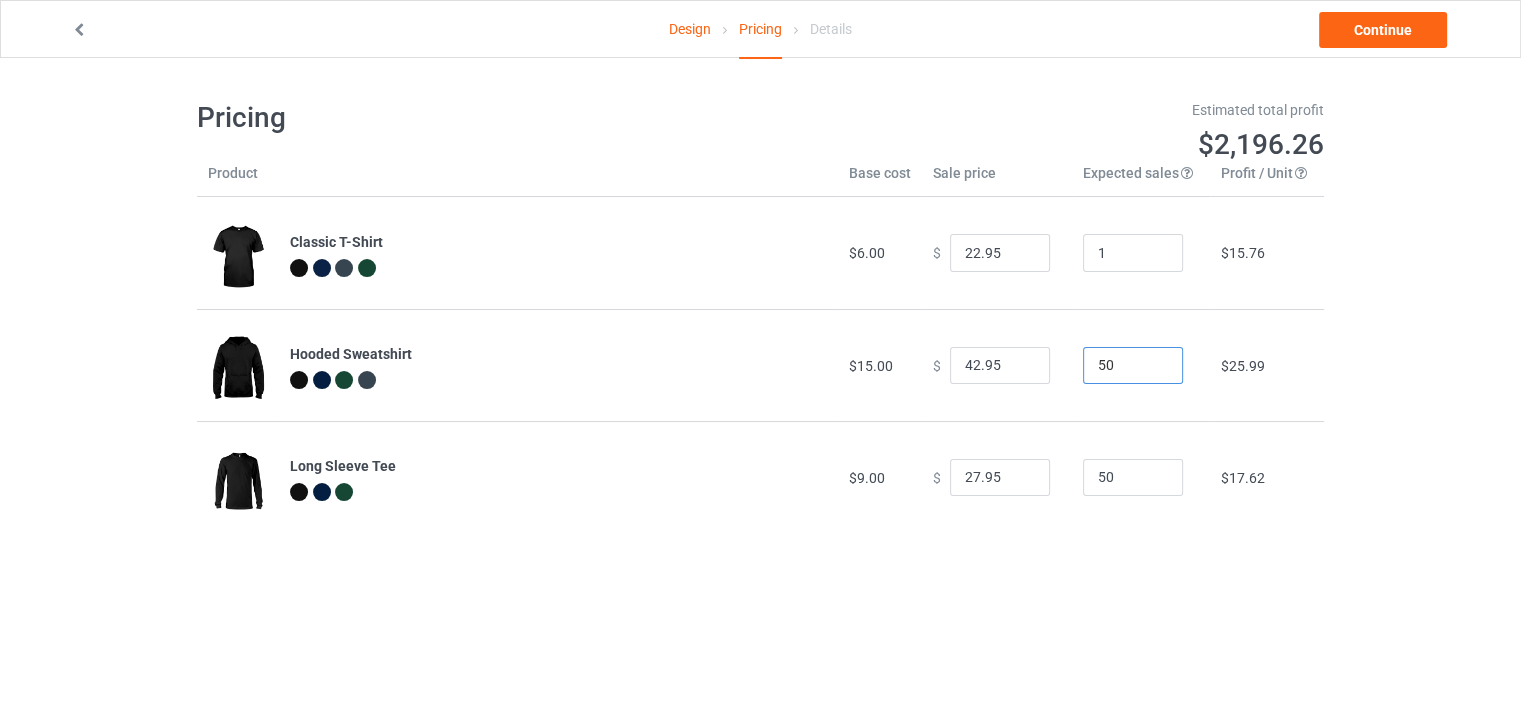 drag, startPoint x: 1106, startPoint y: 359, endPoint x: 1080, endPoint y: 403, distance: 51.10773 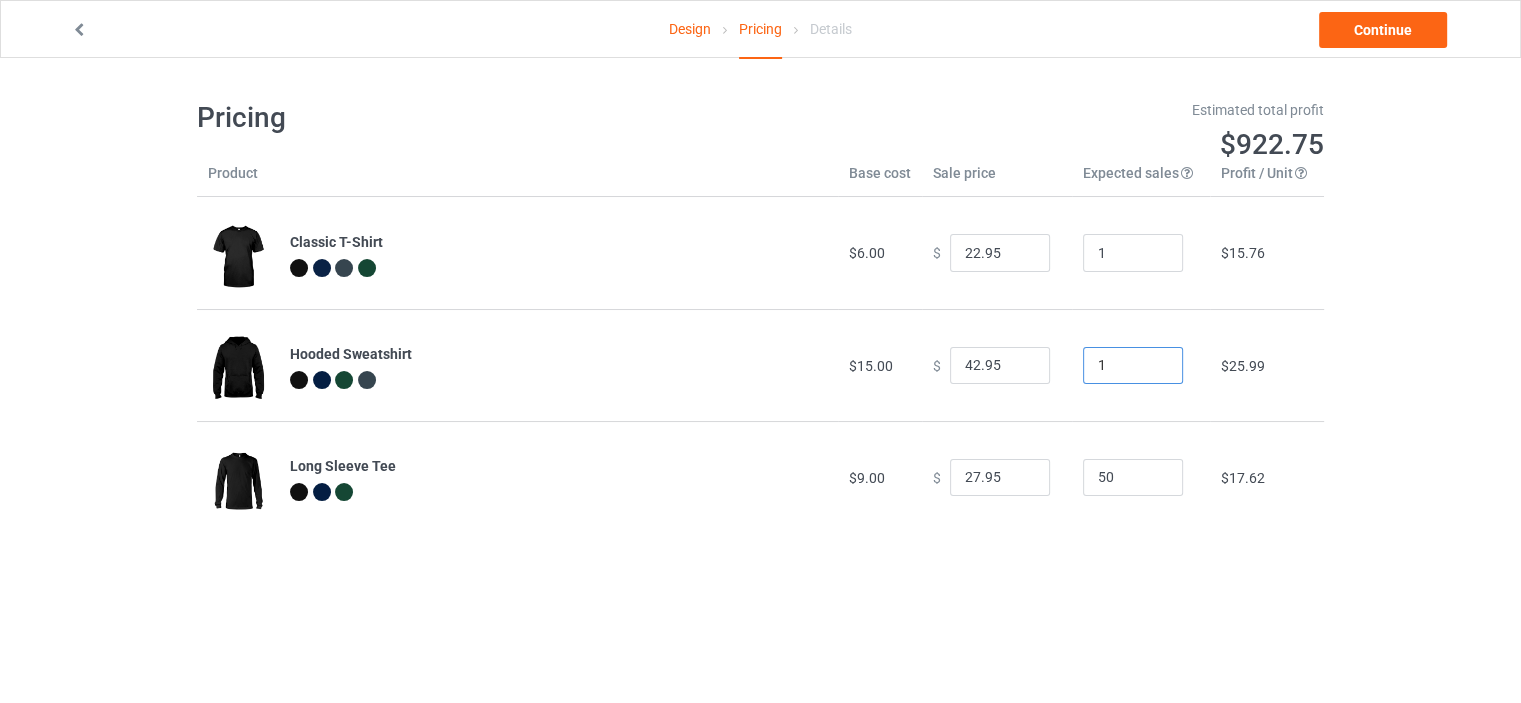 type on "1" 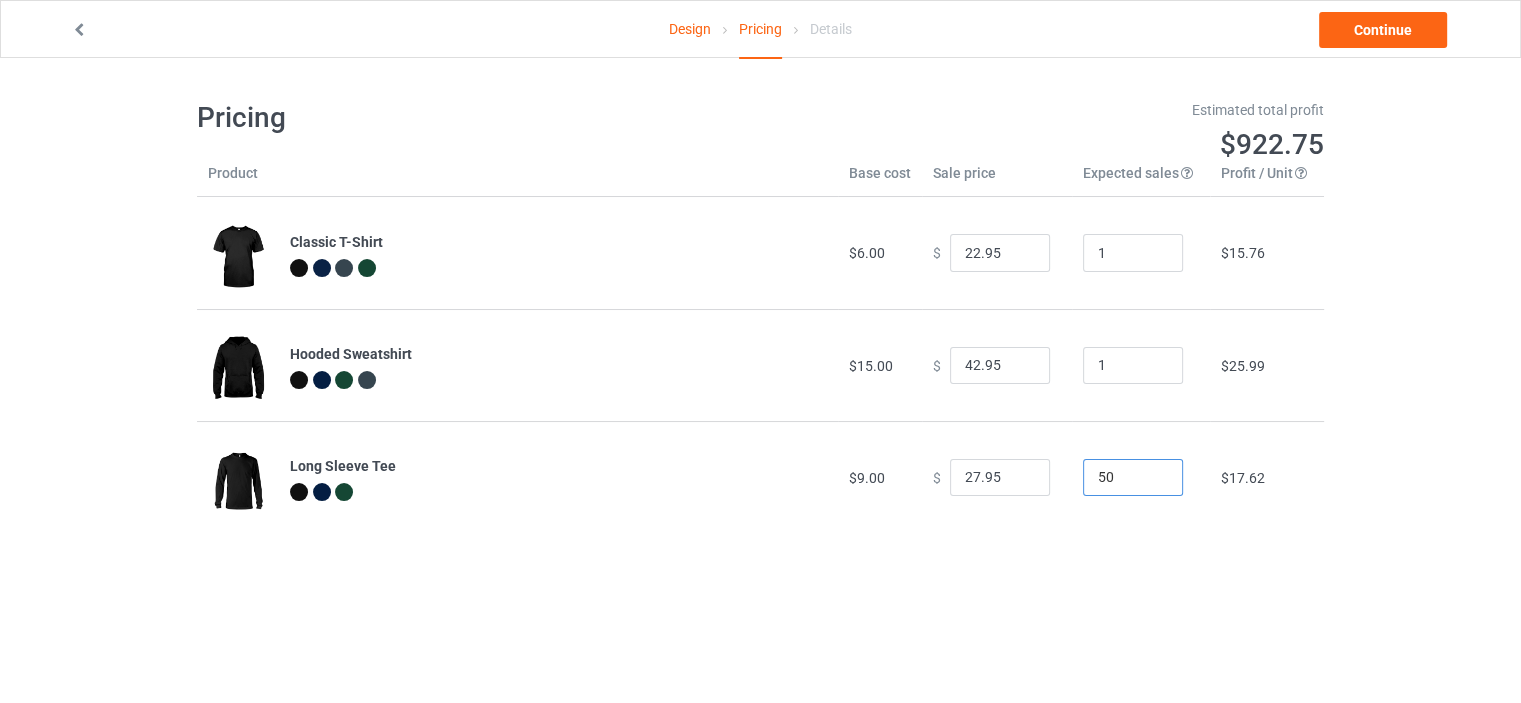 drag, startPoint x: 1111, startPoint y: 471, endPoint x: 1066, endPoint y: 484, distance: 46.840153 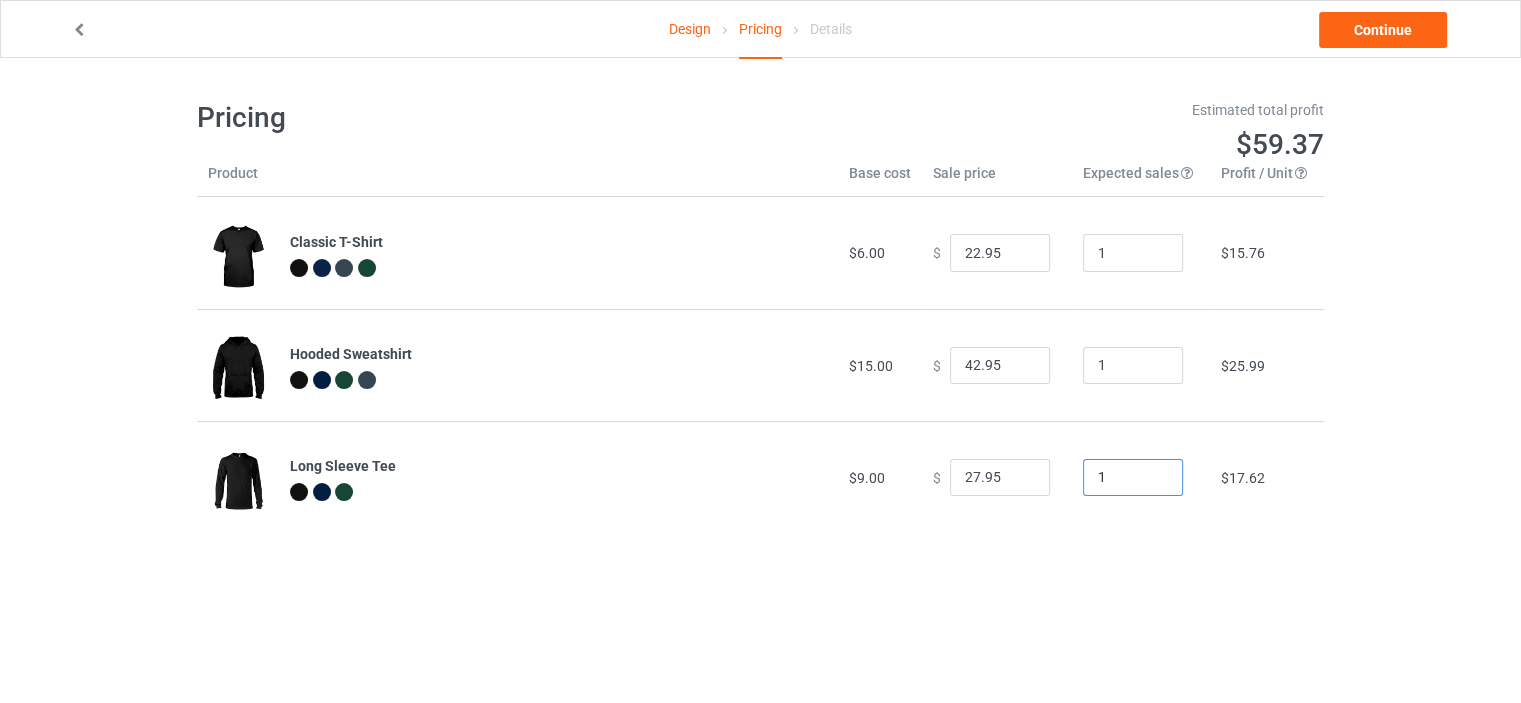 type on "1" 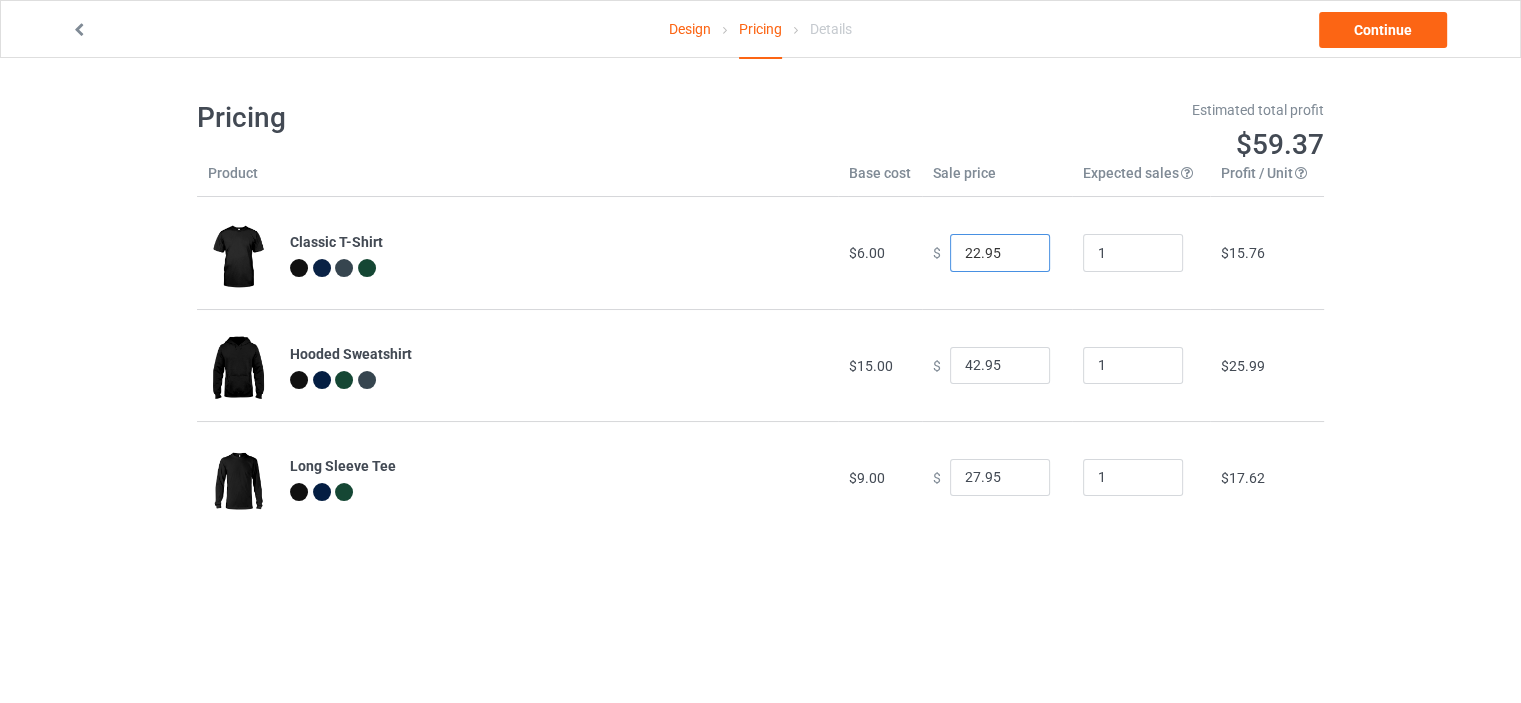 click on "22.95" at bounding box center [1000, 253] 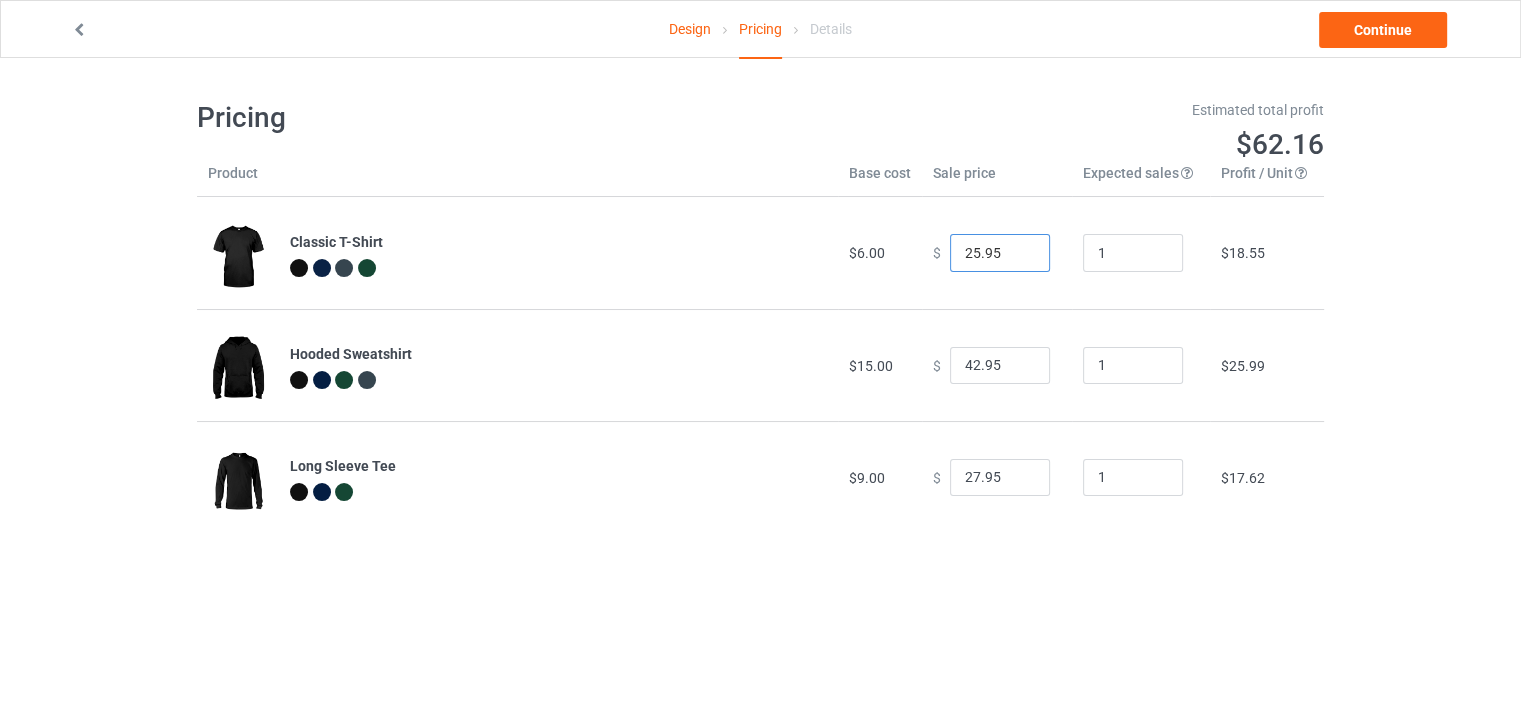 type on "25.95" 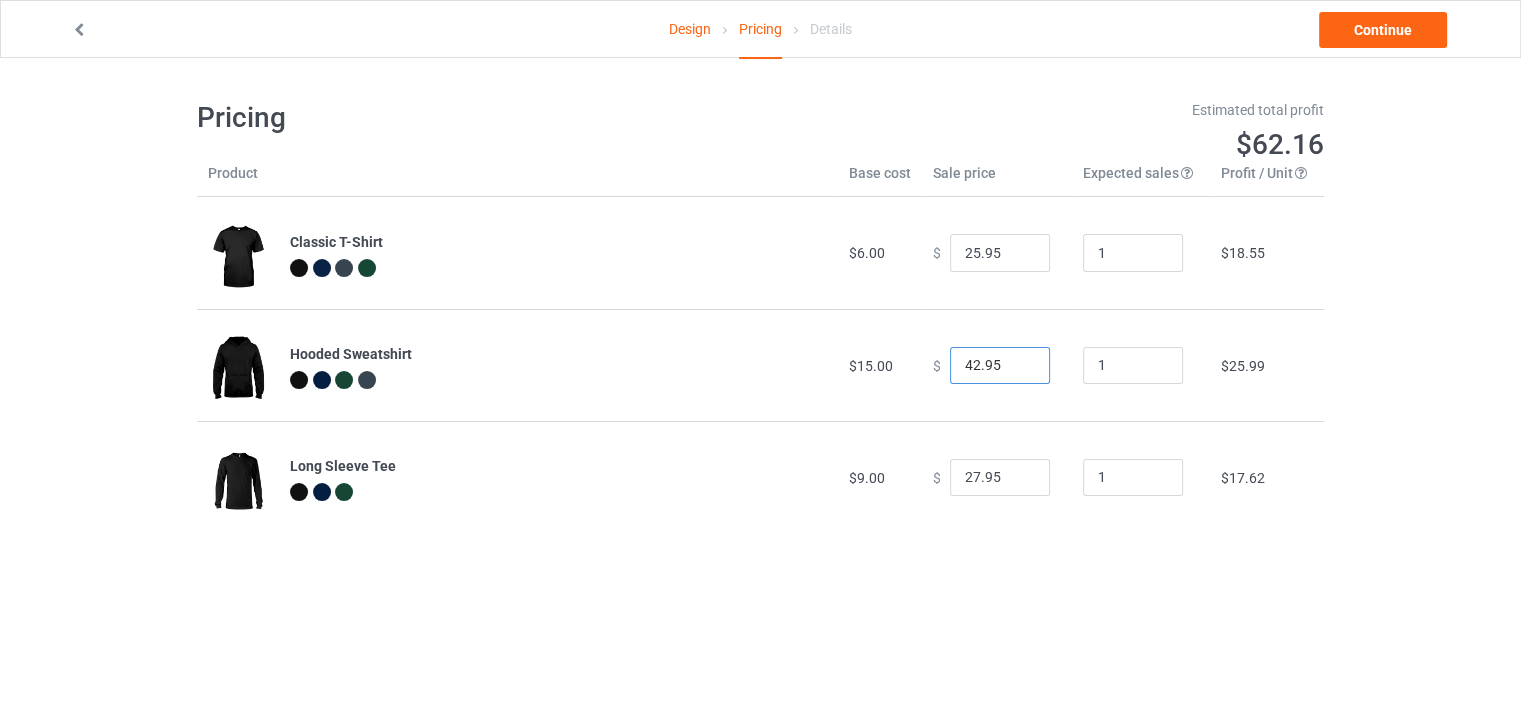 click on "42.95" at bounding box center [1000, 366] 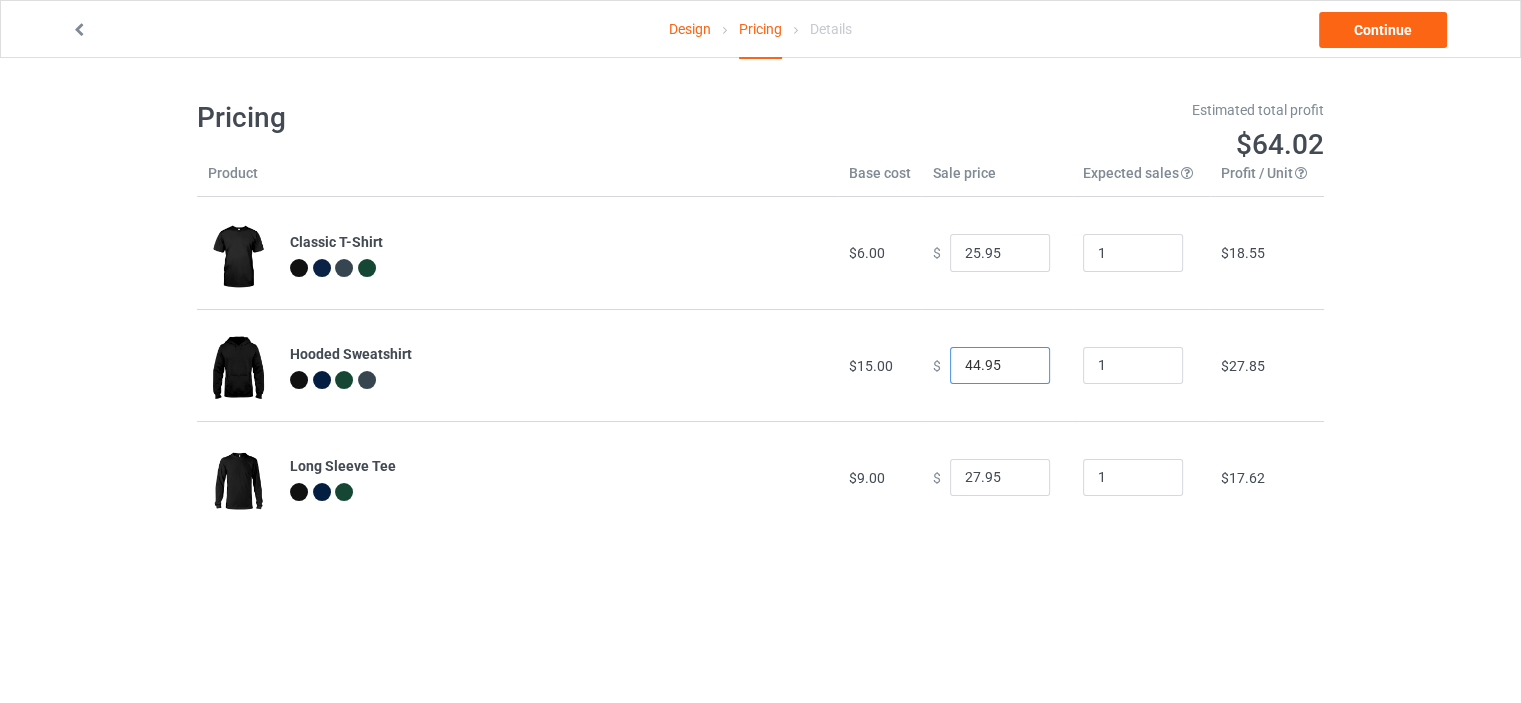 type on "44.95" 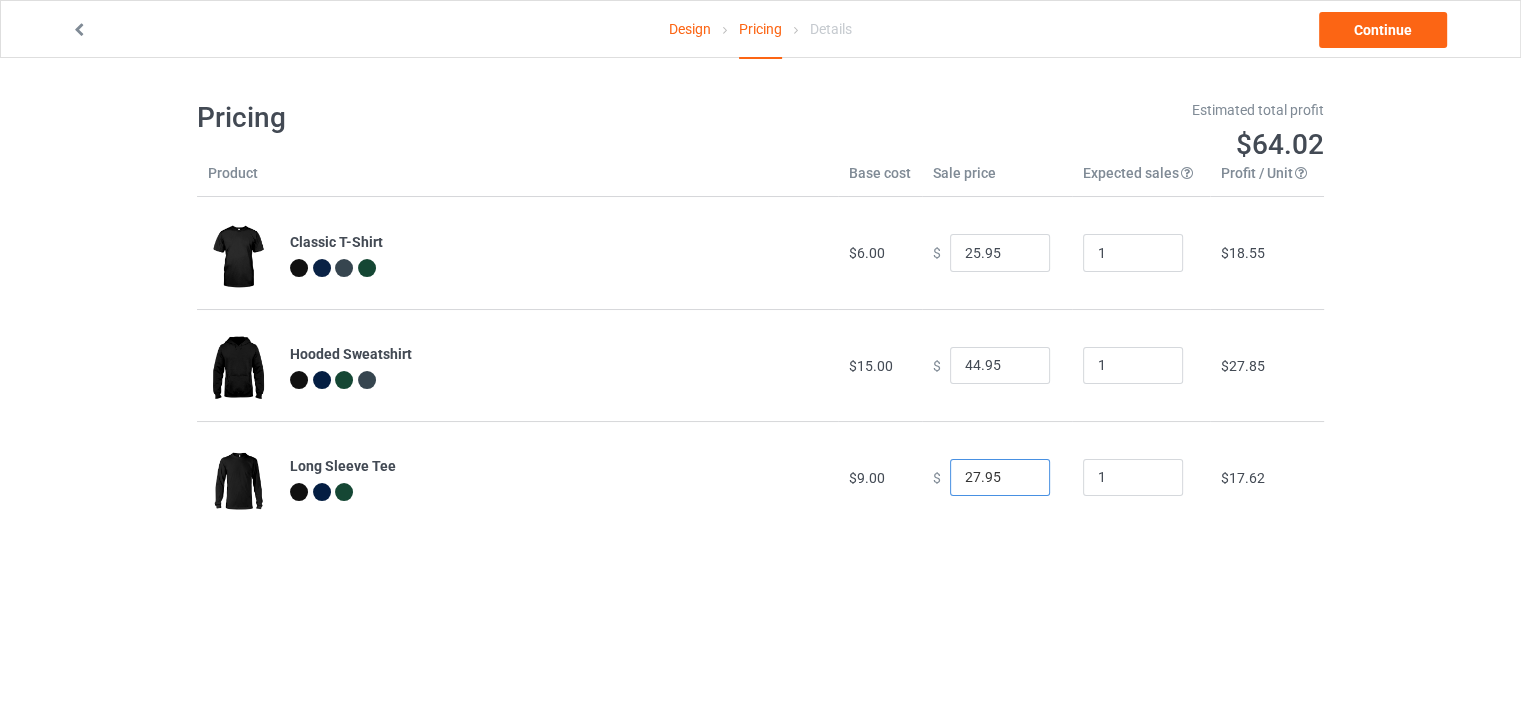 drag, startPoint x: 967, startPoint y: 476, endPoint x: 945, endPoint y: 474, distance: 22.090721 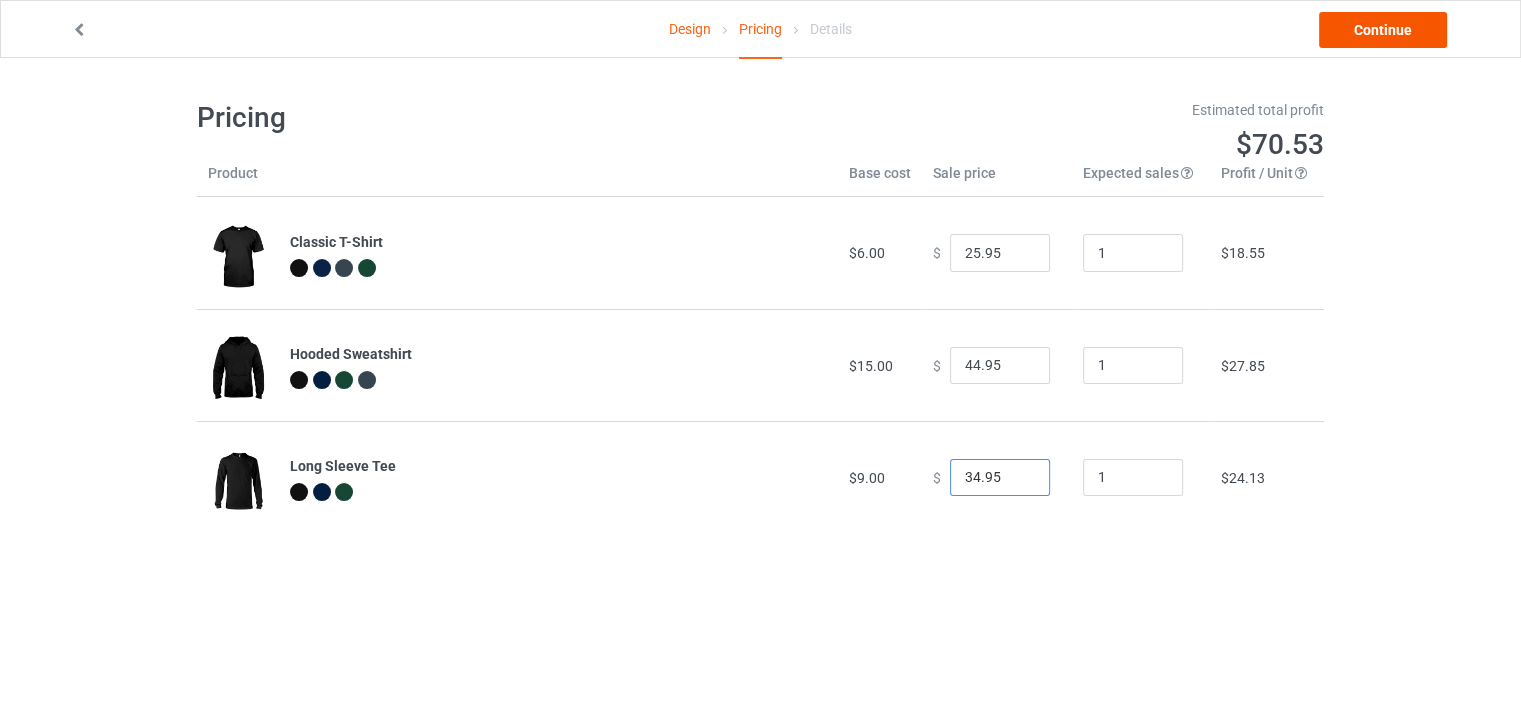 type on "34.95" 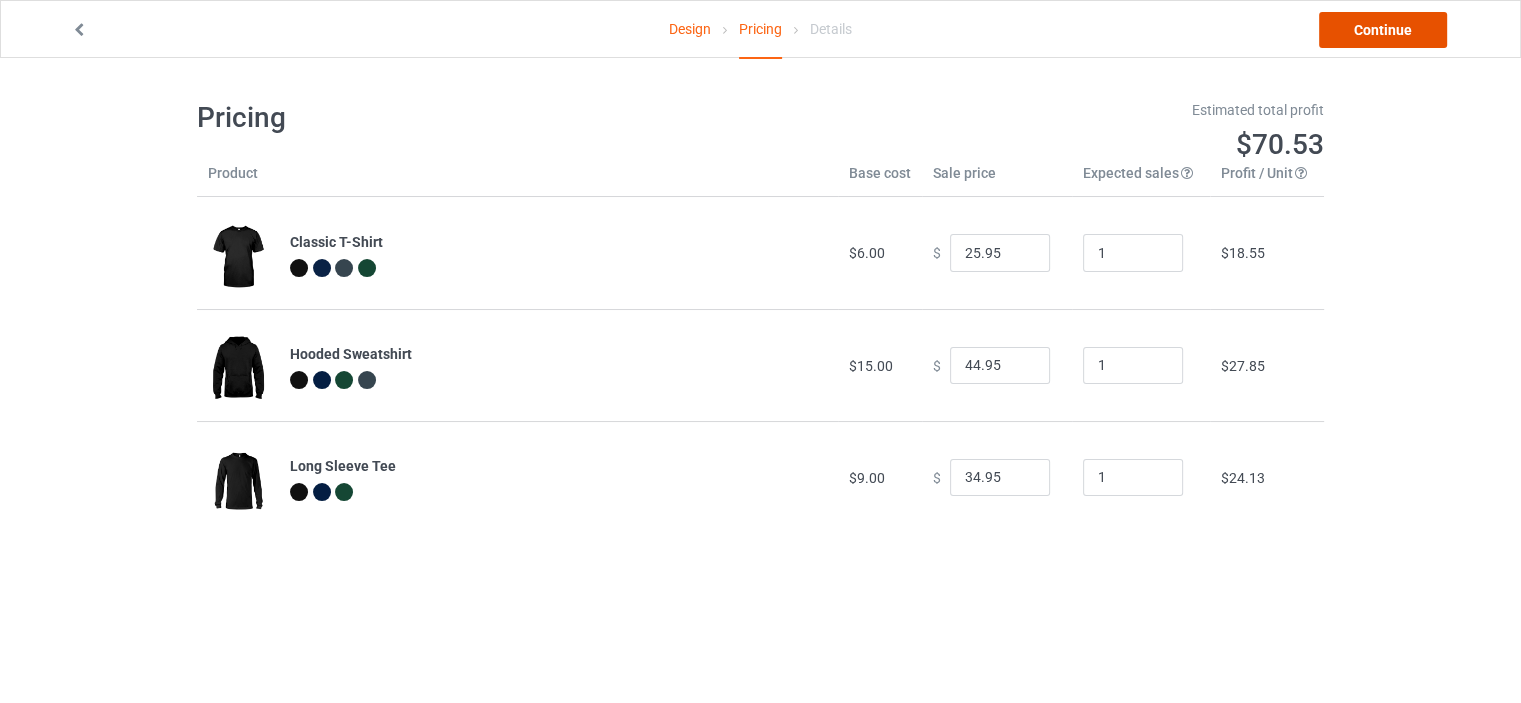 click on "Continue" at bounding box center (1383, 30) 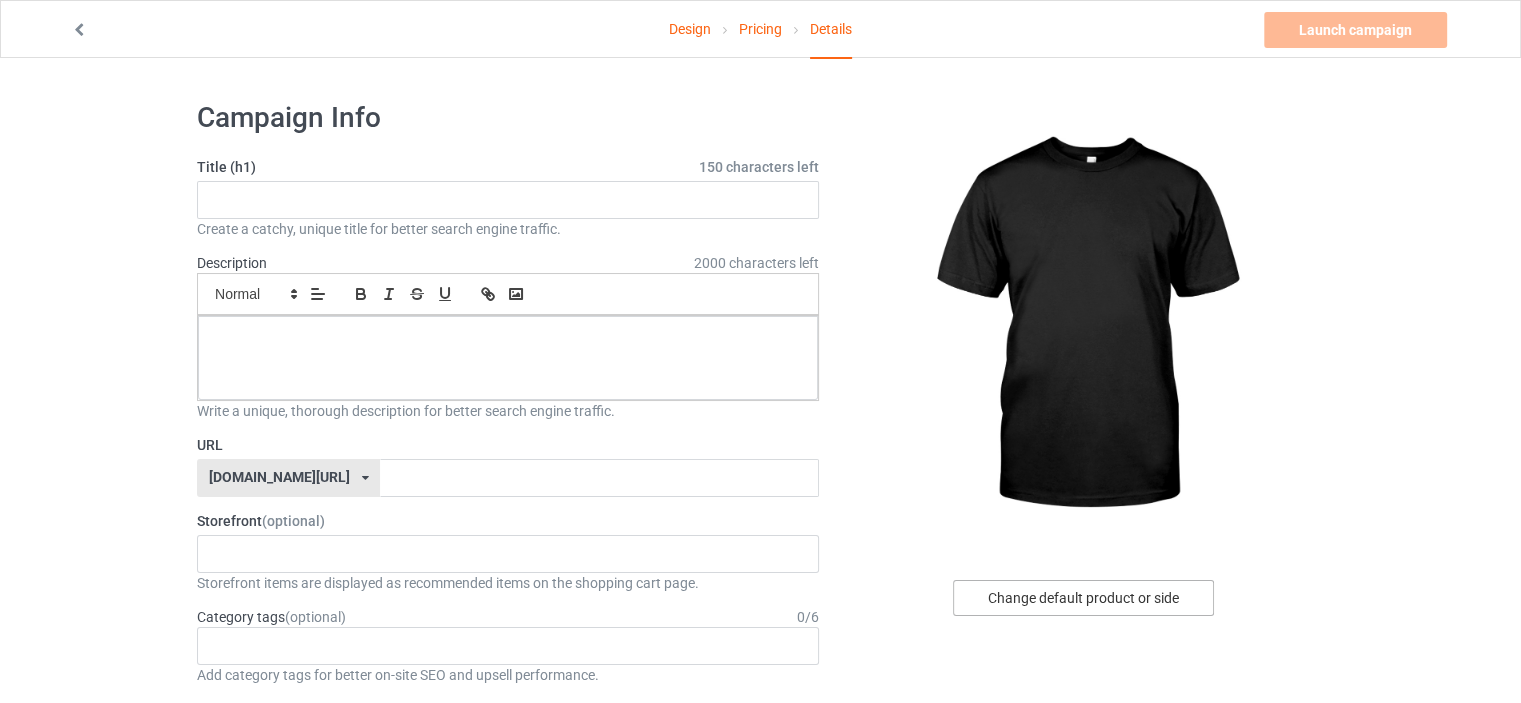 click on "Change default product or side" at bounding box center [1083, 598] 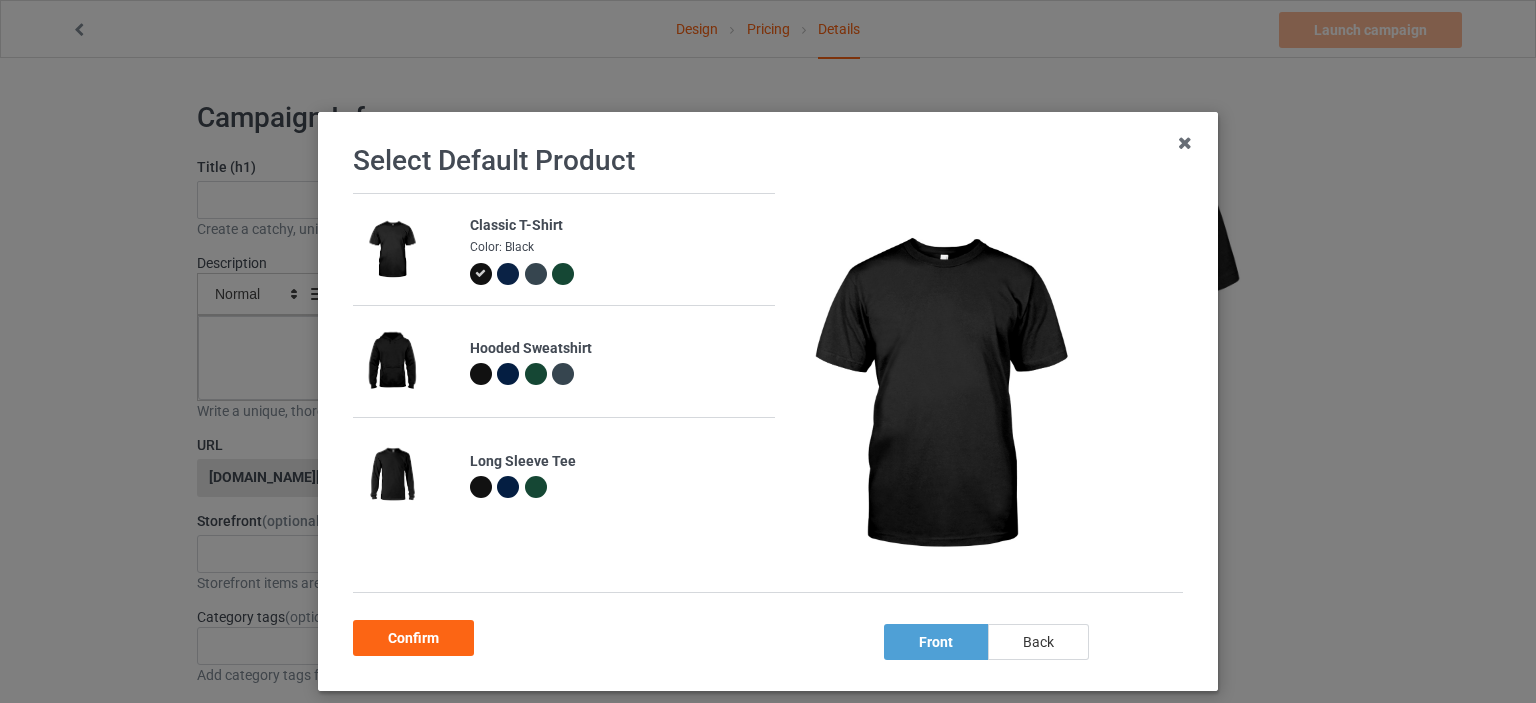 click on "back" at bounding box center (1038, 642) 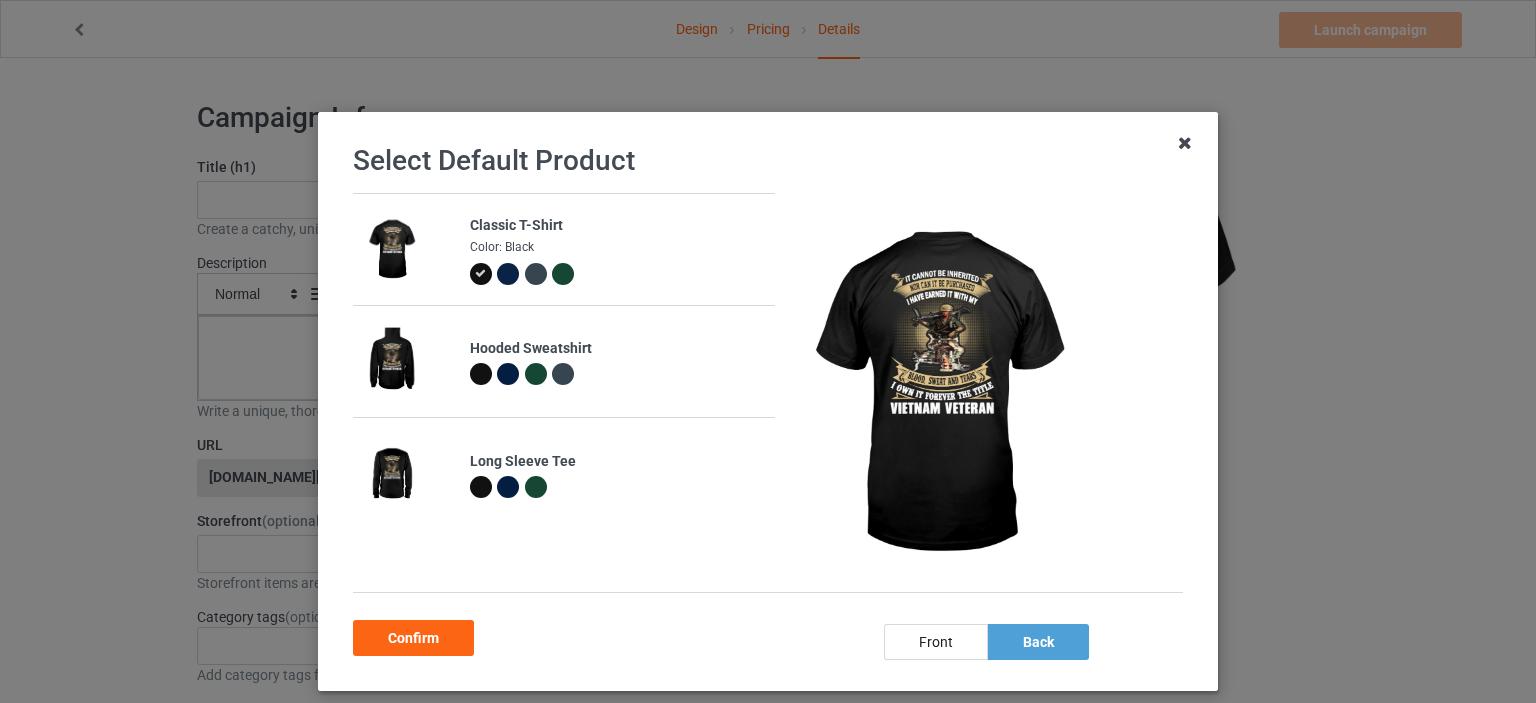click at bounding box center (1185, 143) 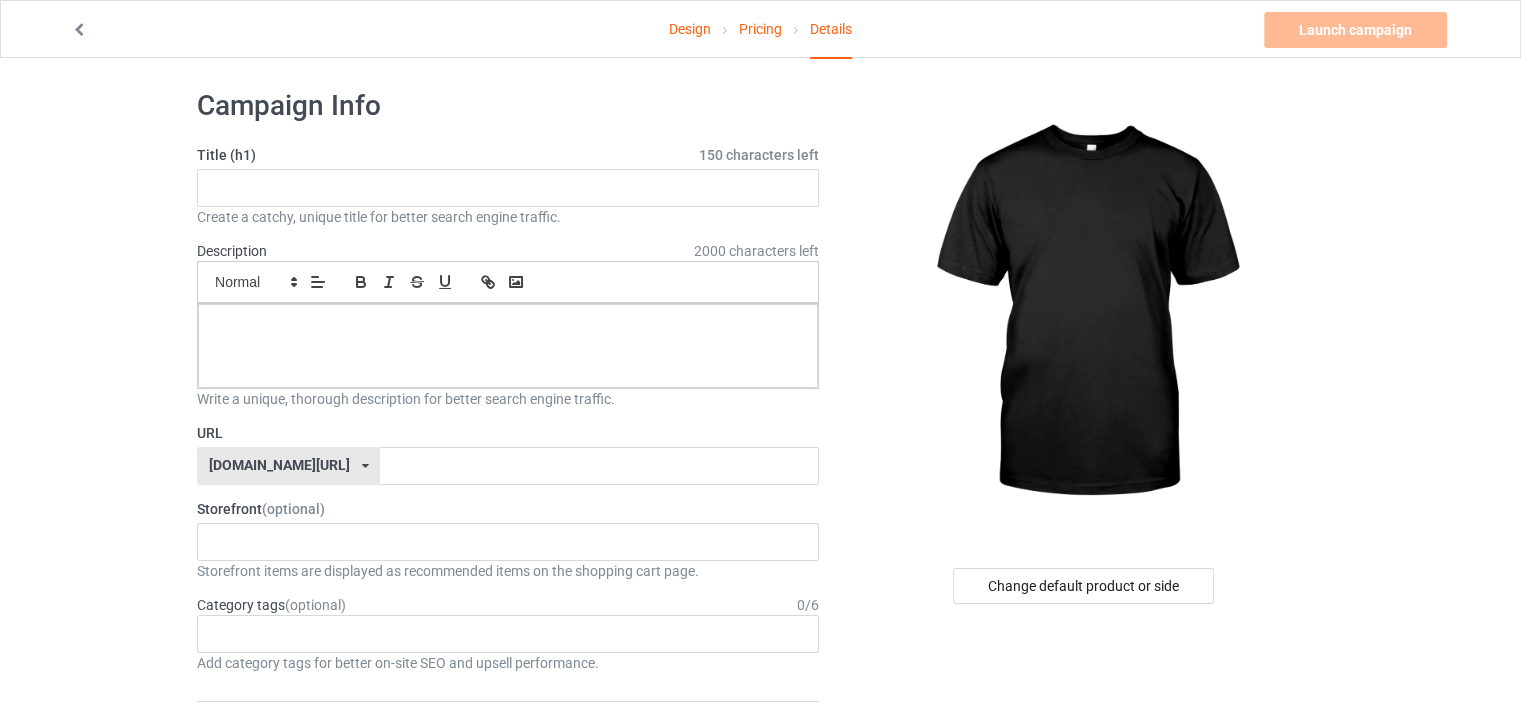 scroll, scrollTop: 100, scrollLeft: 0, axis: vertical 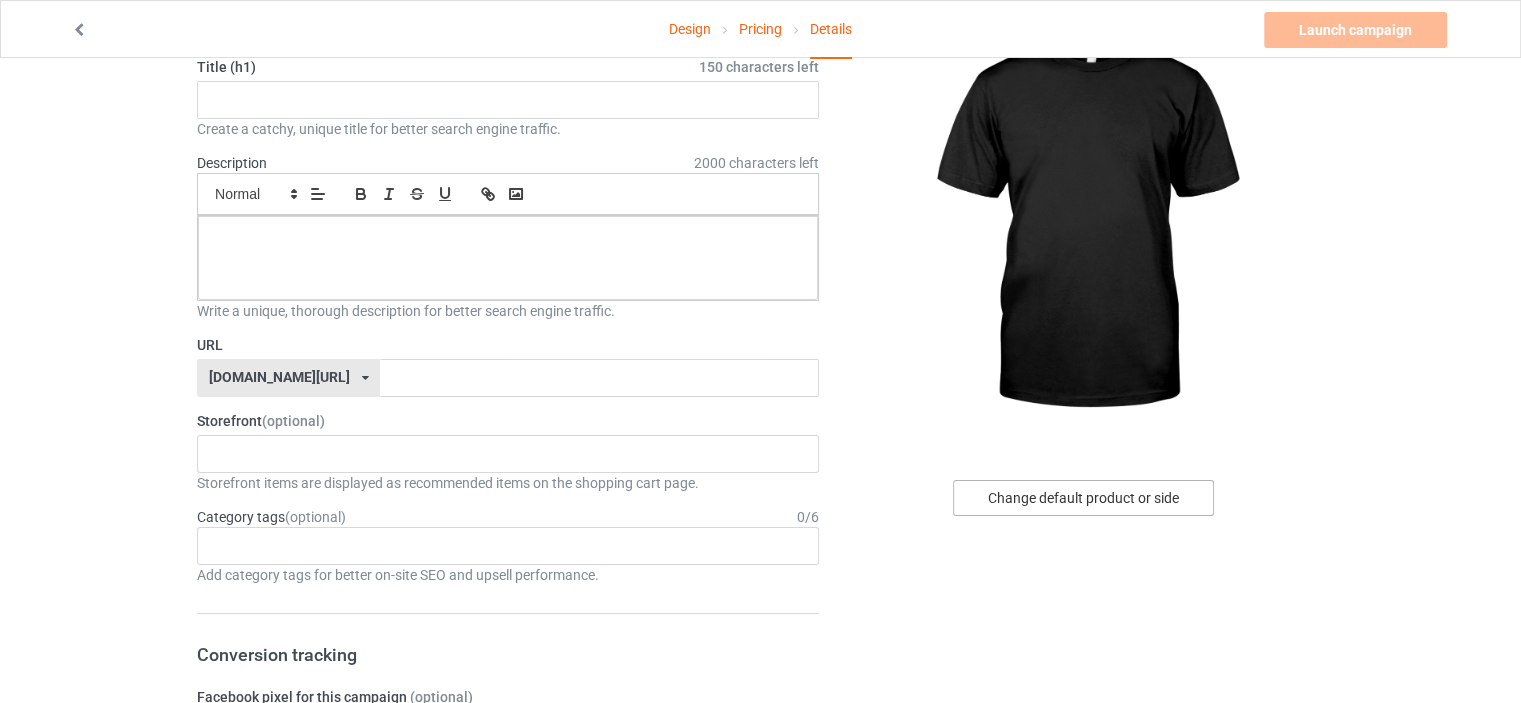 click on "Change default product or side" at bounding box center [1083, 498] 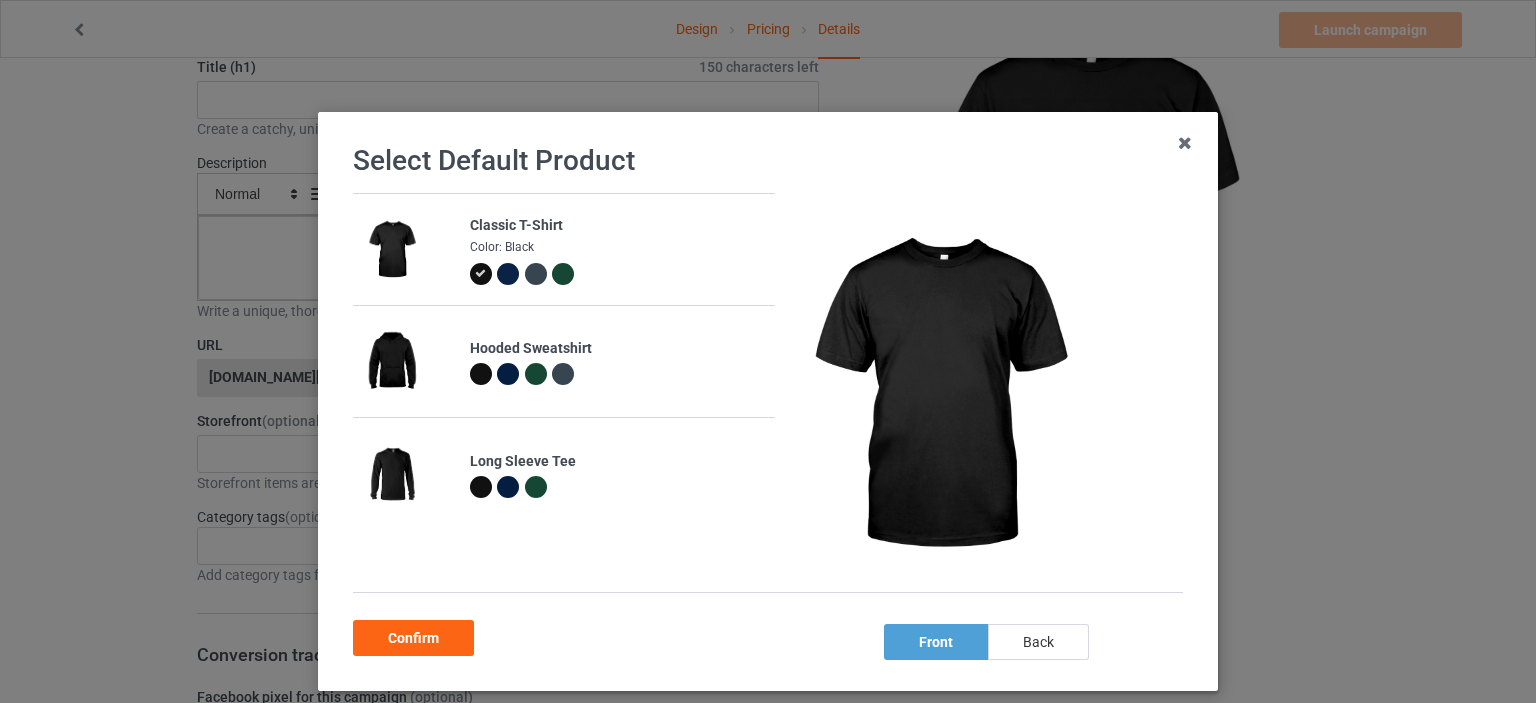 click on "back" at bounding box center (1038, 642) 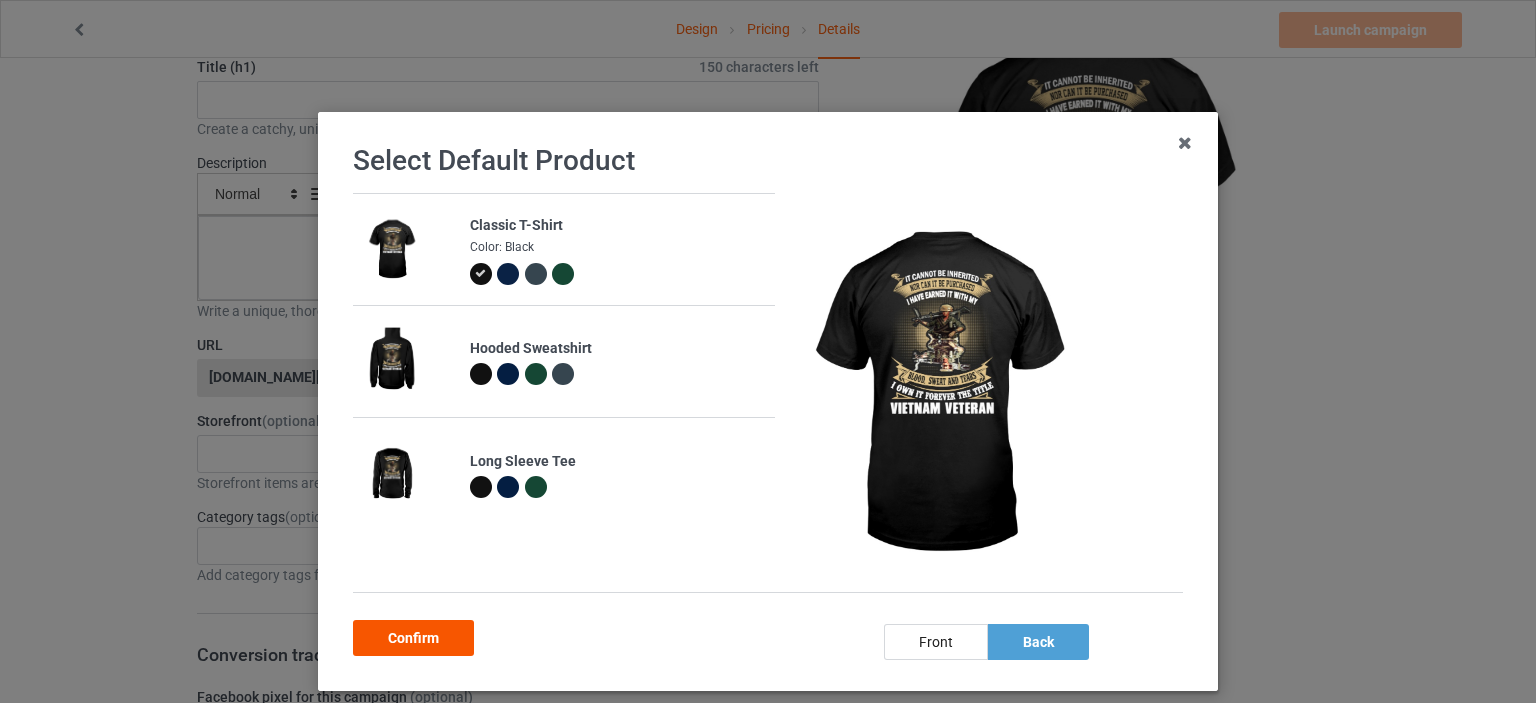 click on "Confirm" at bounding box center (413, 638) 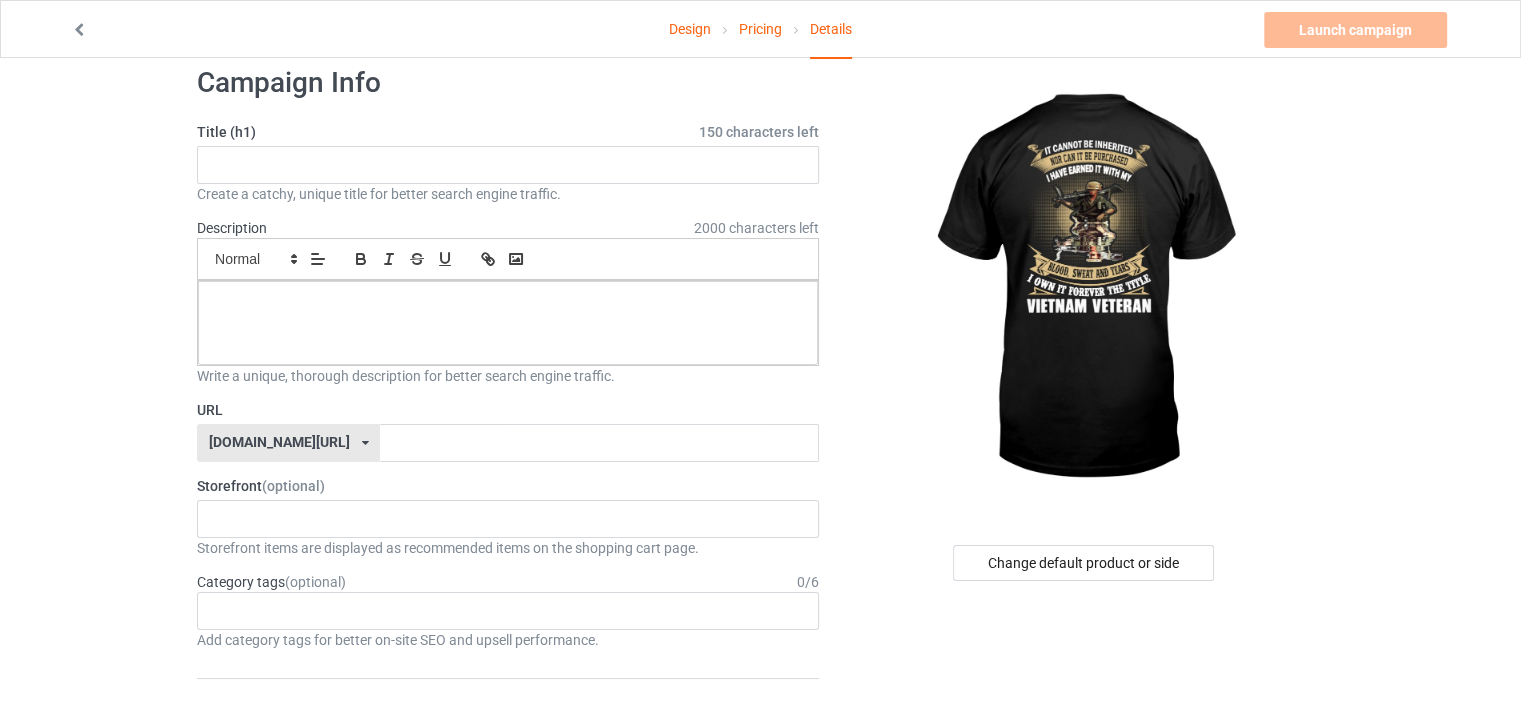 scroll, scrollTop: 0, scrollLeft: 0, axis: both 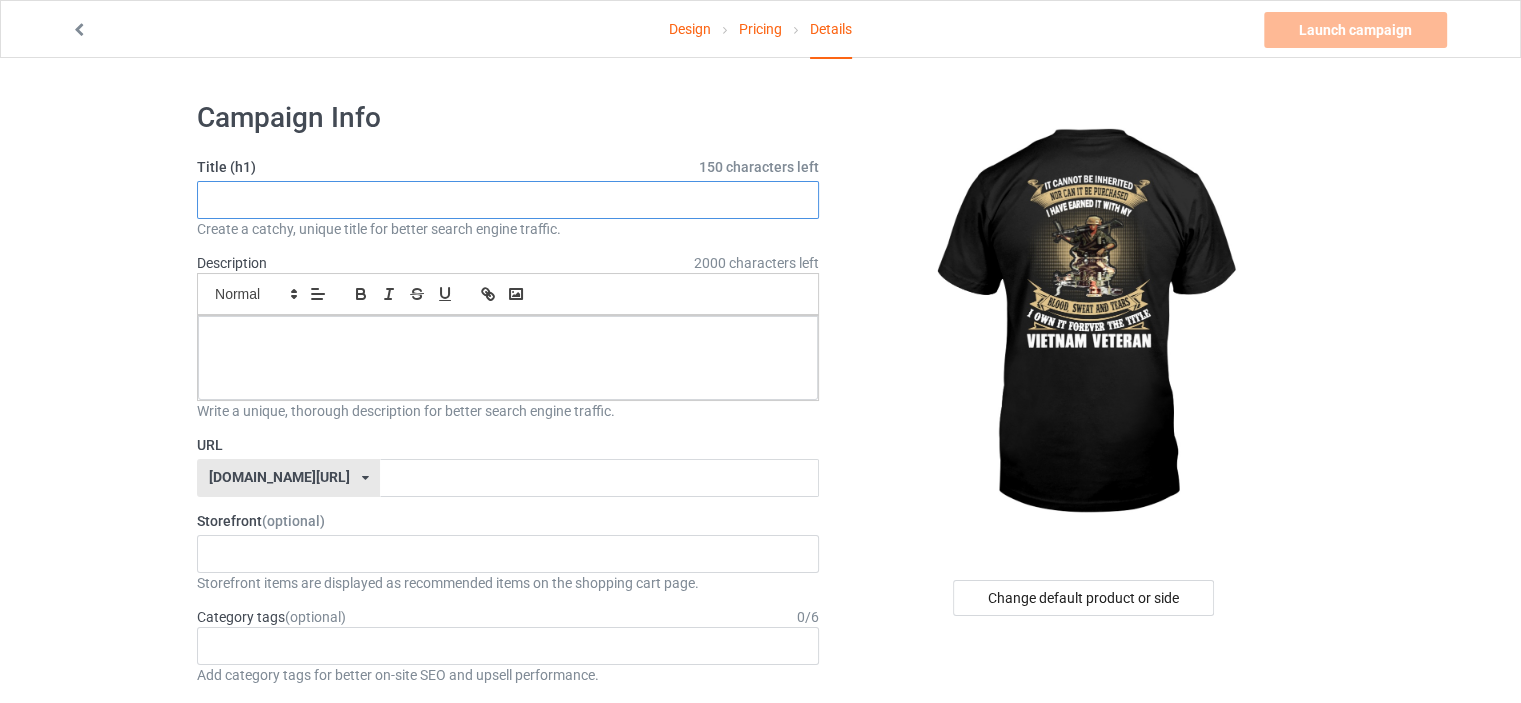 click at bounding box center [508, 200] 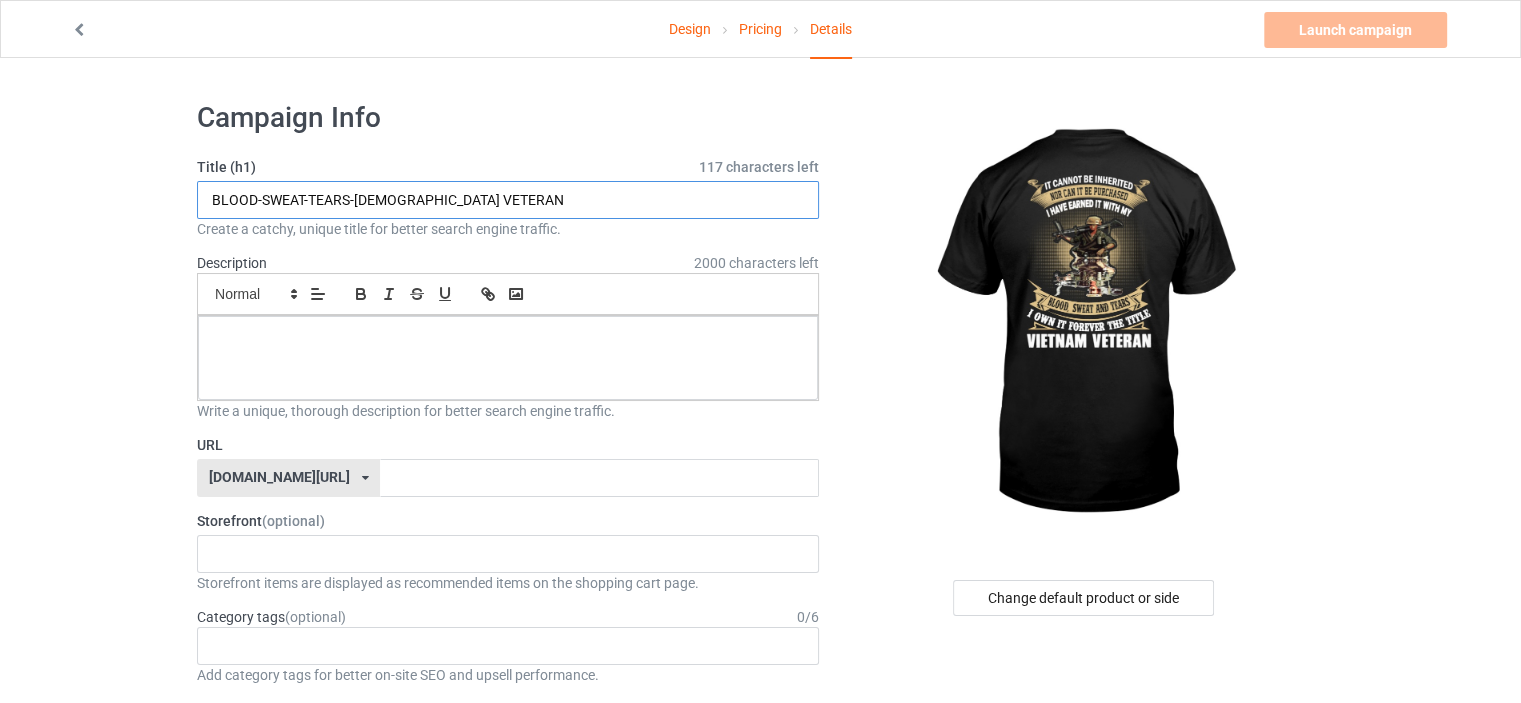 type on "BLOOD-SWEAT-TEARS-[DEMOGRAPHIC_DATA] VETERAN" 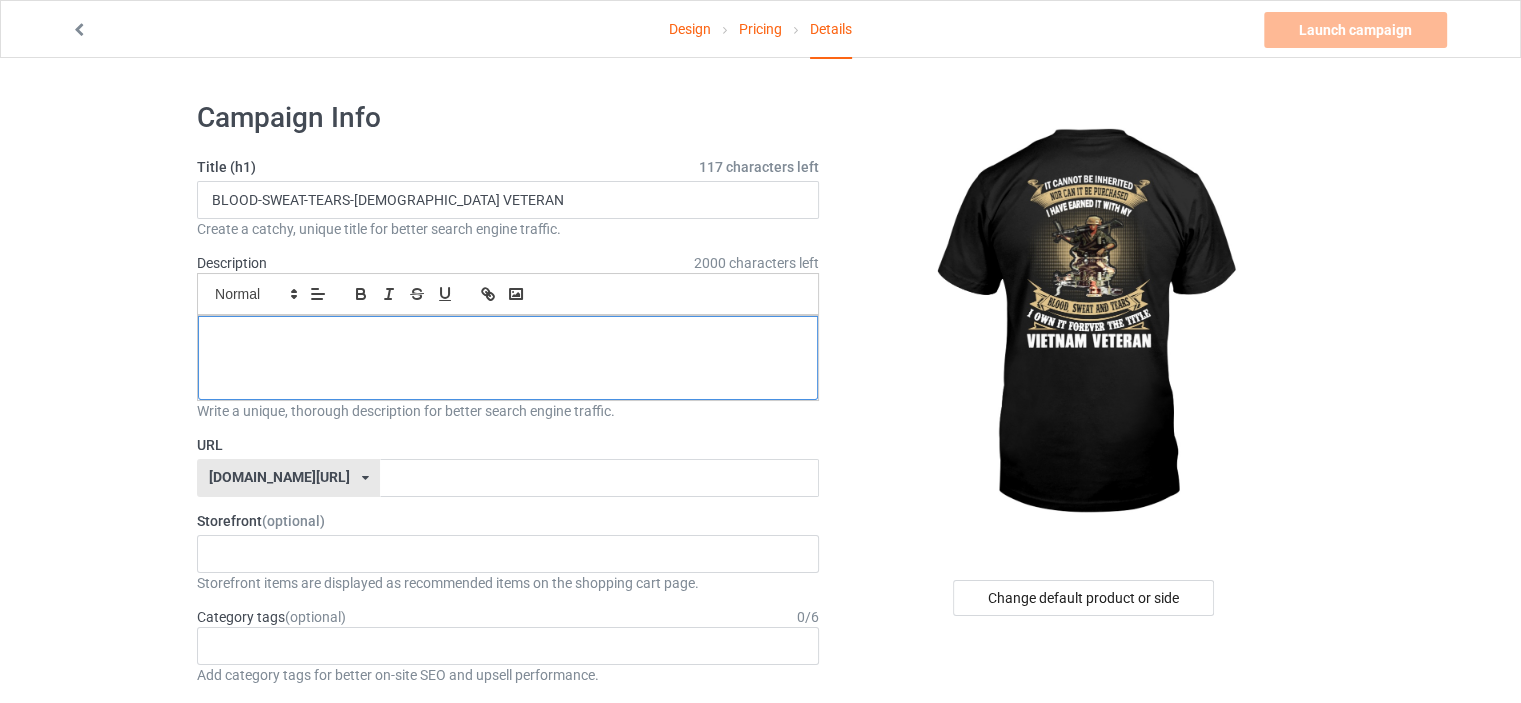 click at bounding box center [508, 338] 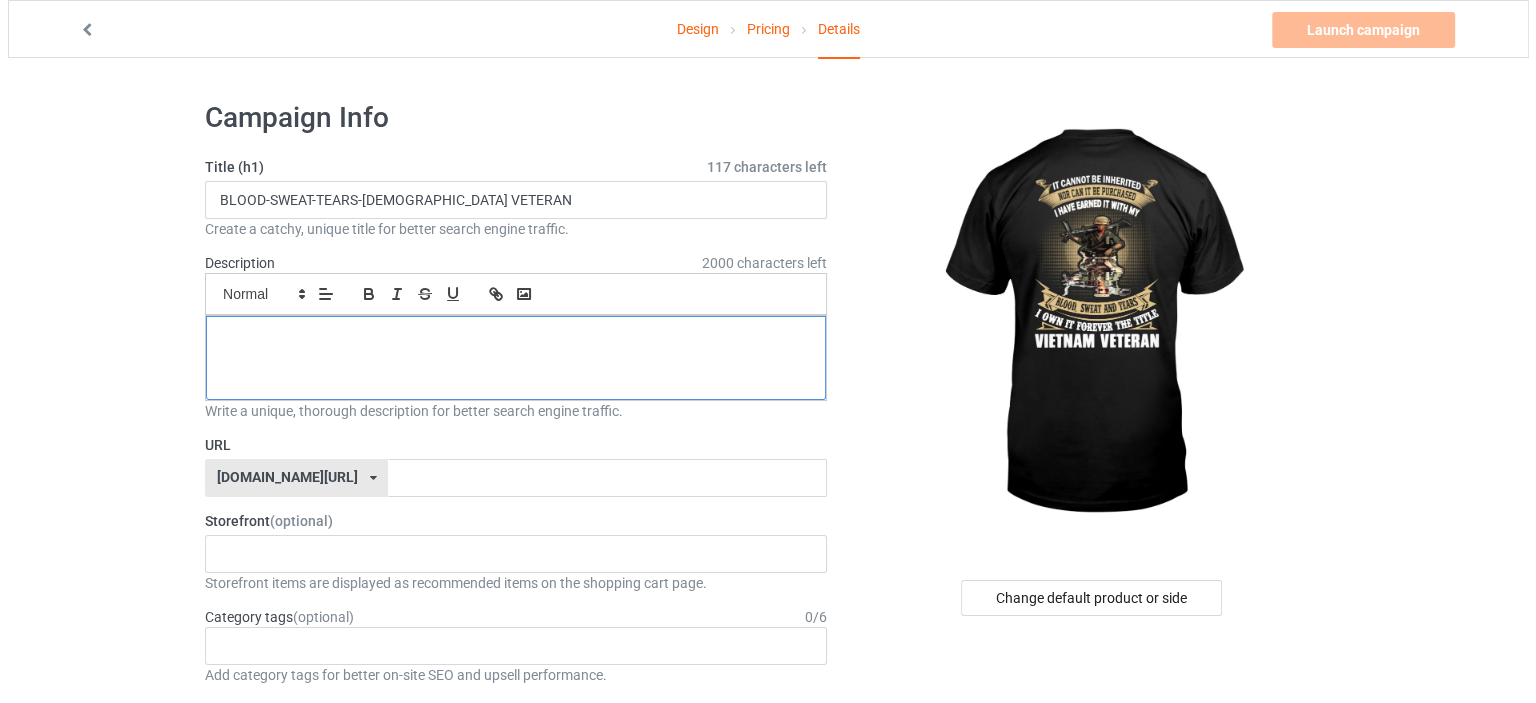 scroll, scrollTop: 0, scrollLeft: 0, axis: both 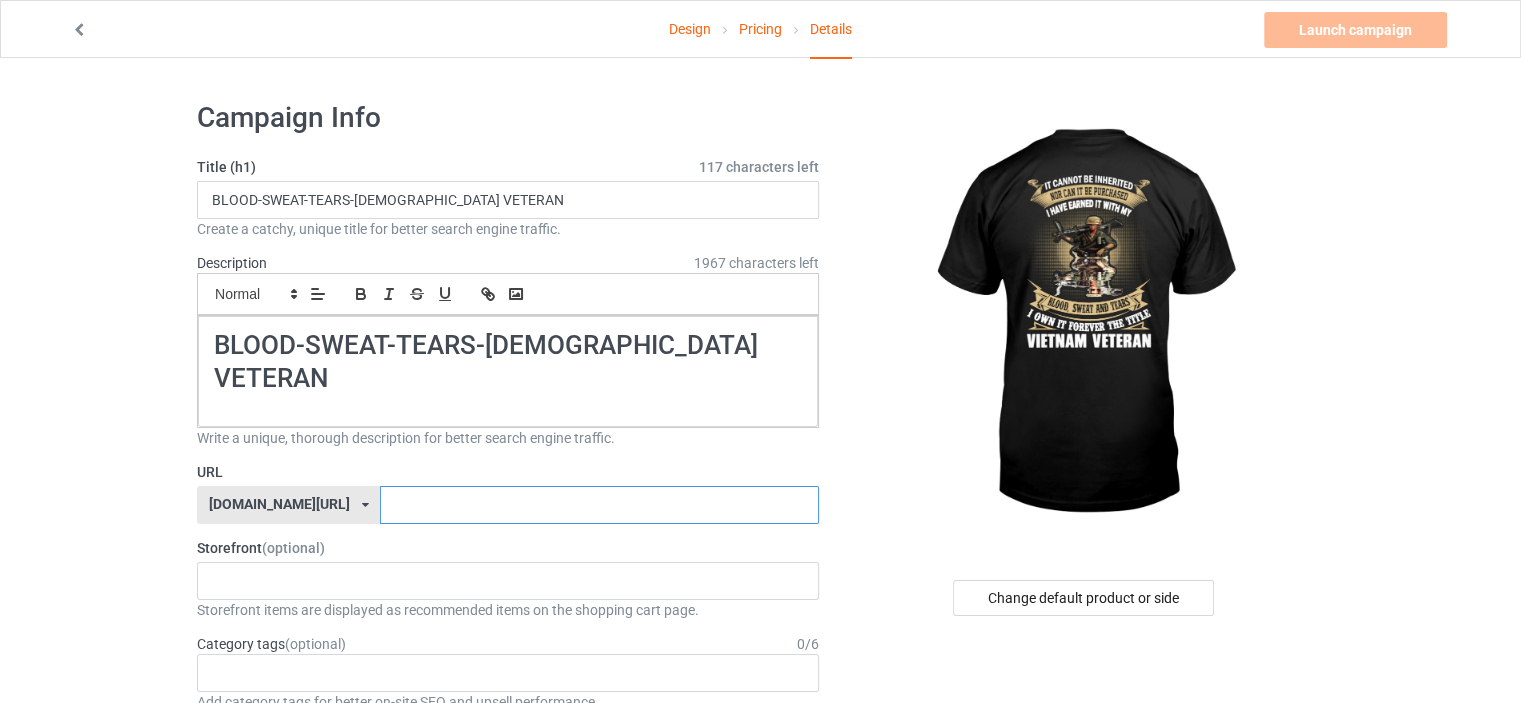 click at bounding box center (599, 505) 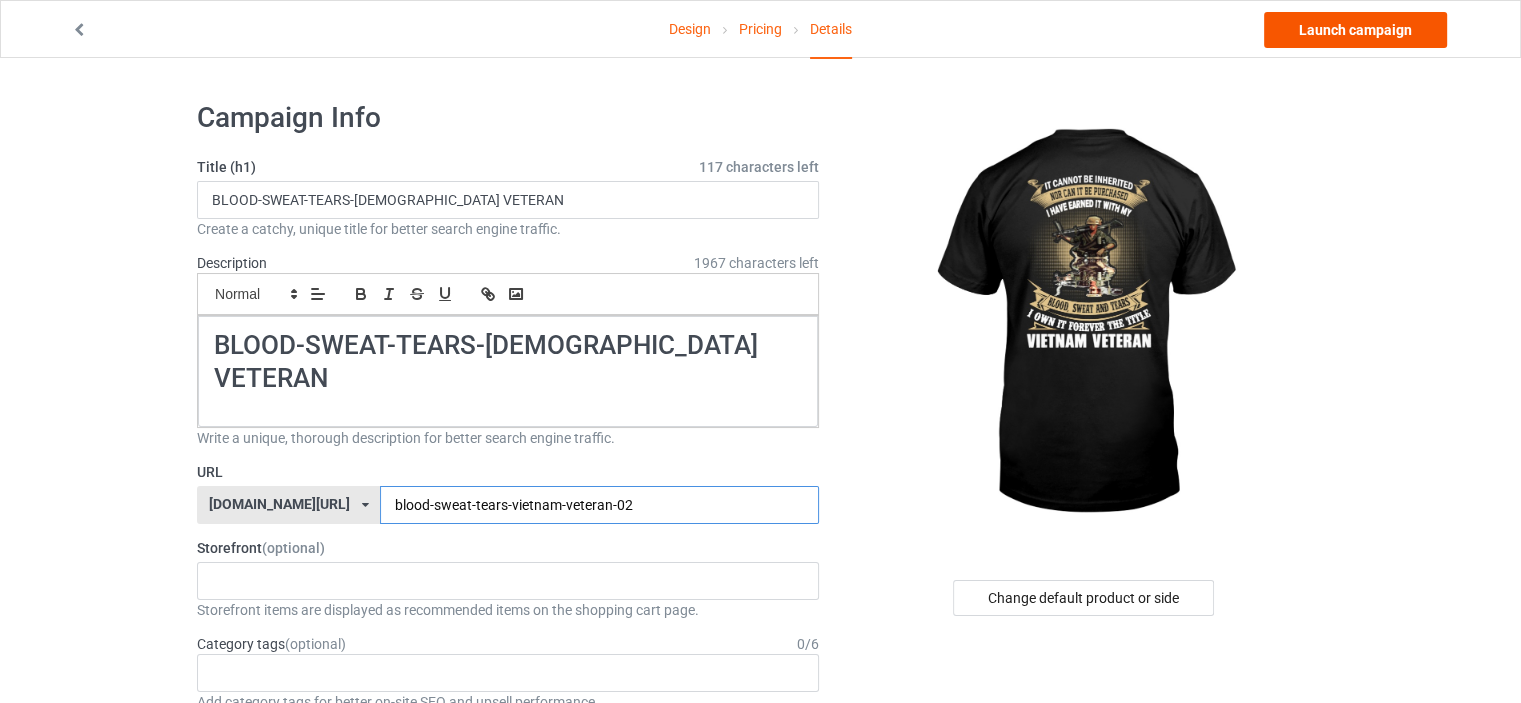 type on "blood-sweat-tears-vietnam-veteran-02" 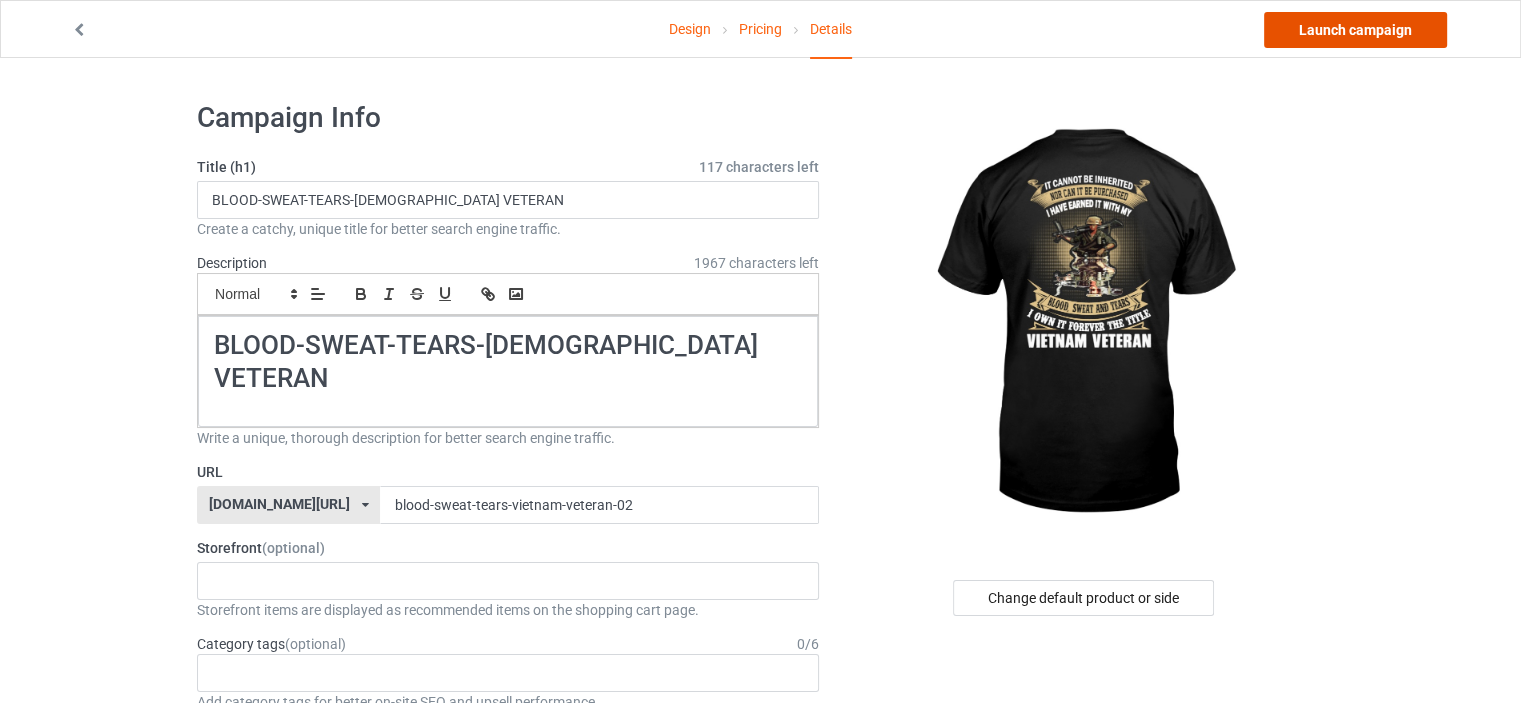 click on "Launch campaign" at bounding box center (1355, 30) 